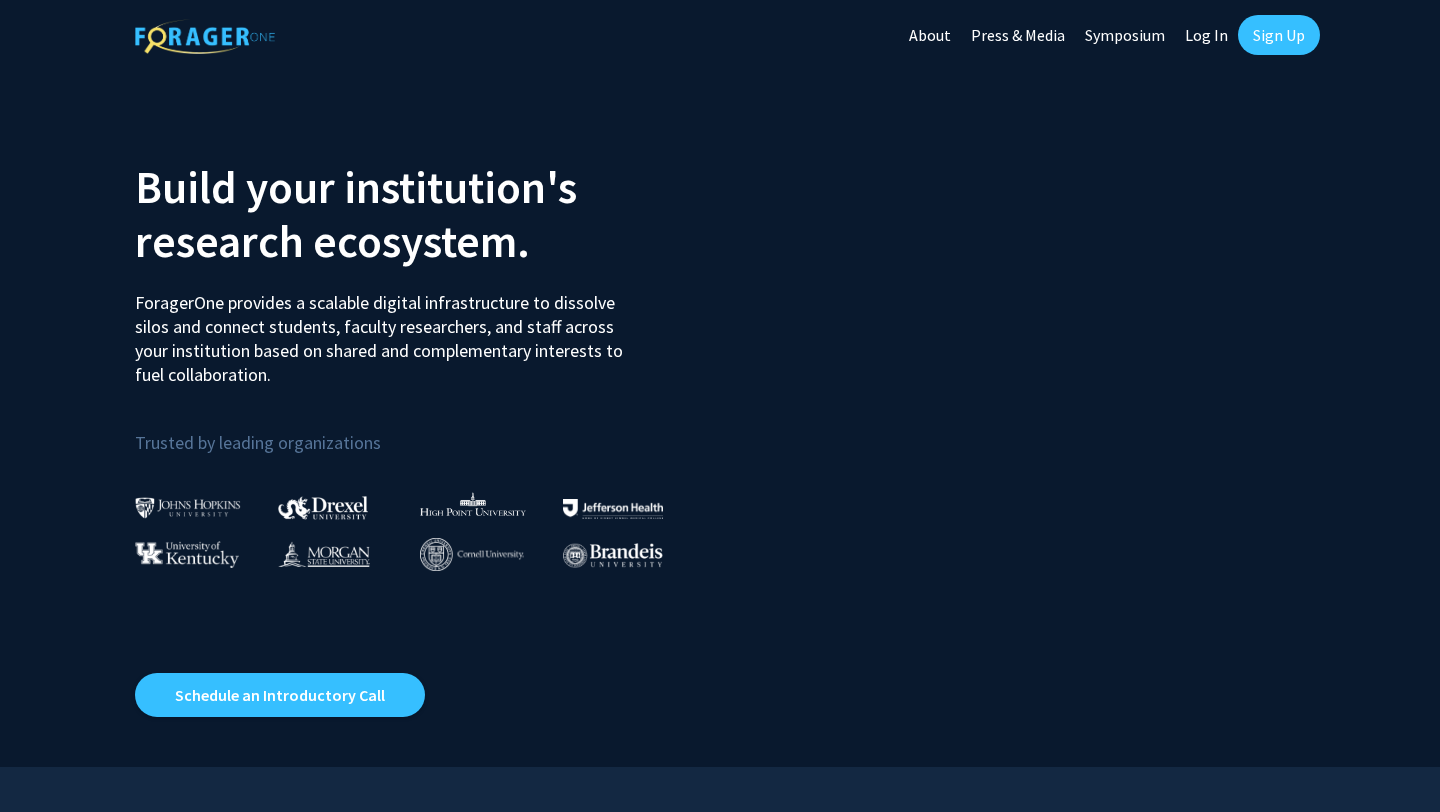 scroll, scrollTop: 0, scrollLeft: 0, axis: both 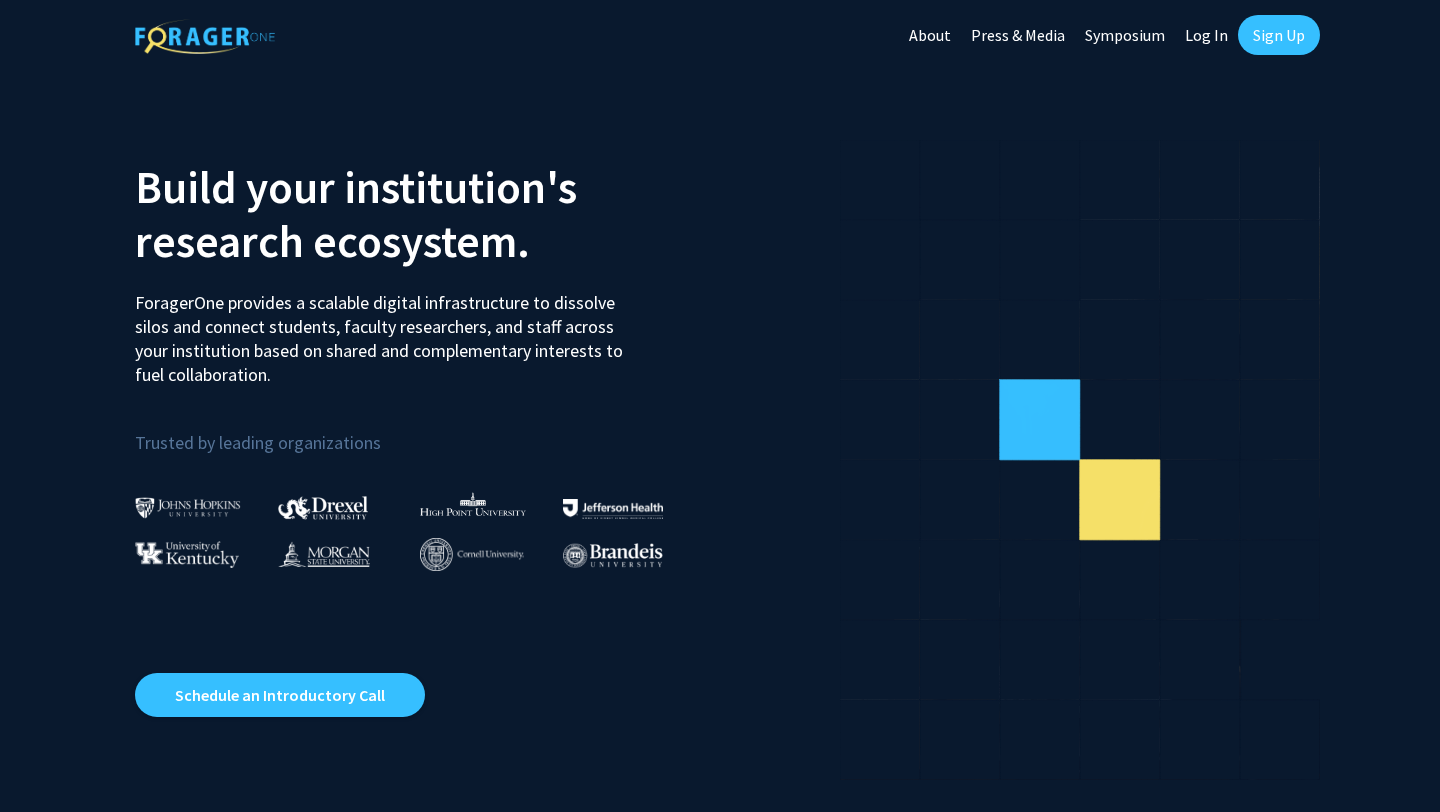 click on "Log In" 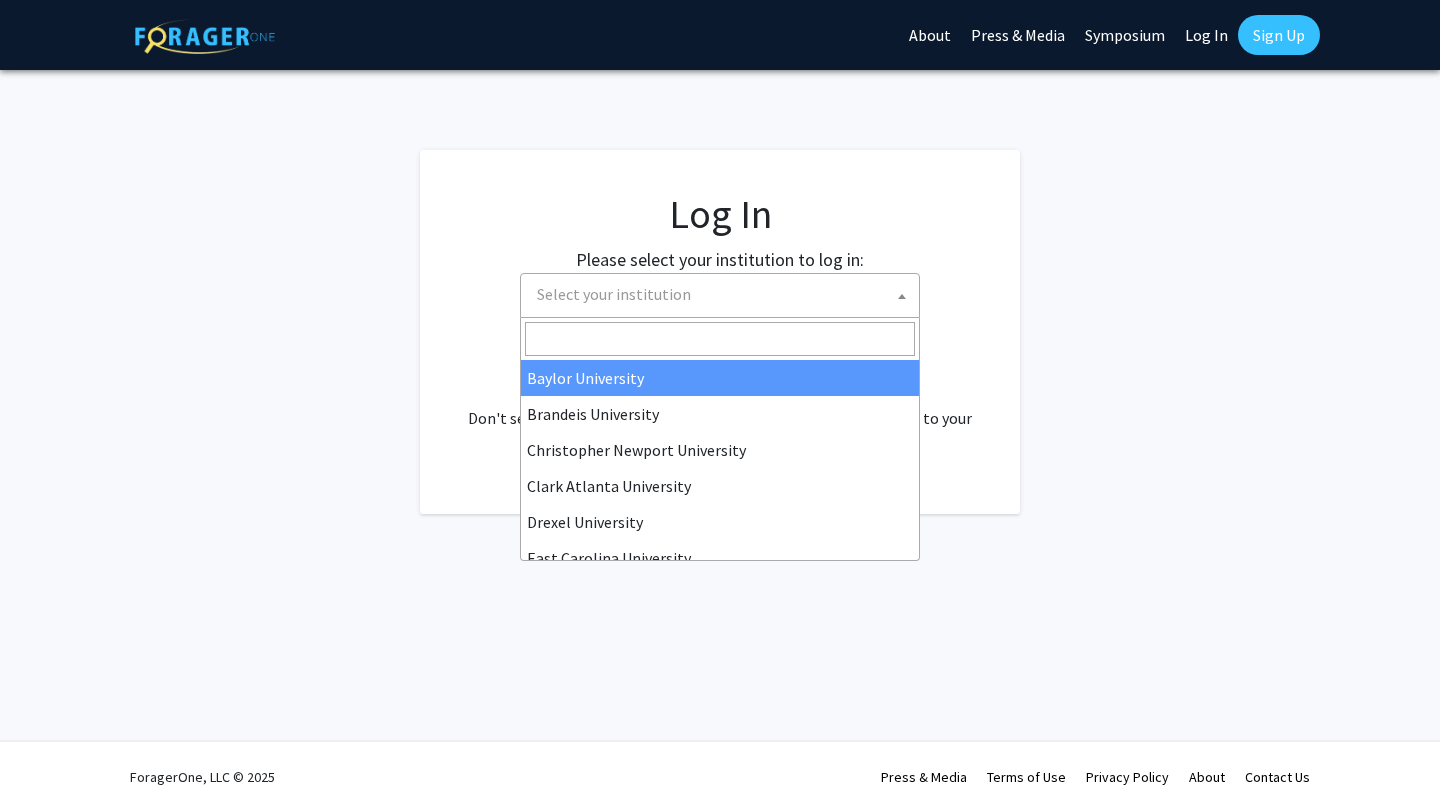 click on "Select your institution" at bounding box center [724, 294] 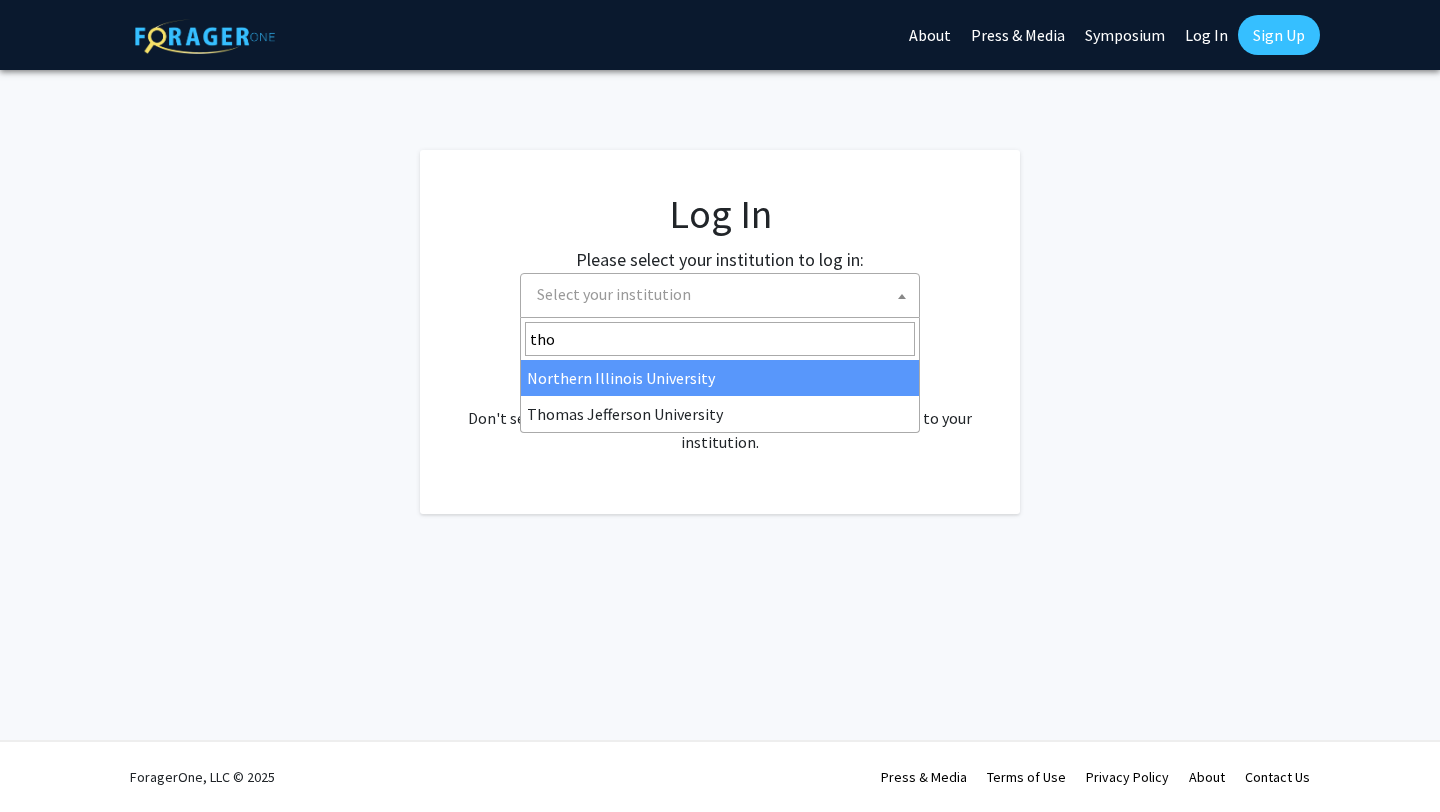 type on "thom" 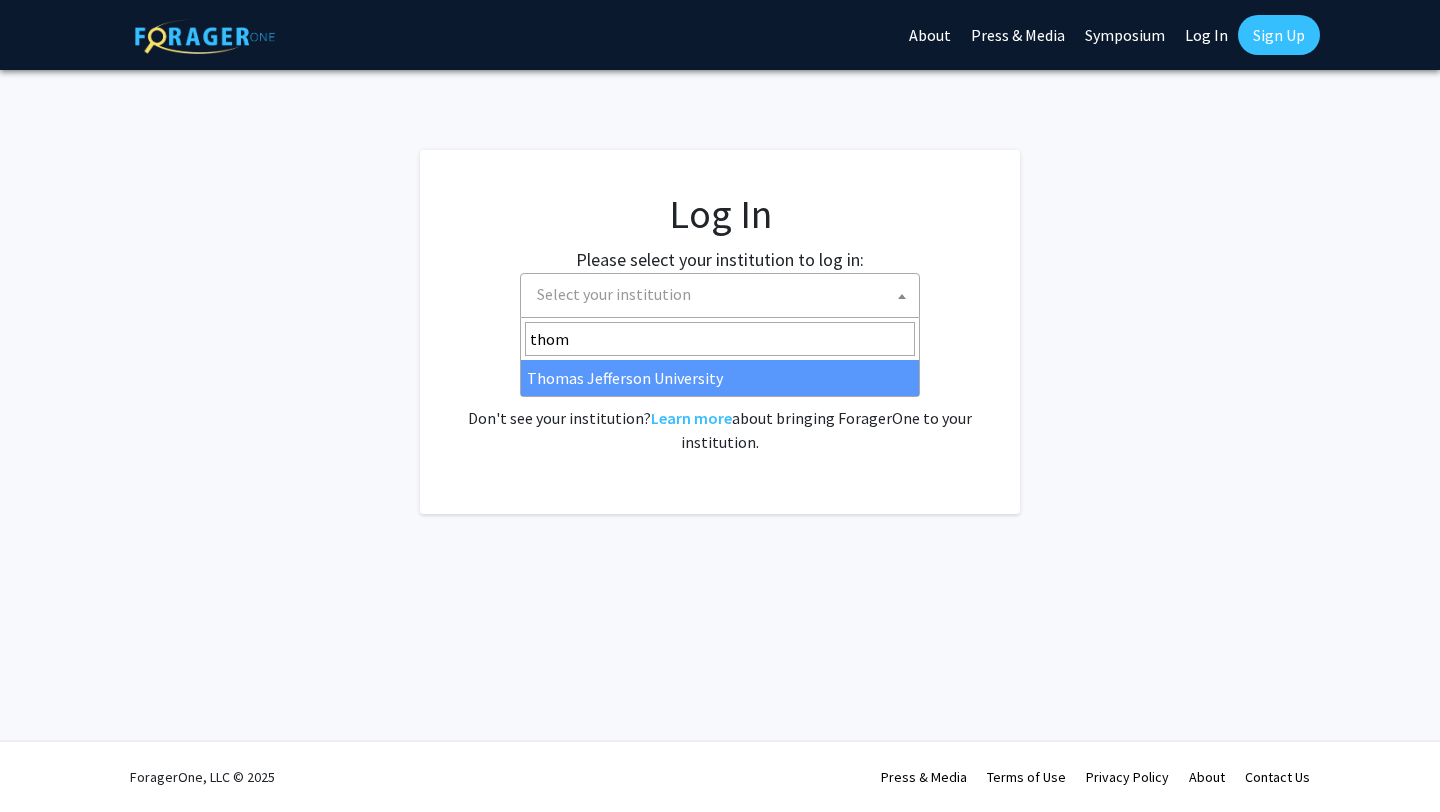 select on "24" 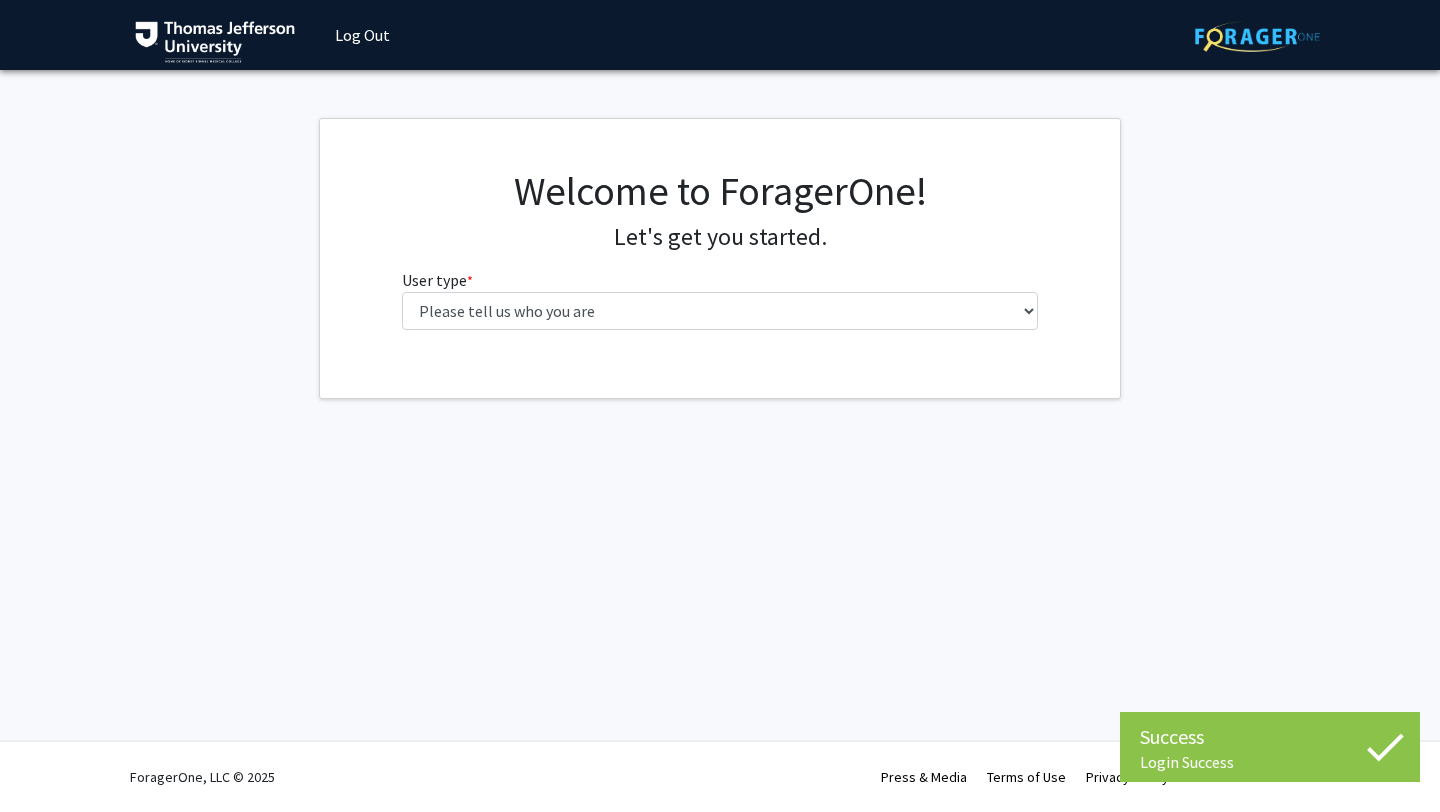scroll, scrollTop: 0, scrollLeft: 0, axis: both 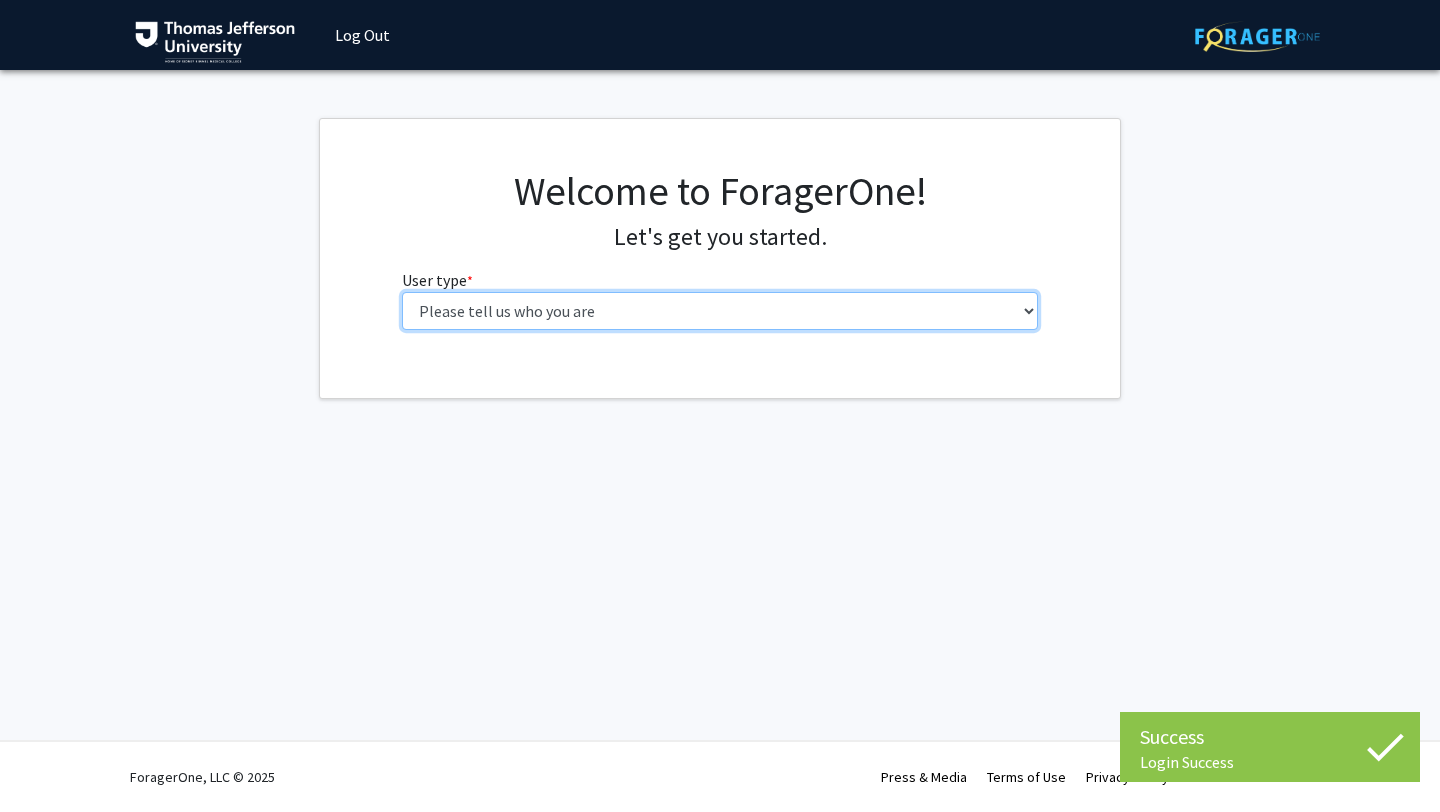 click on "Please tell us who you are  Undergraduate Student   Master's Student   Doctoral Candidate (PhD, MD, DMD, PharmD, etc.)   Postdoctoral Researcher / Research Staff / Medical Resident / Medical Fellow   Faculty   Administrative Staff" at bounding box center [720, 311] 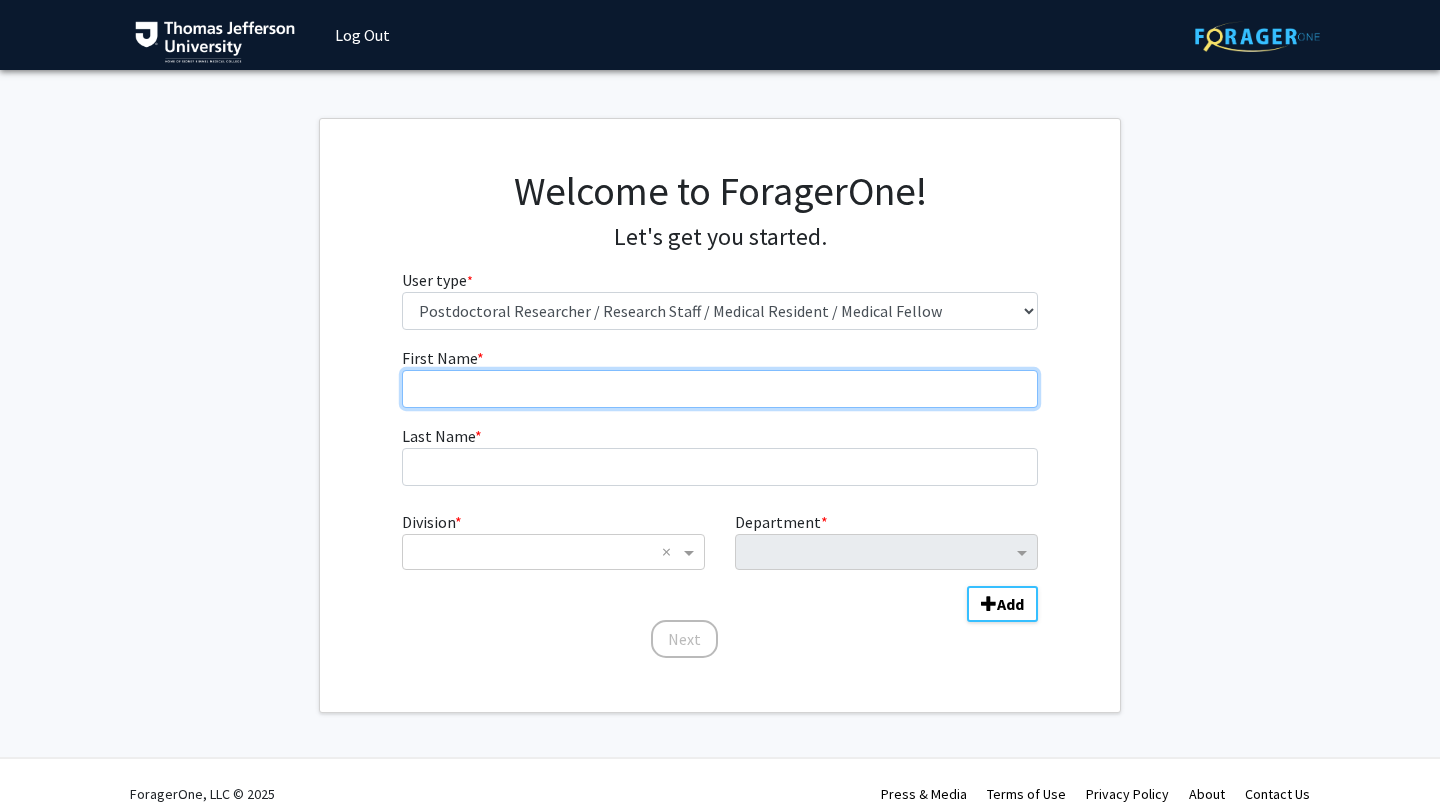 click on "First Name * required" at bounding box center [720, 389] 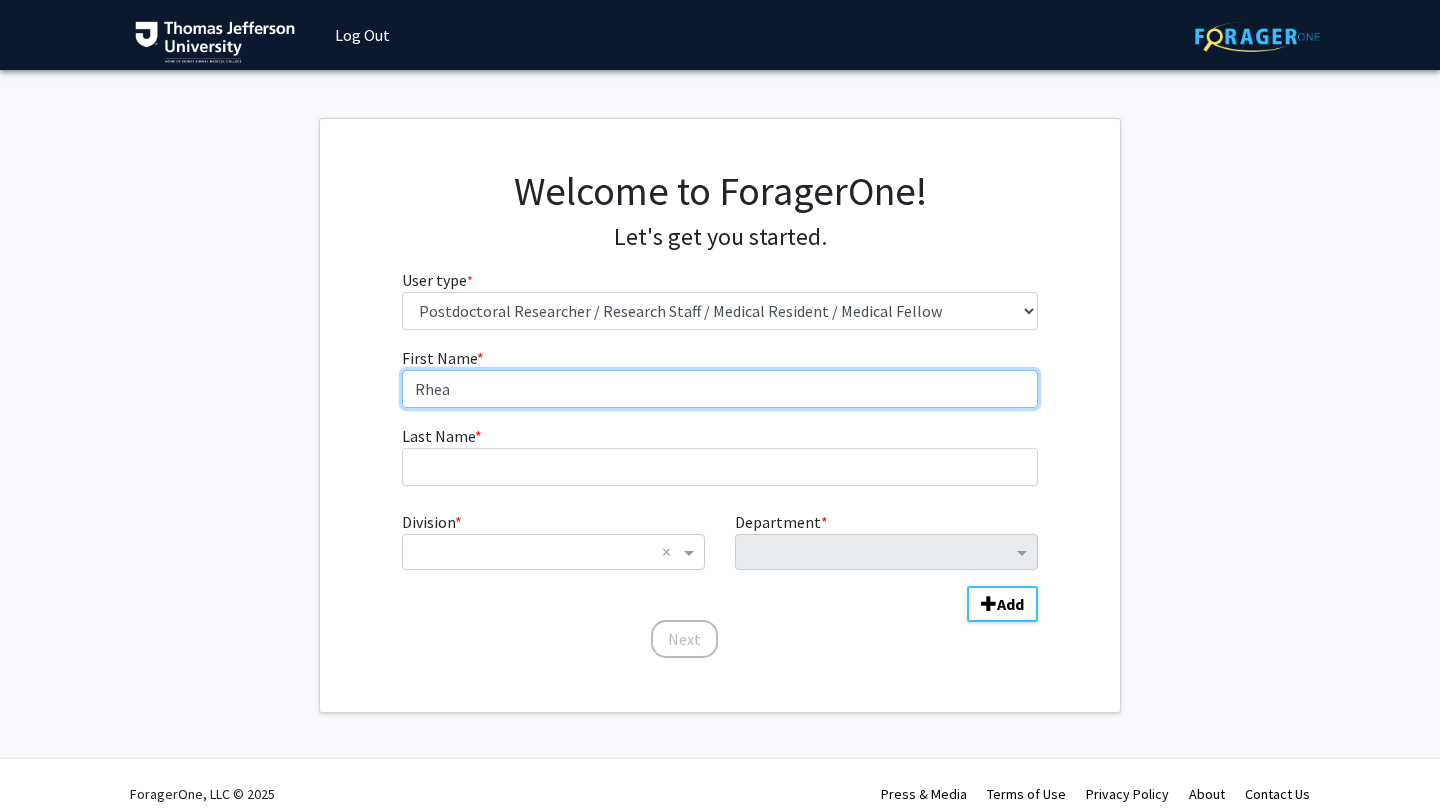 type on "Rhea" 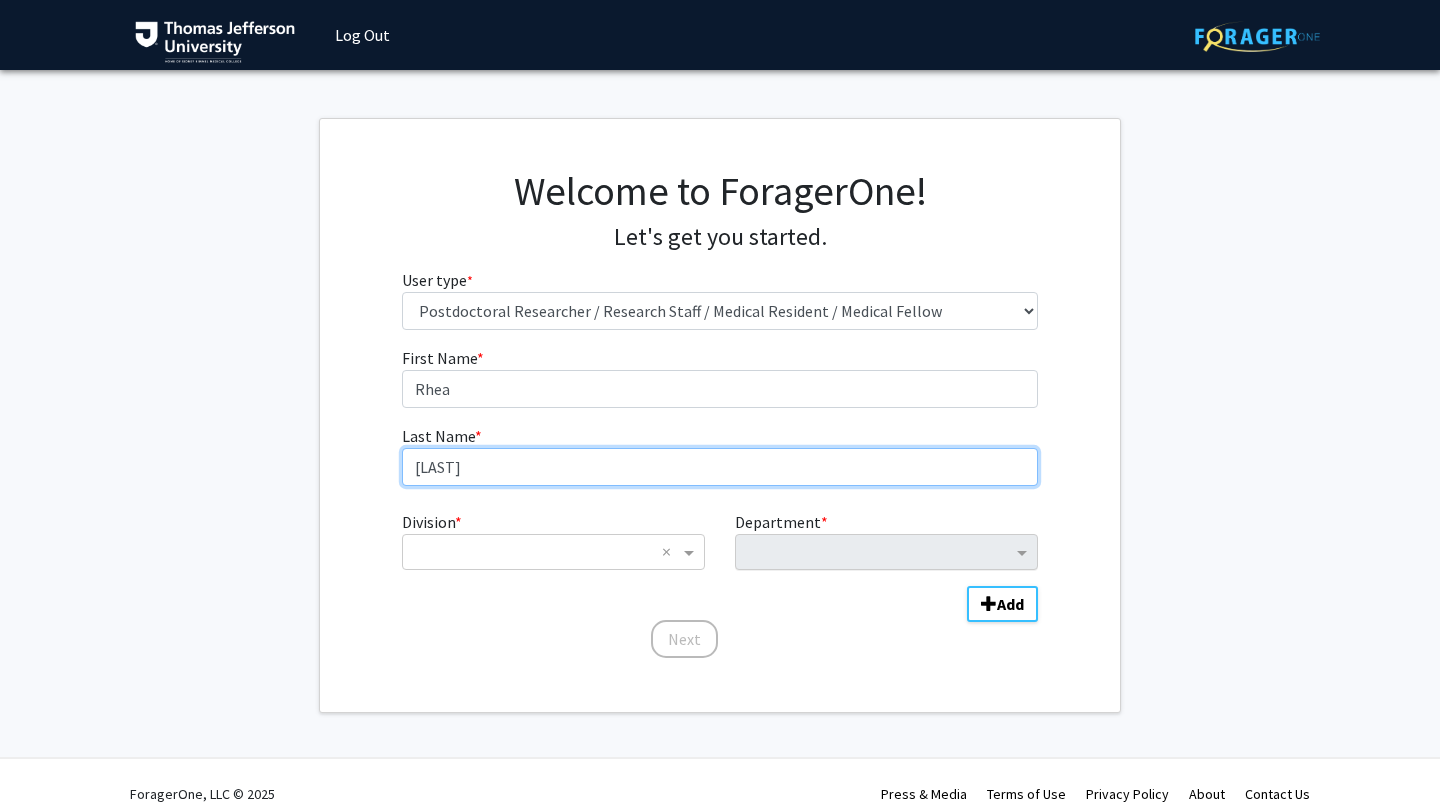 click 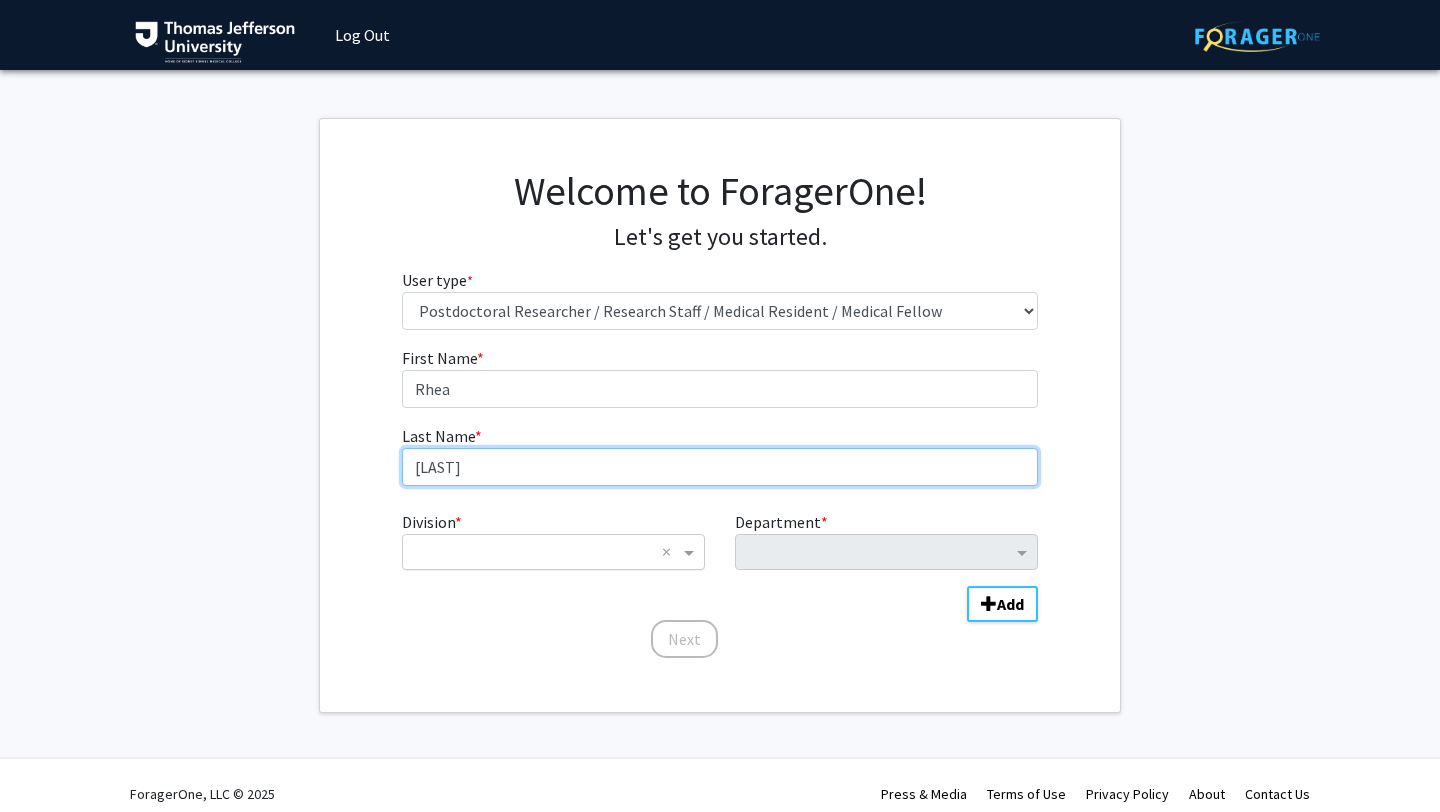 type on "[LAST]" 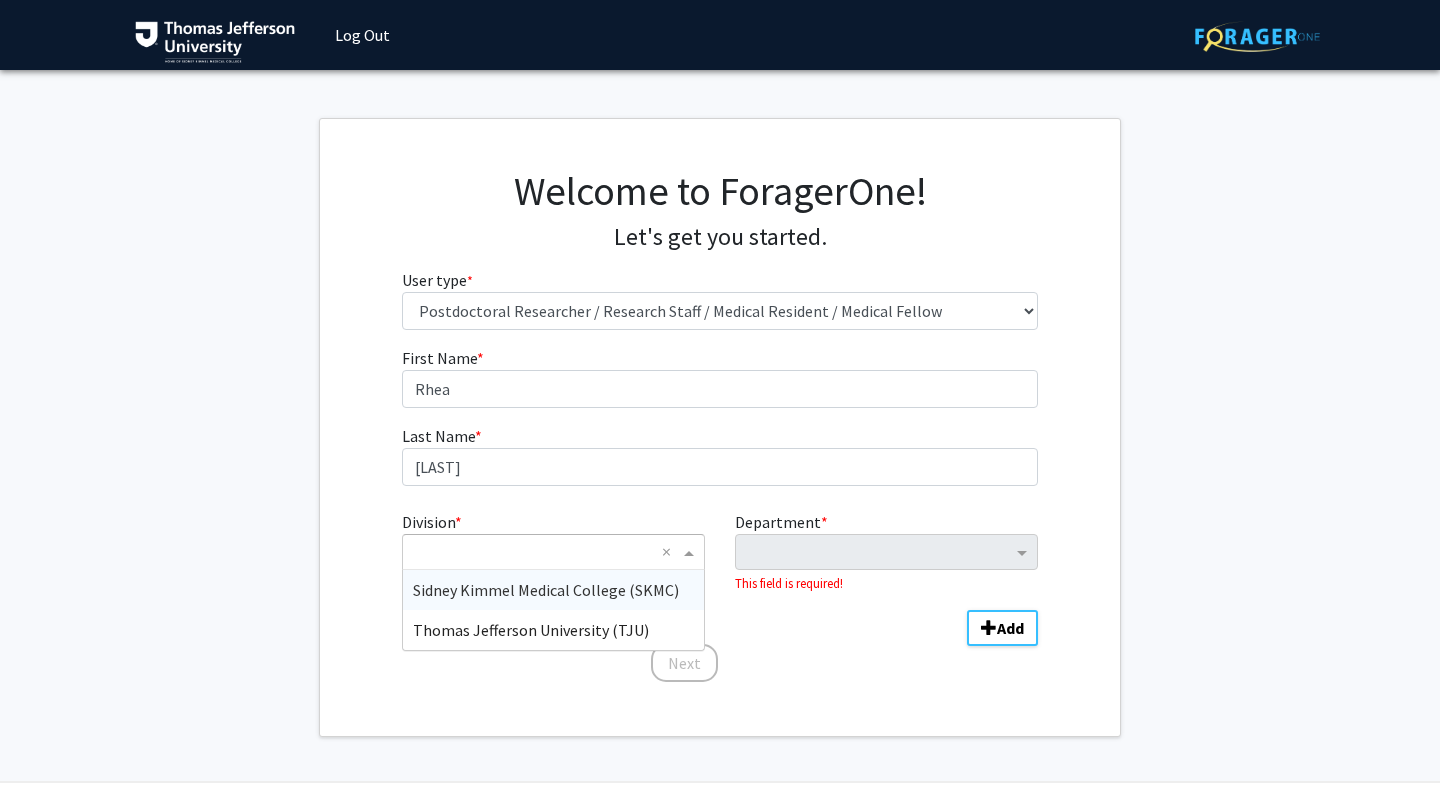 click 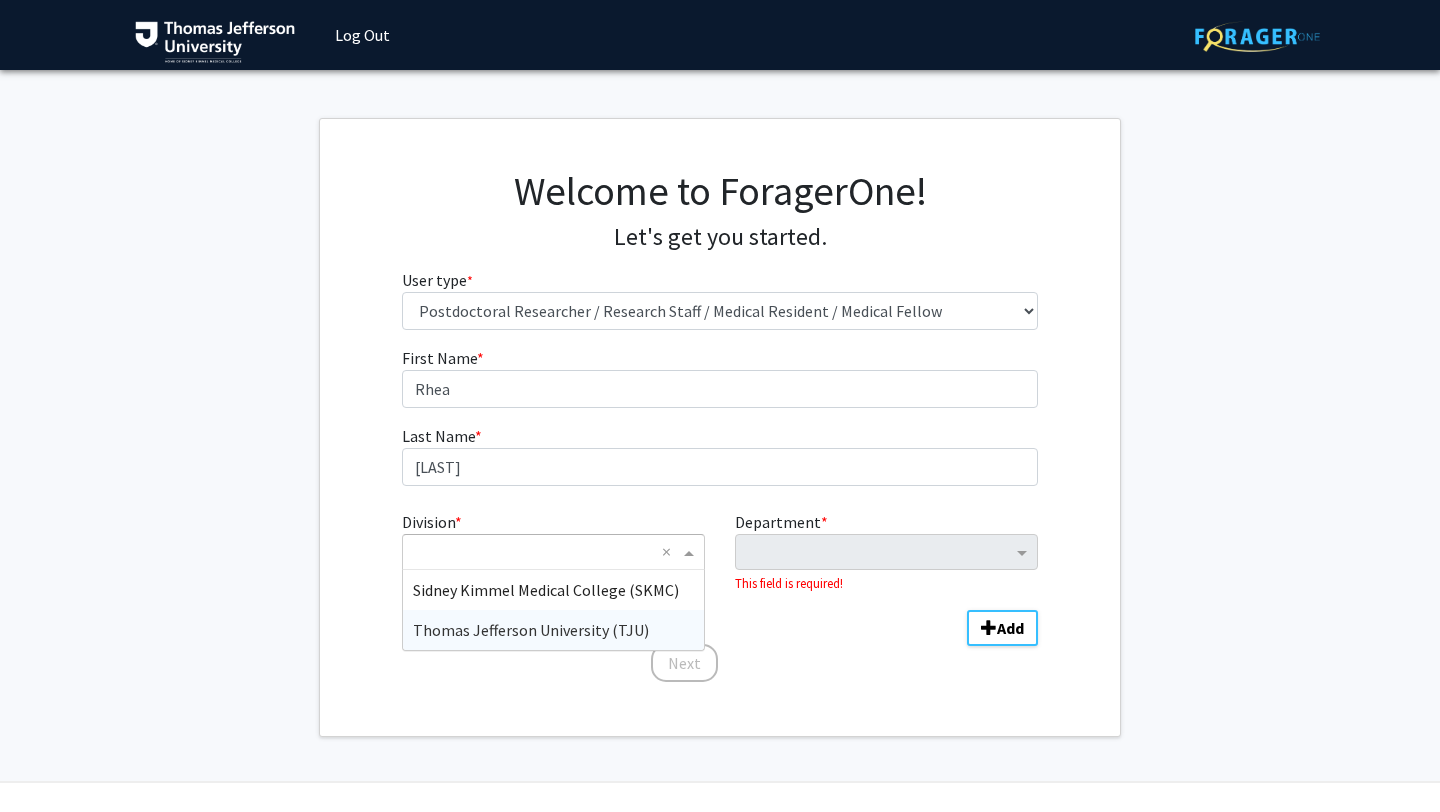 click on "Thomas Jefferson University (TJU)" at bounding box center [553, 630] 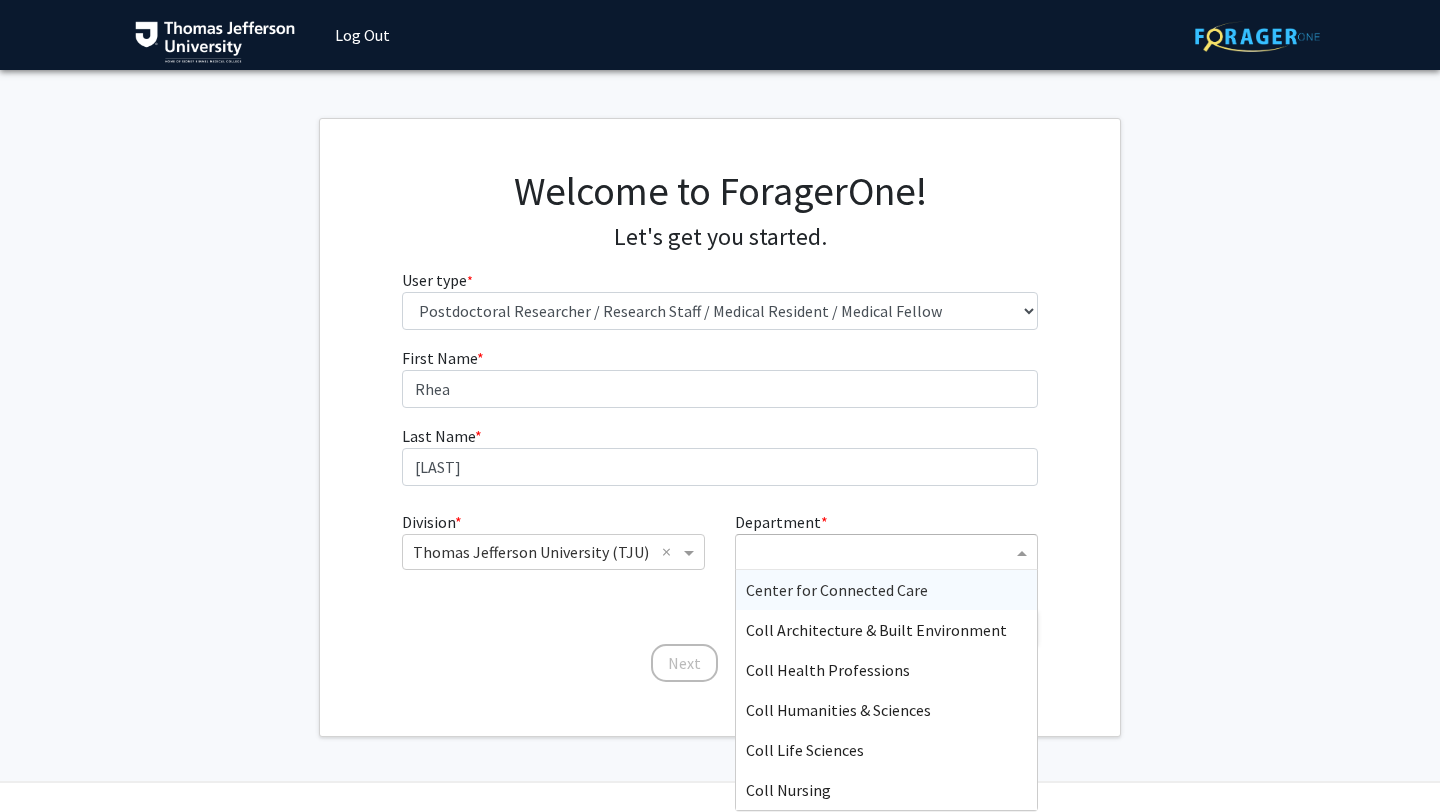 click 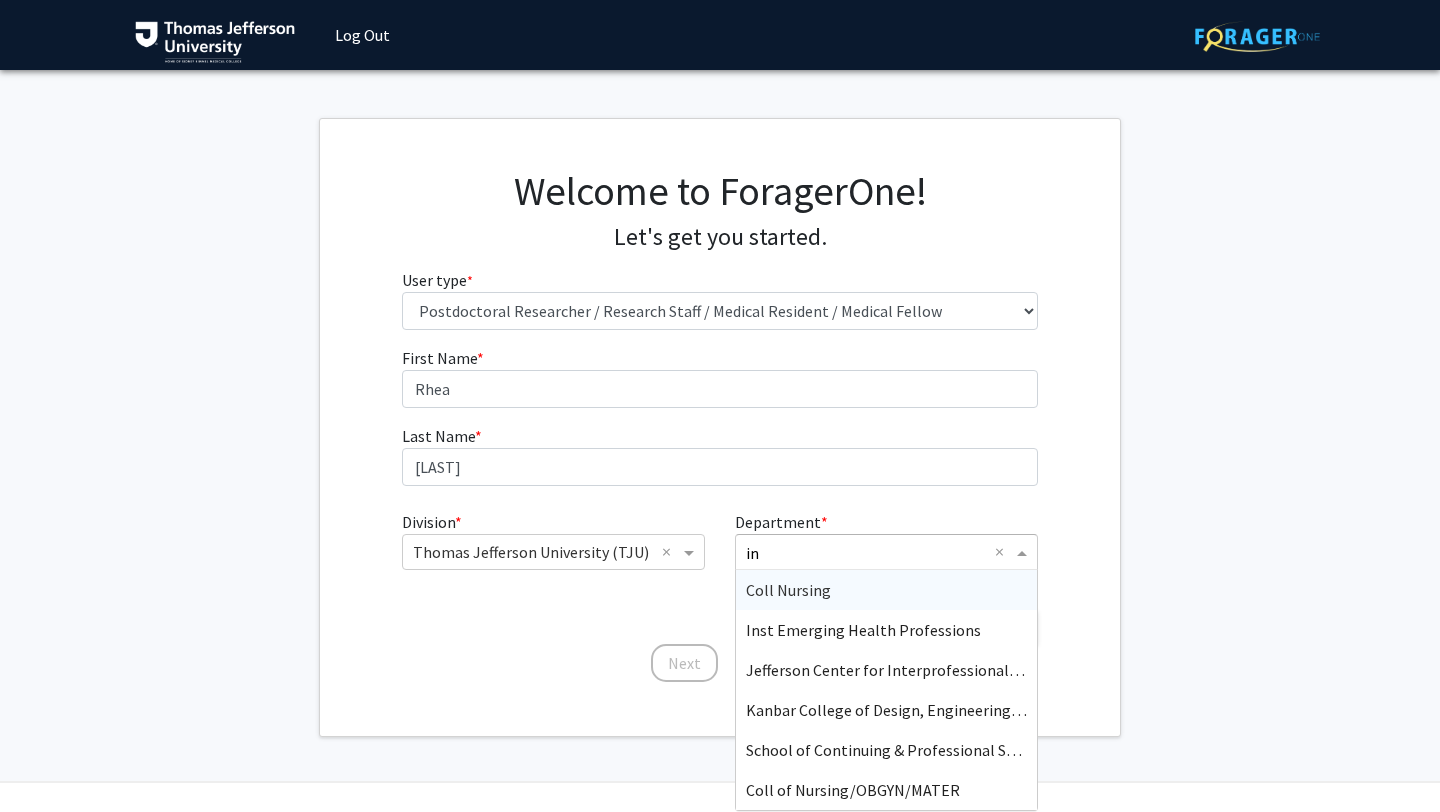 type on "i" 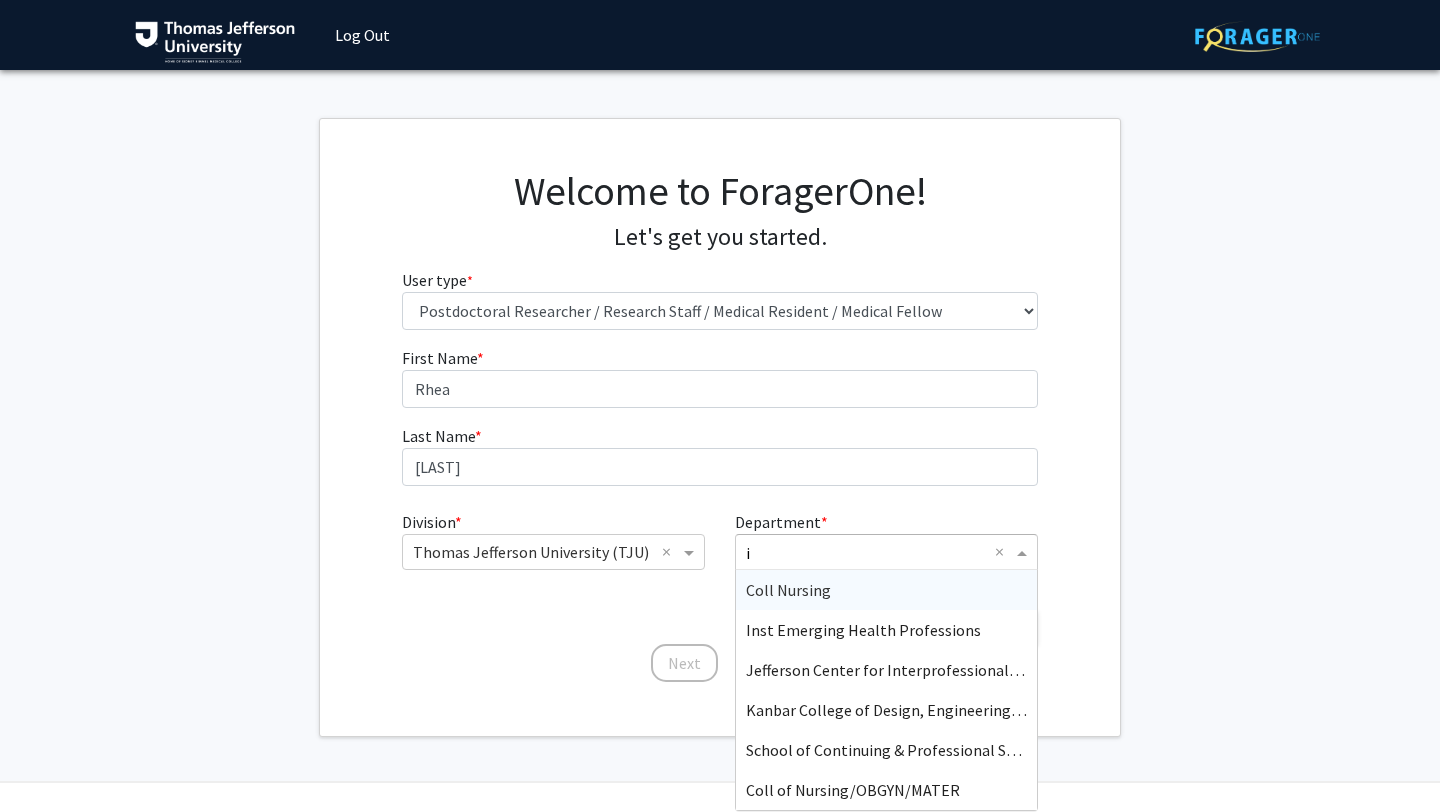 type 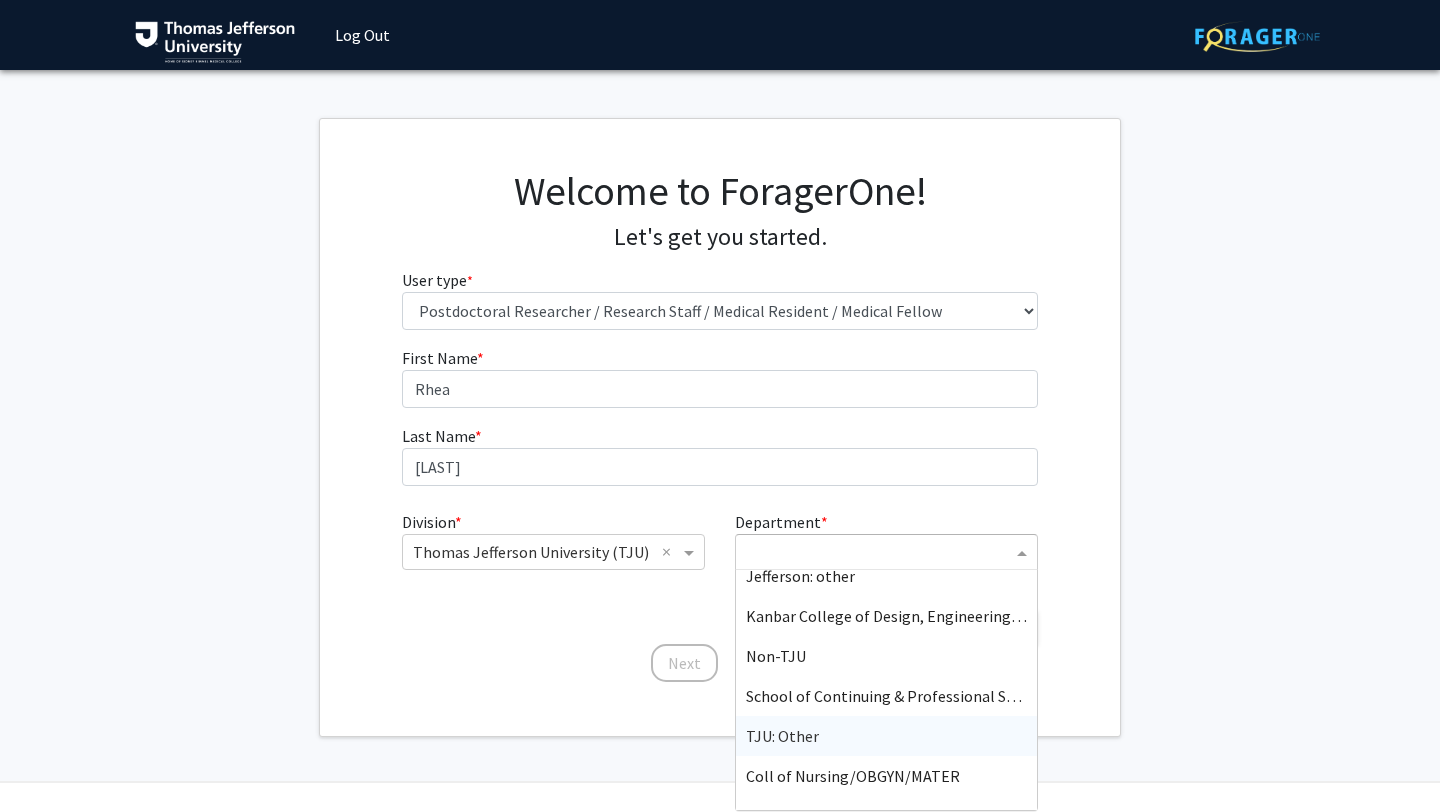 scroll, scrollTop: 491, scrollLeft: 0, axis: vertical 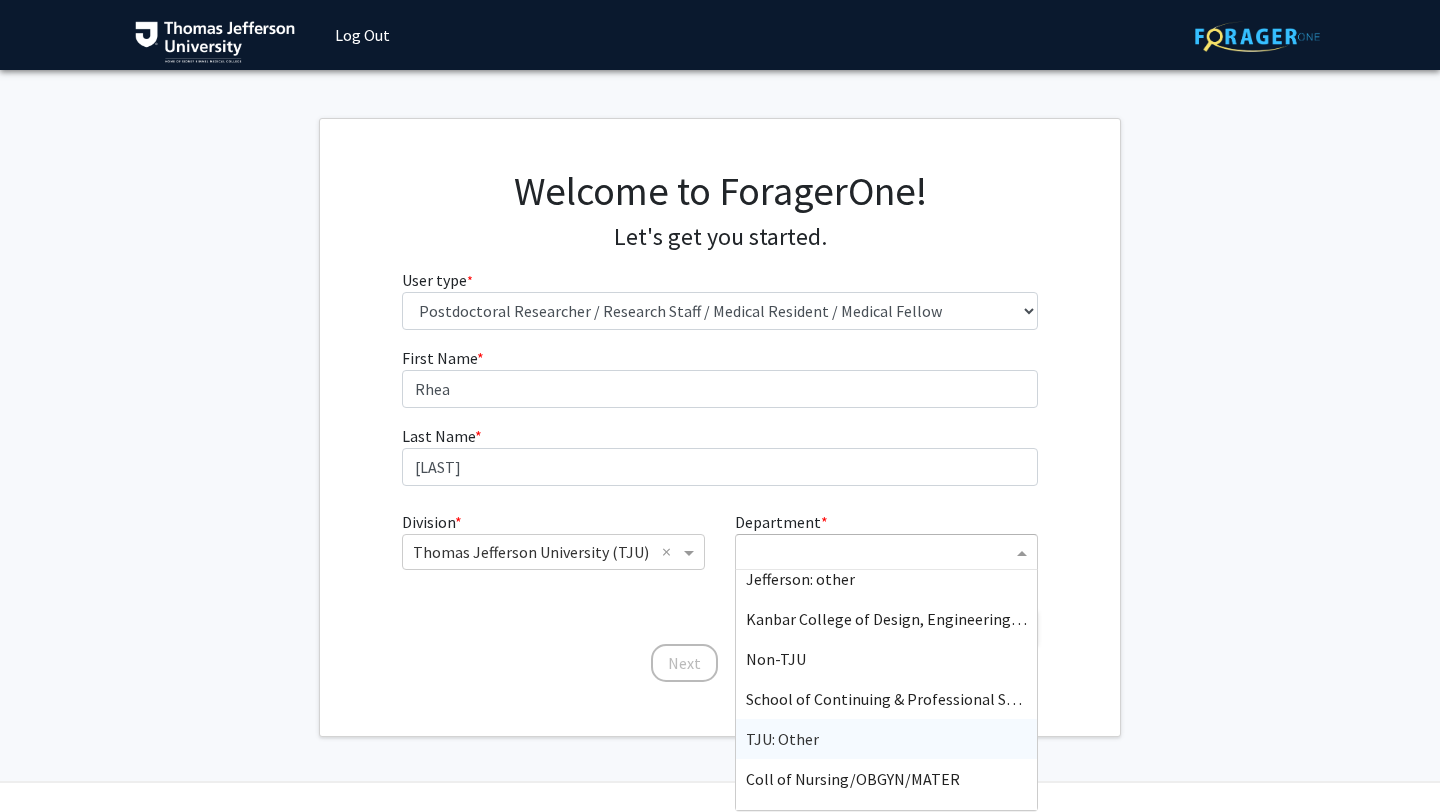 click on "TJU: Other" at bounding box center (886, 739) 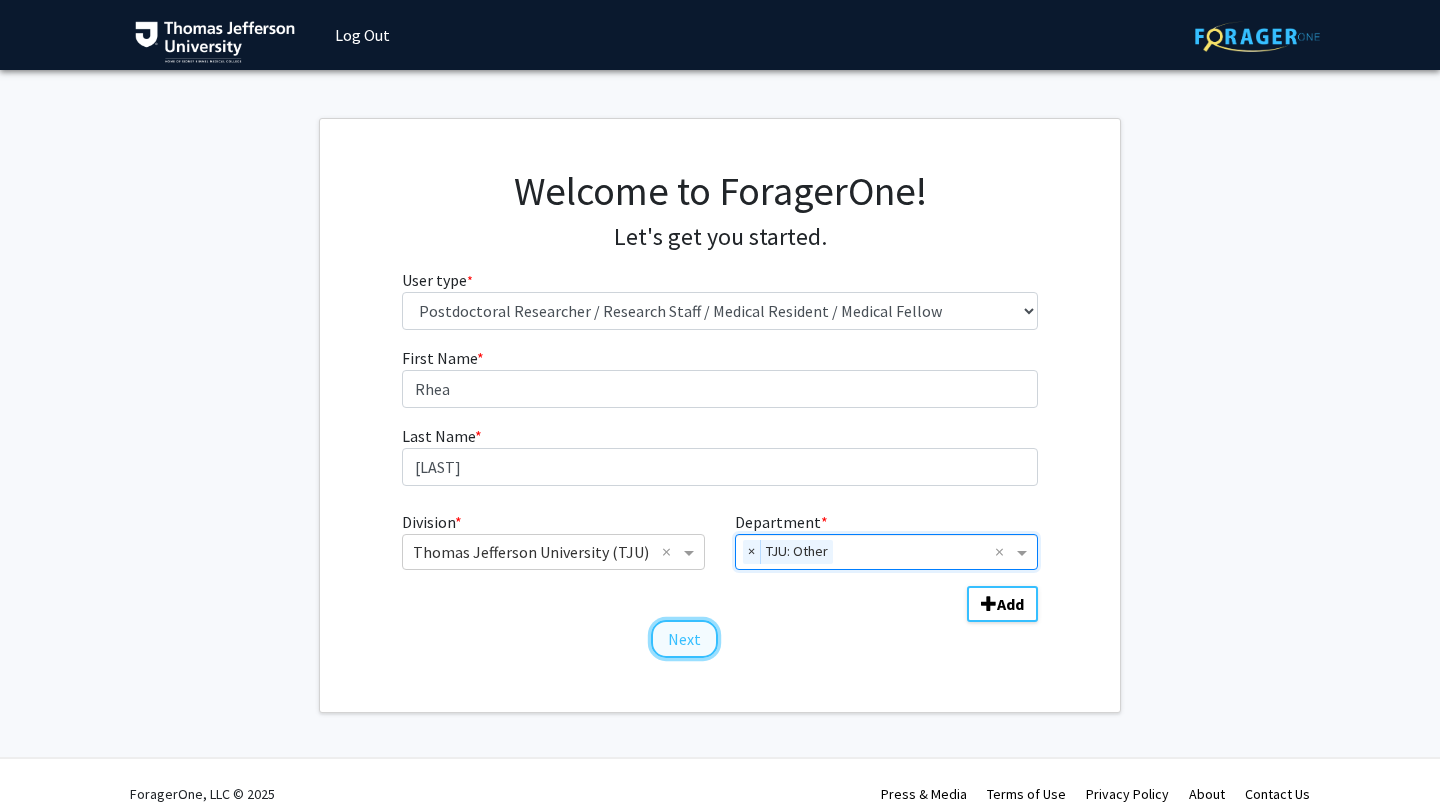 click on "Next" 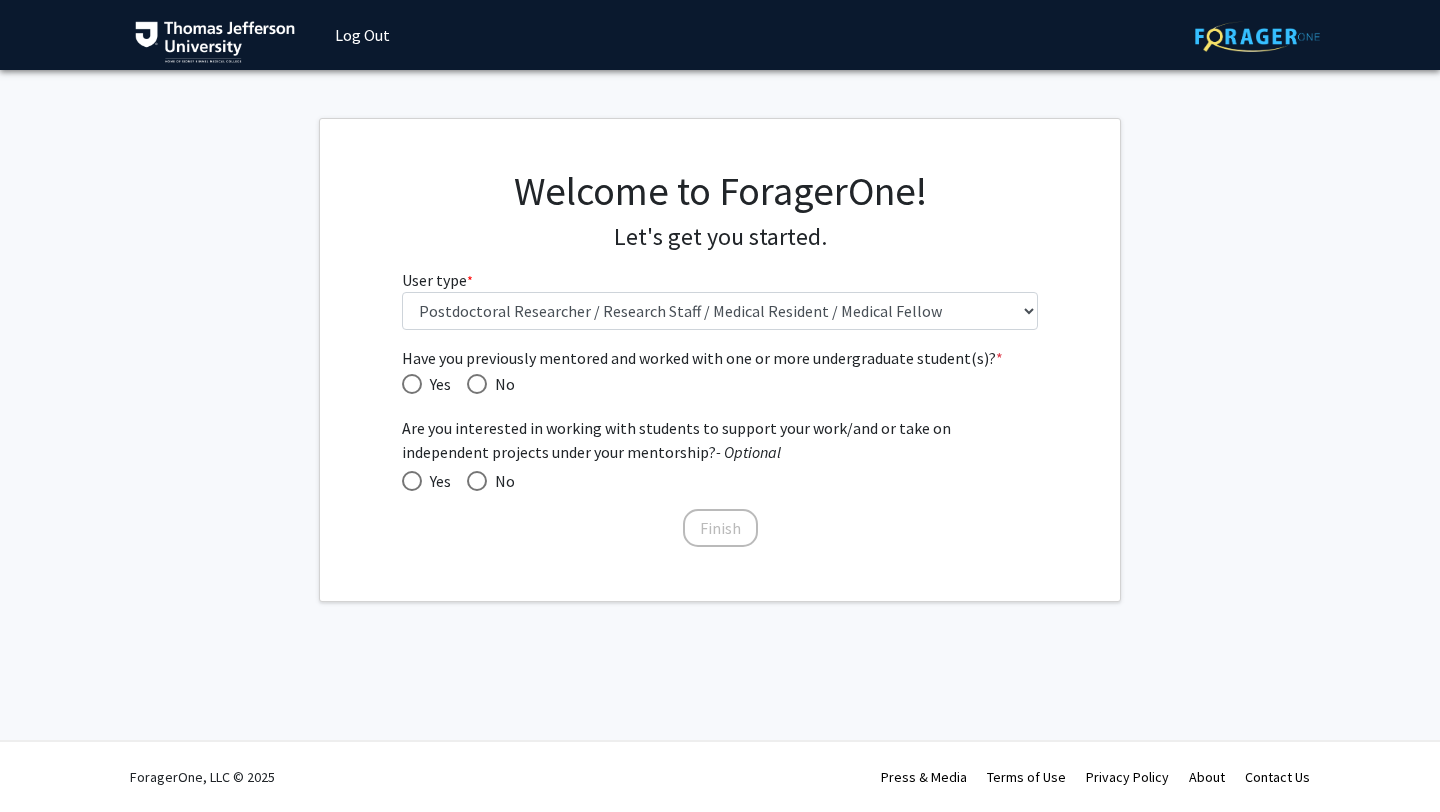 click at bounding box center [477, 384] 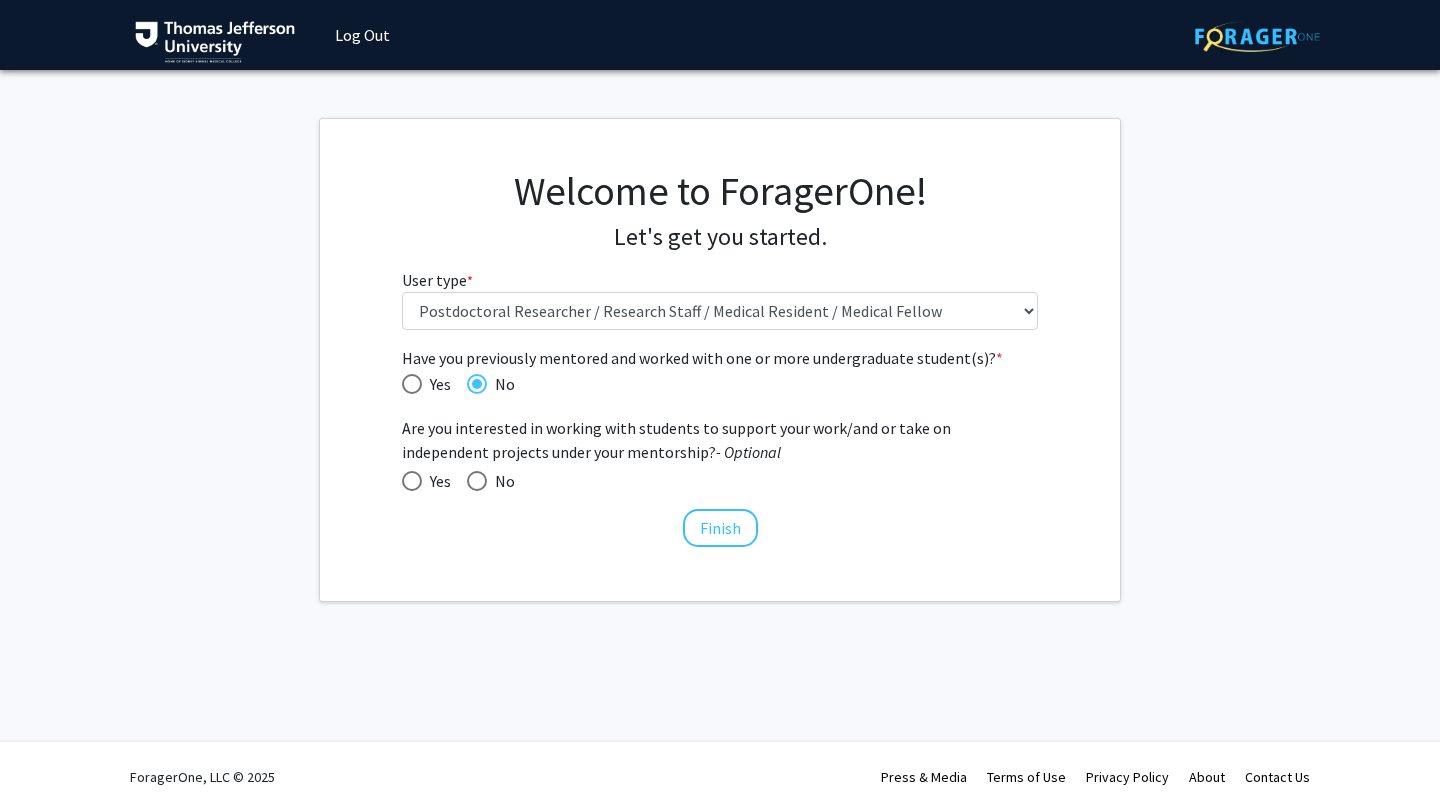 click at bounding box center (412, 481) 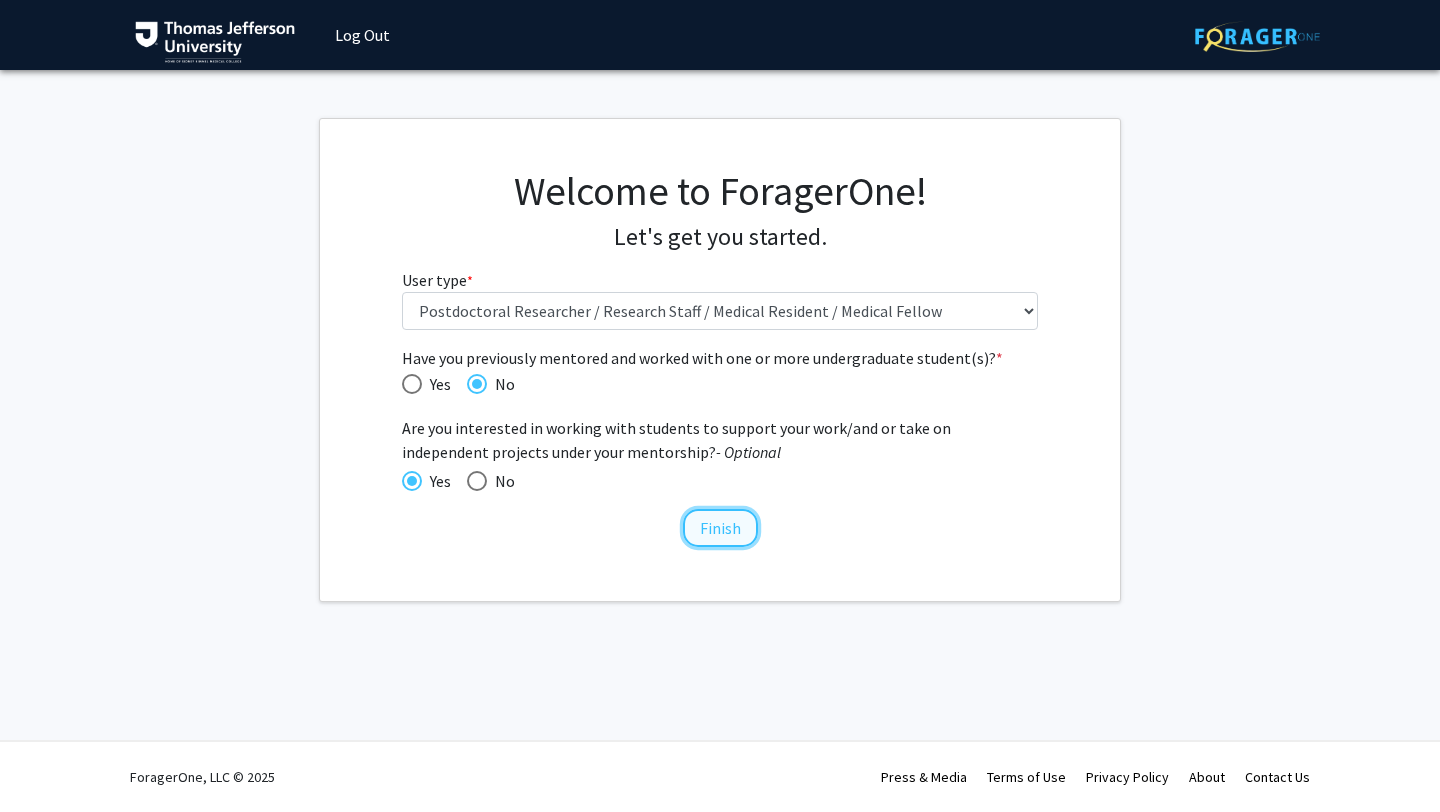 click on "Finish" 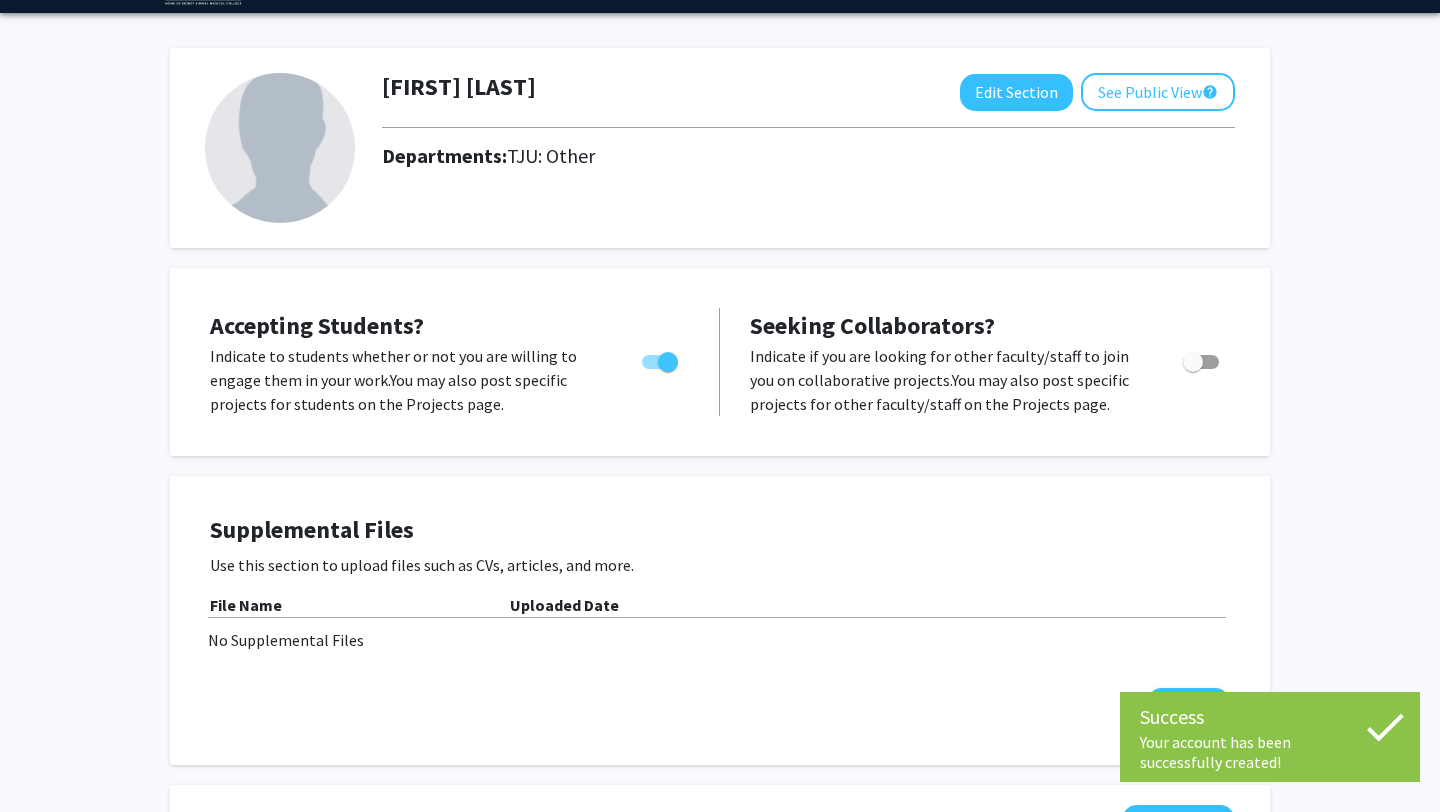 scroll, scrollTop: 83, scrollLeft: 0, axis: vertical 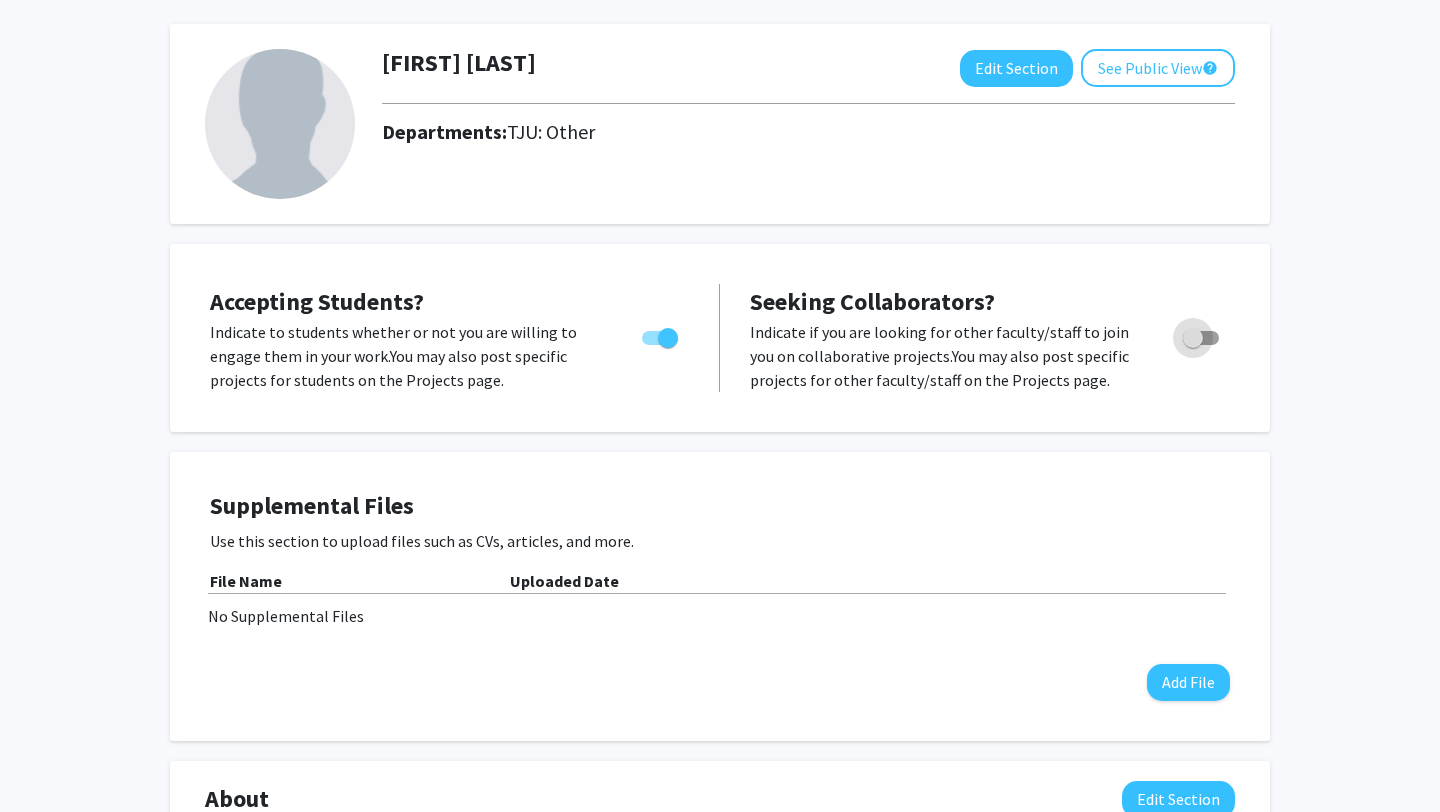 click at bounding box center (1193, 338) 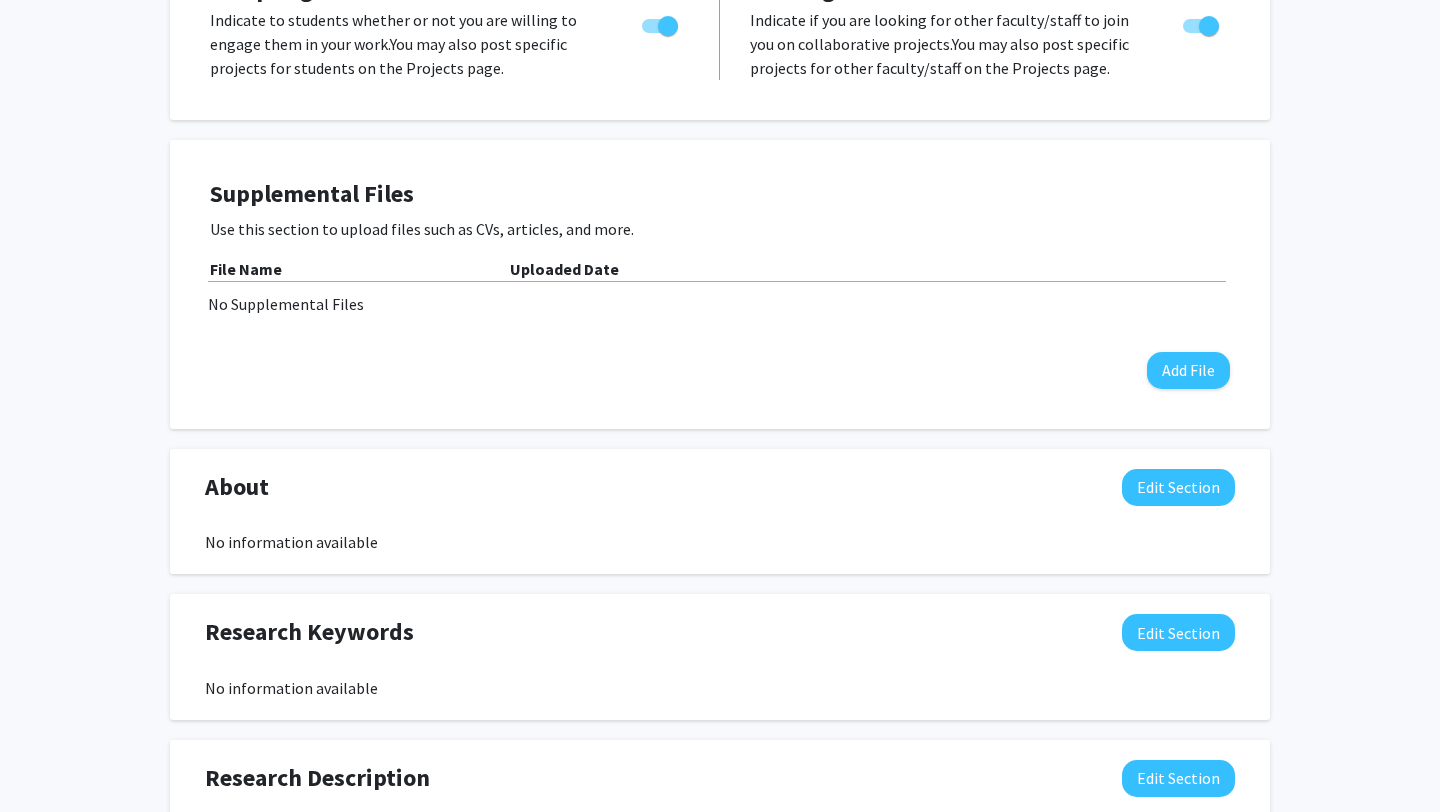 scroll, scrollTop: 0, scrollLeft: 0, axis: both 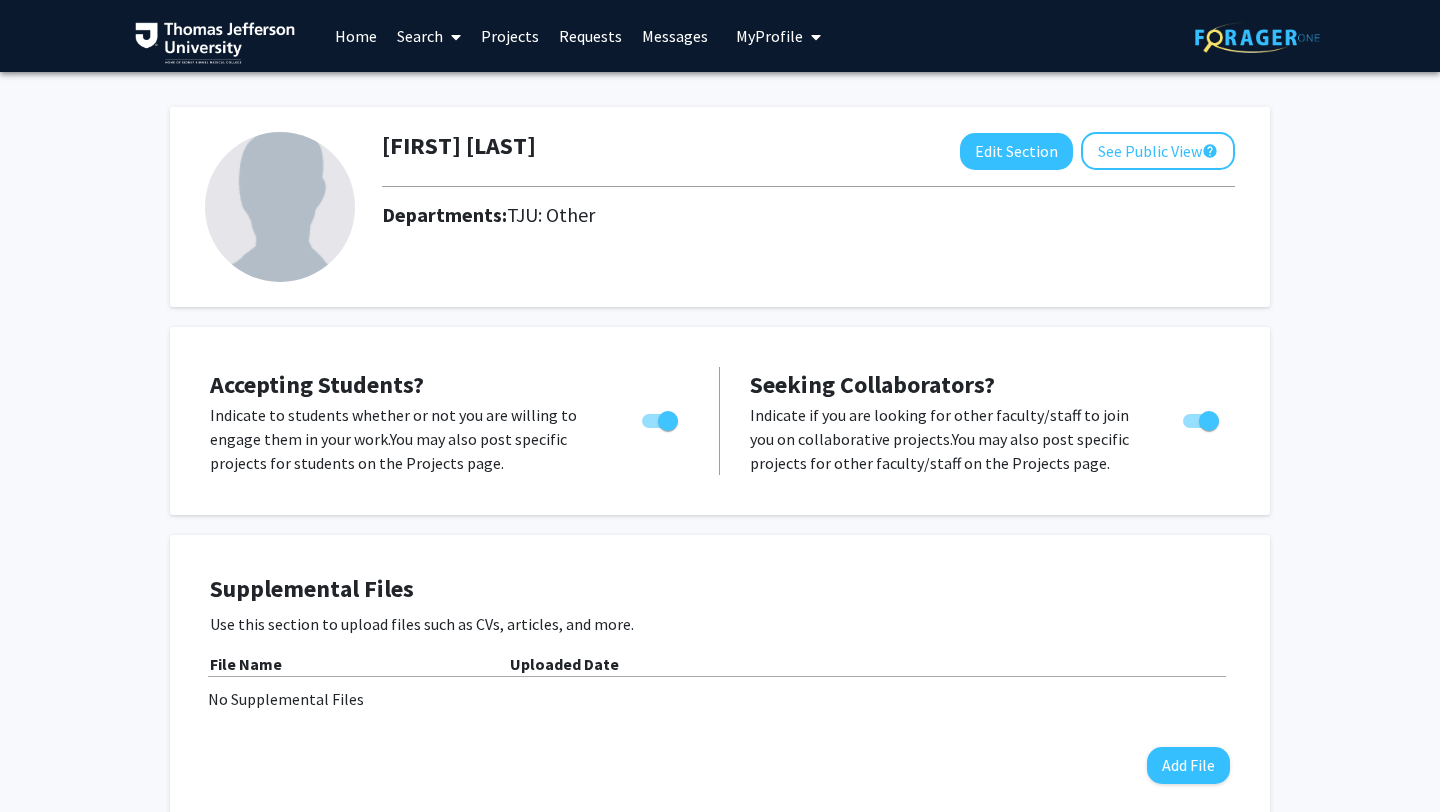 click on "Projects" at bounding box center (510, 36) 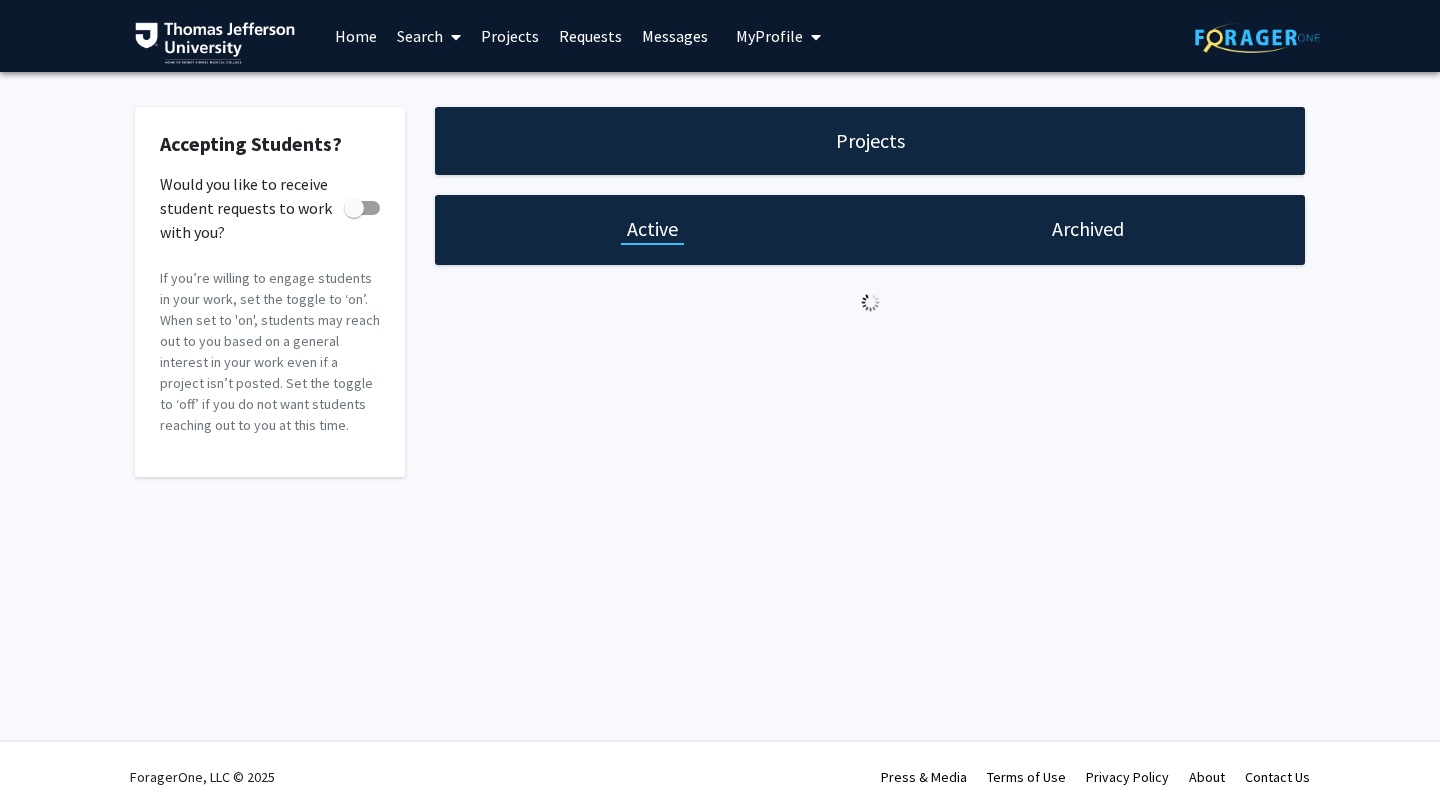 checkbox on "true" 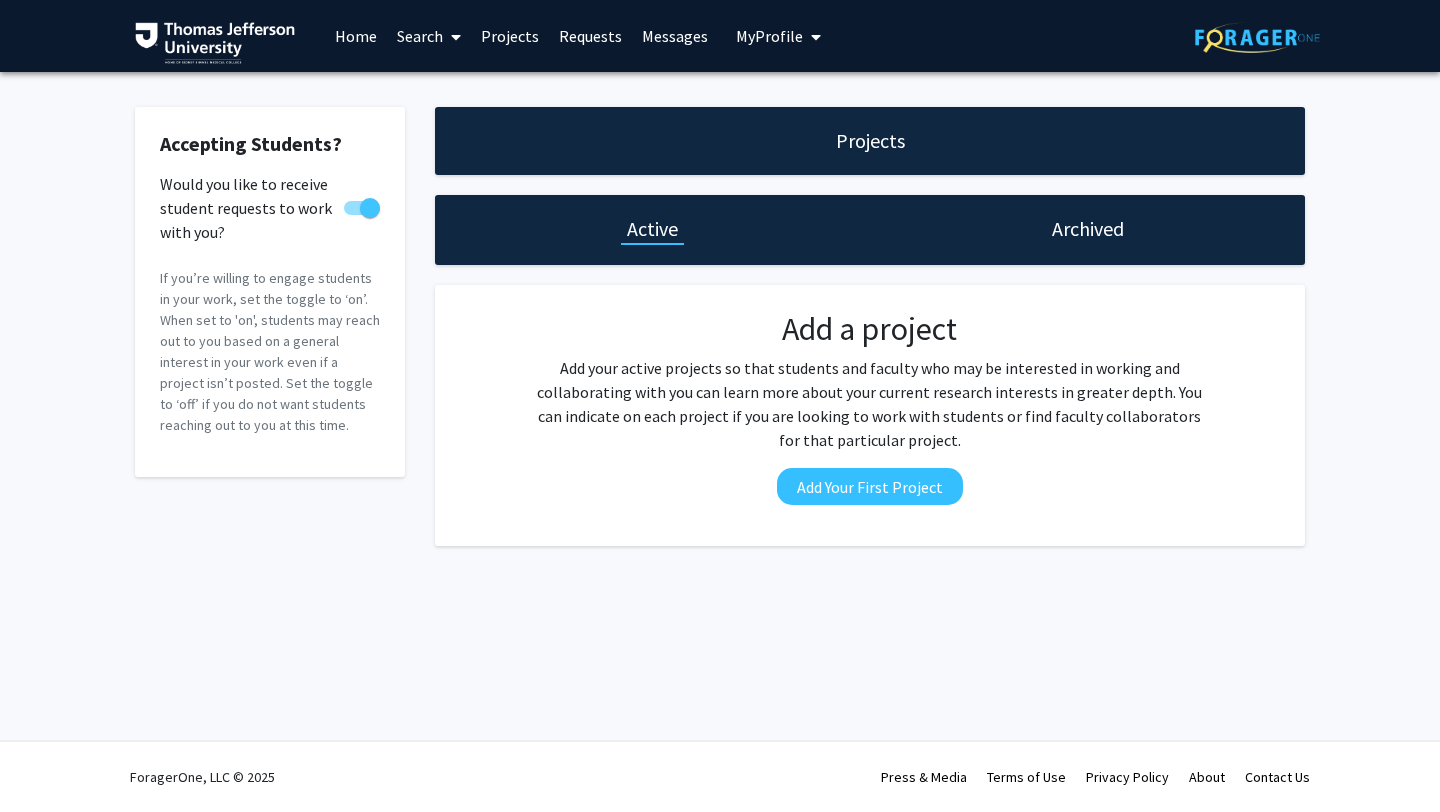 click on "My   Profile" at bounding box center [769, 36] 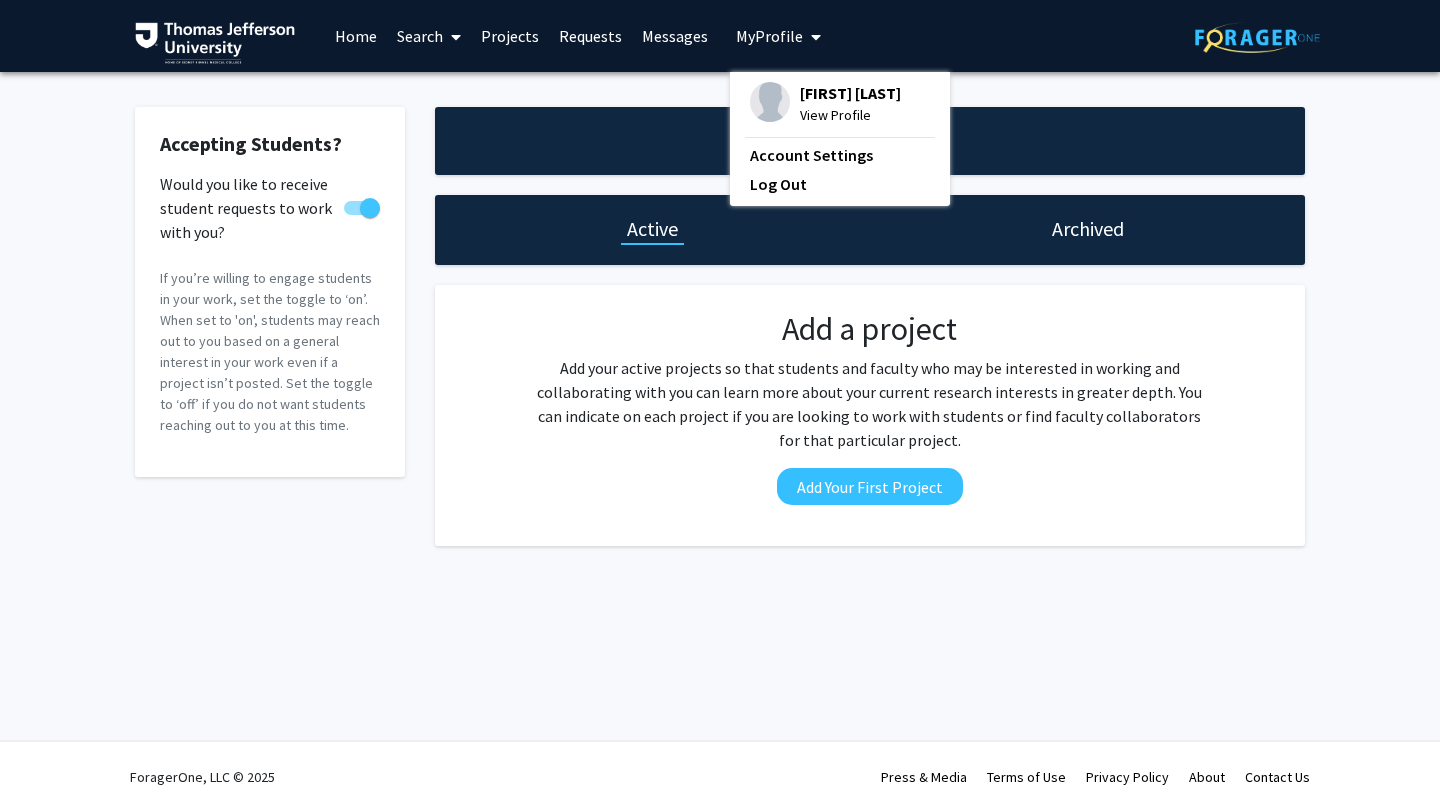 click on "View Profile" at bounding box center [850, 115] 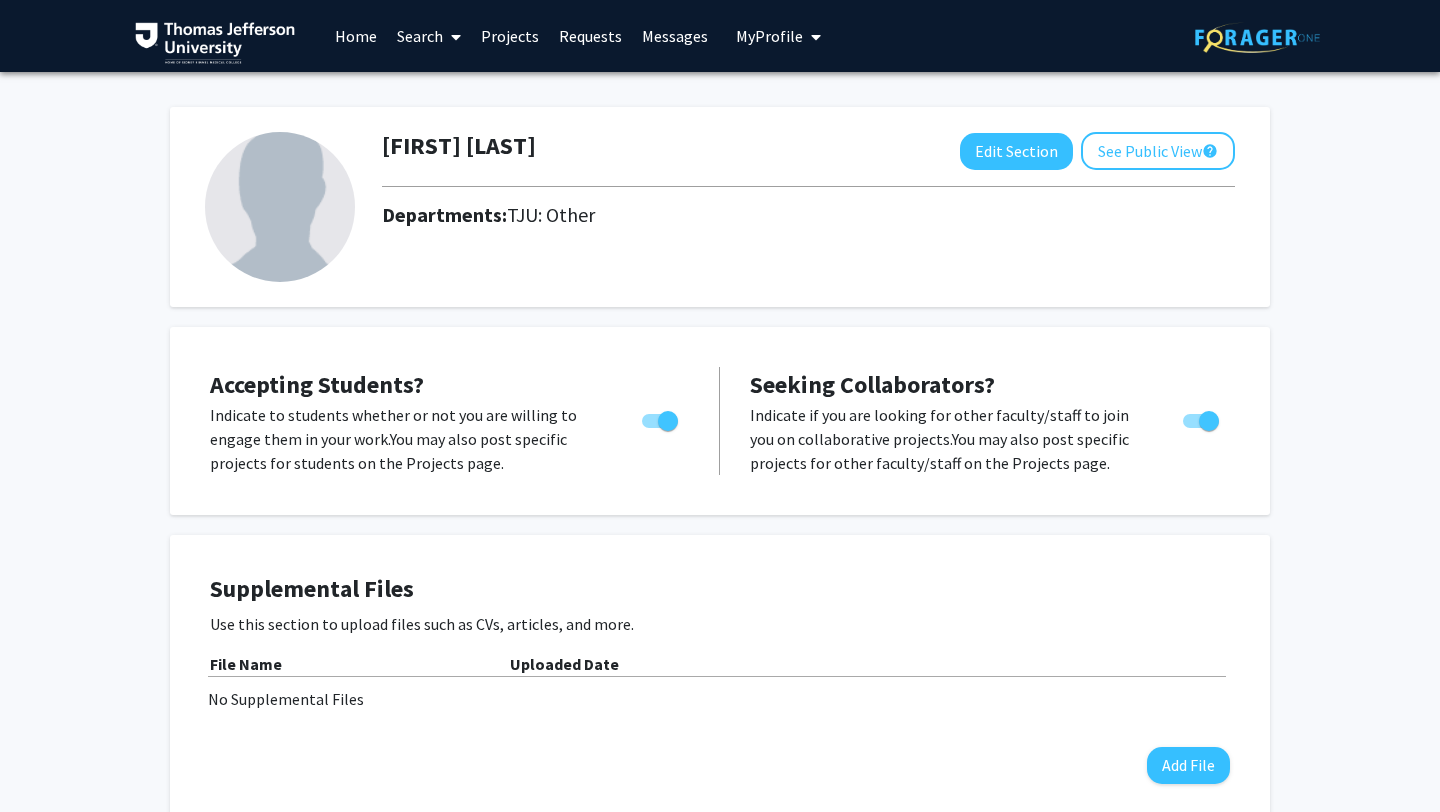 click 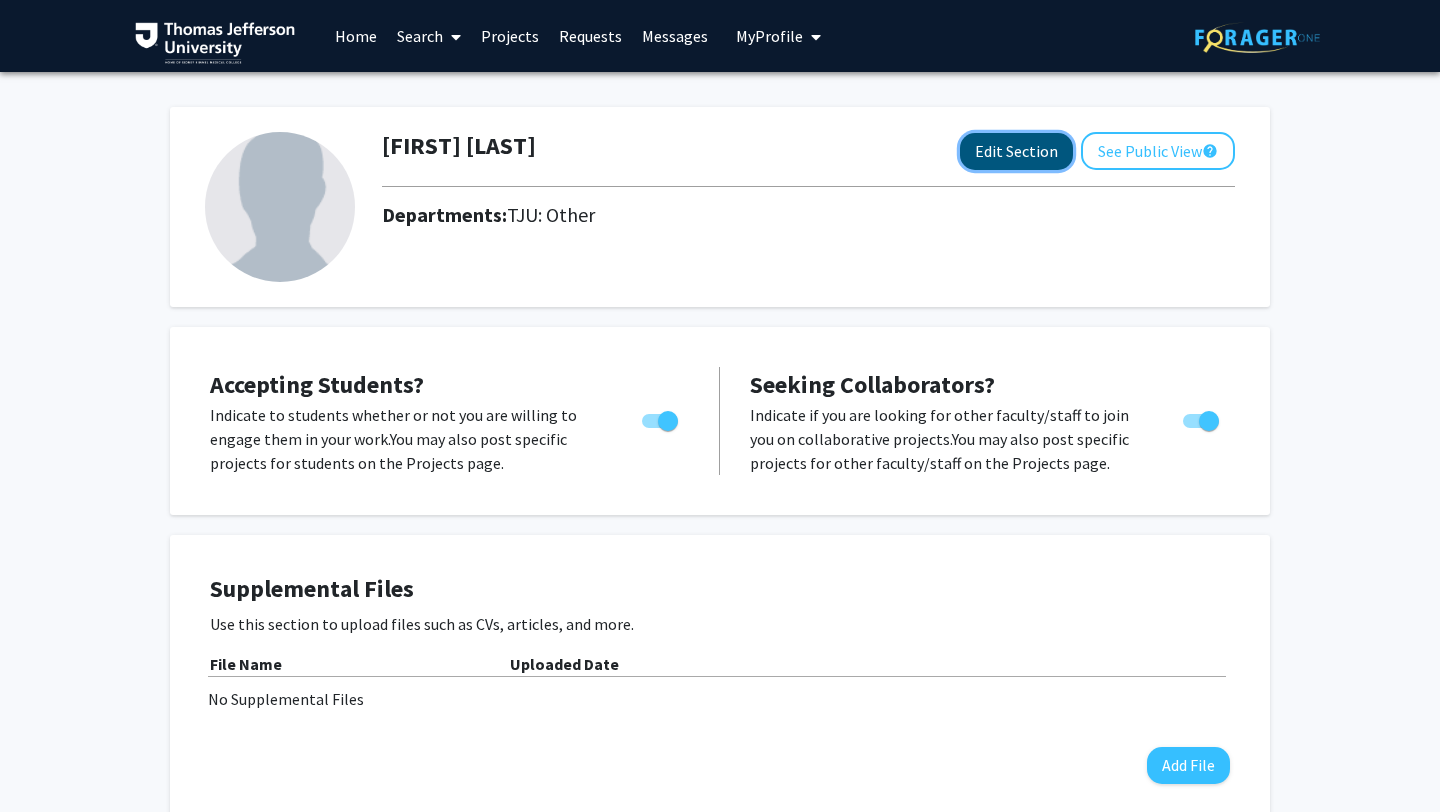 click on "Edit Section" 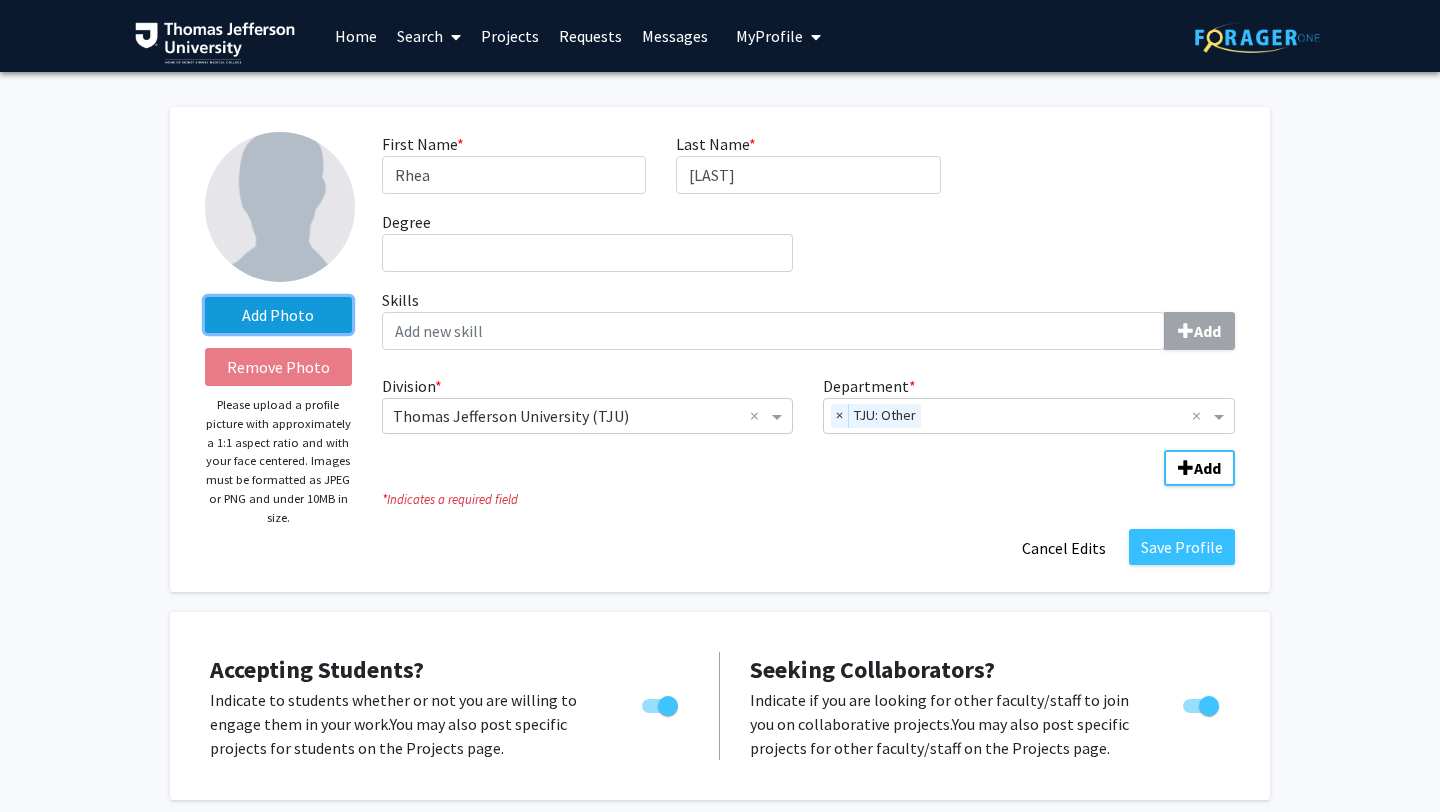 click on "Add Photo" 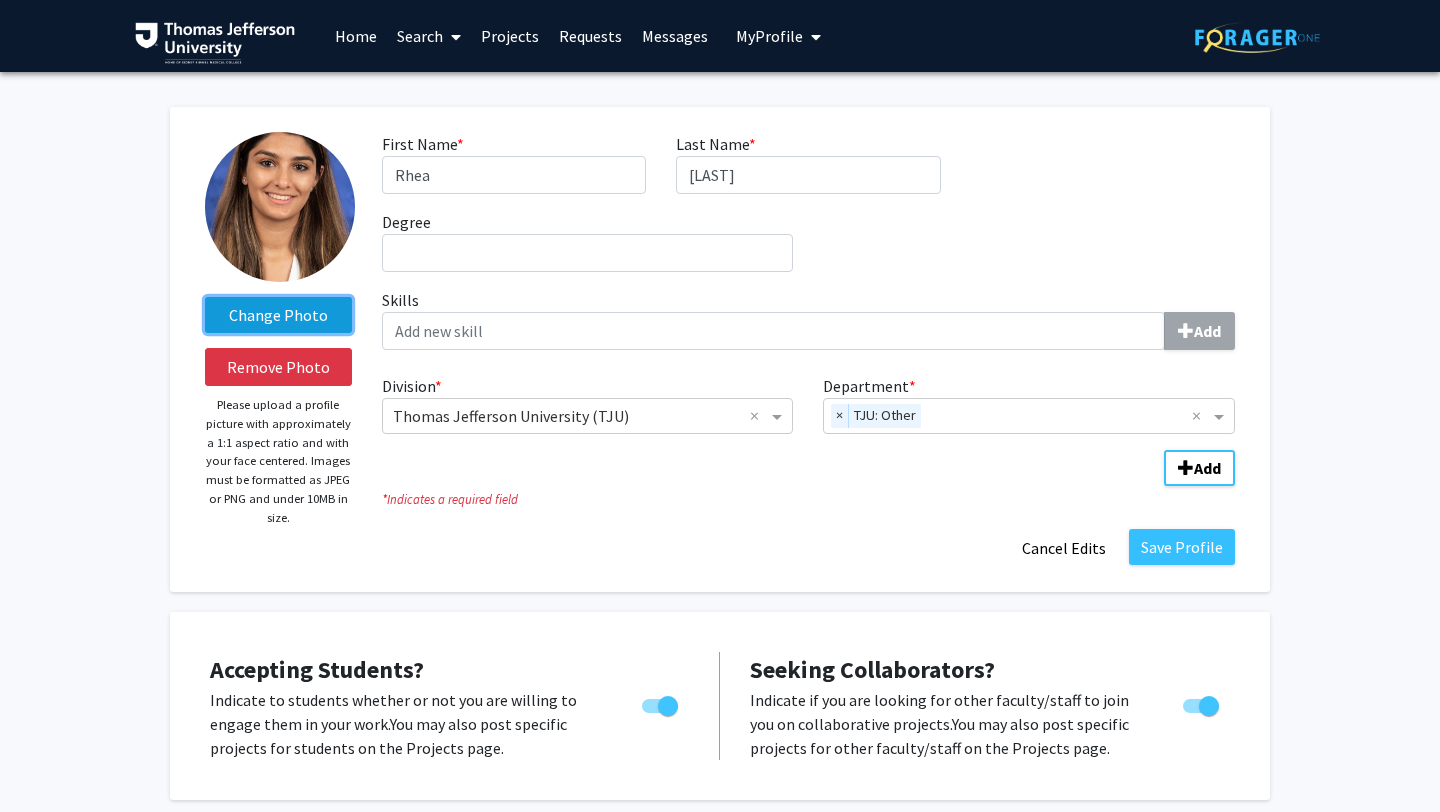 click on "Change Photo" 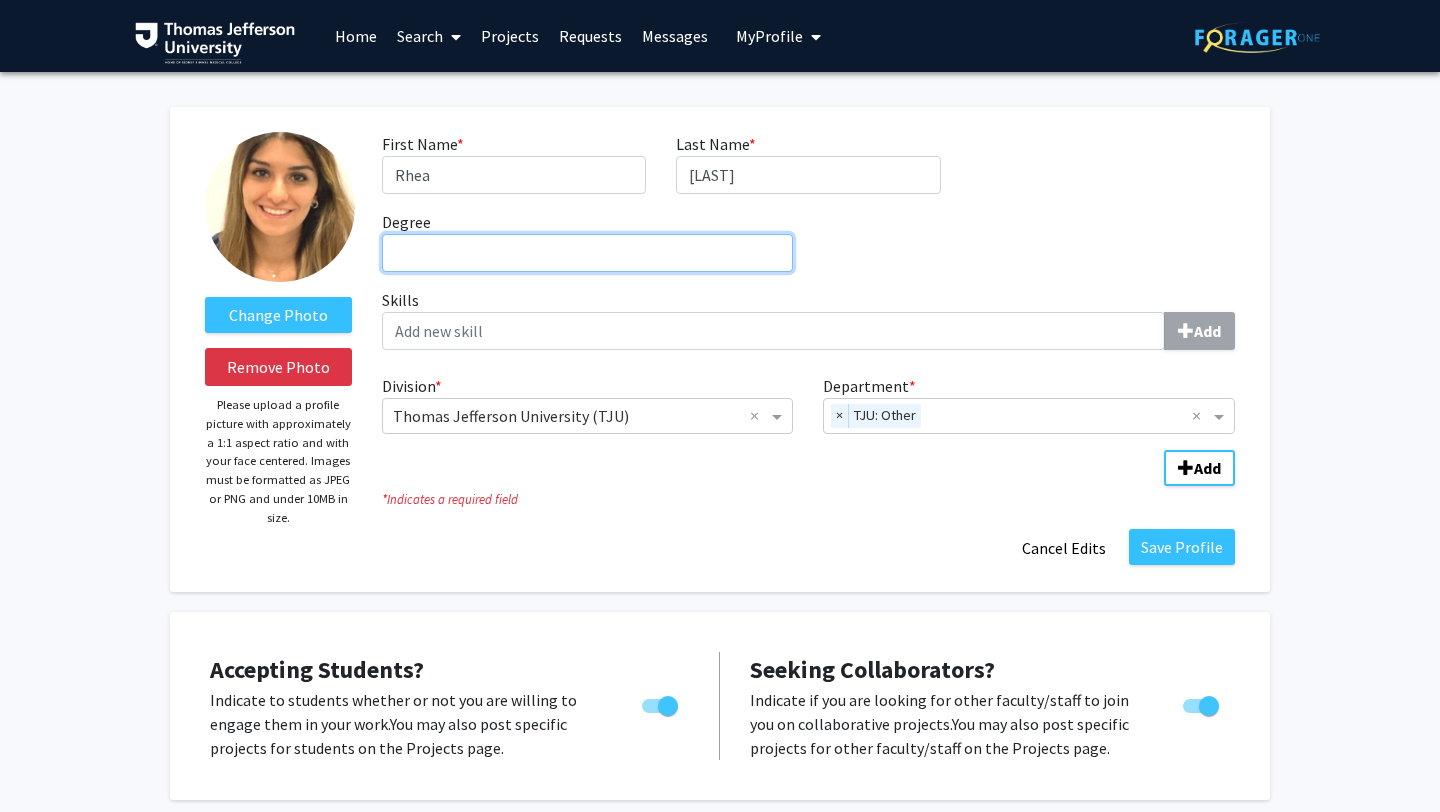 click on "Degree  required" at bounding box center [588, 253] 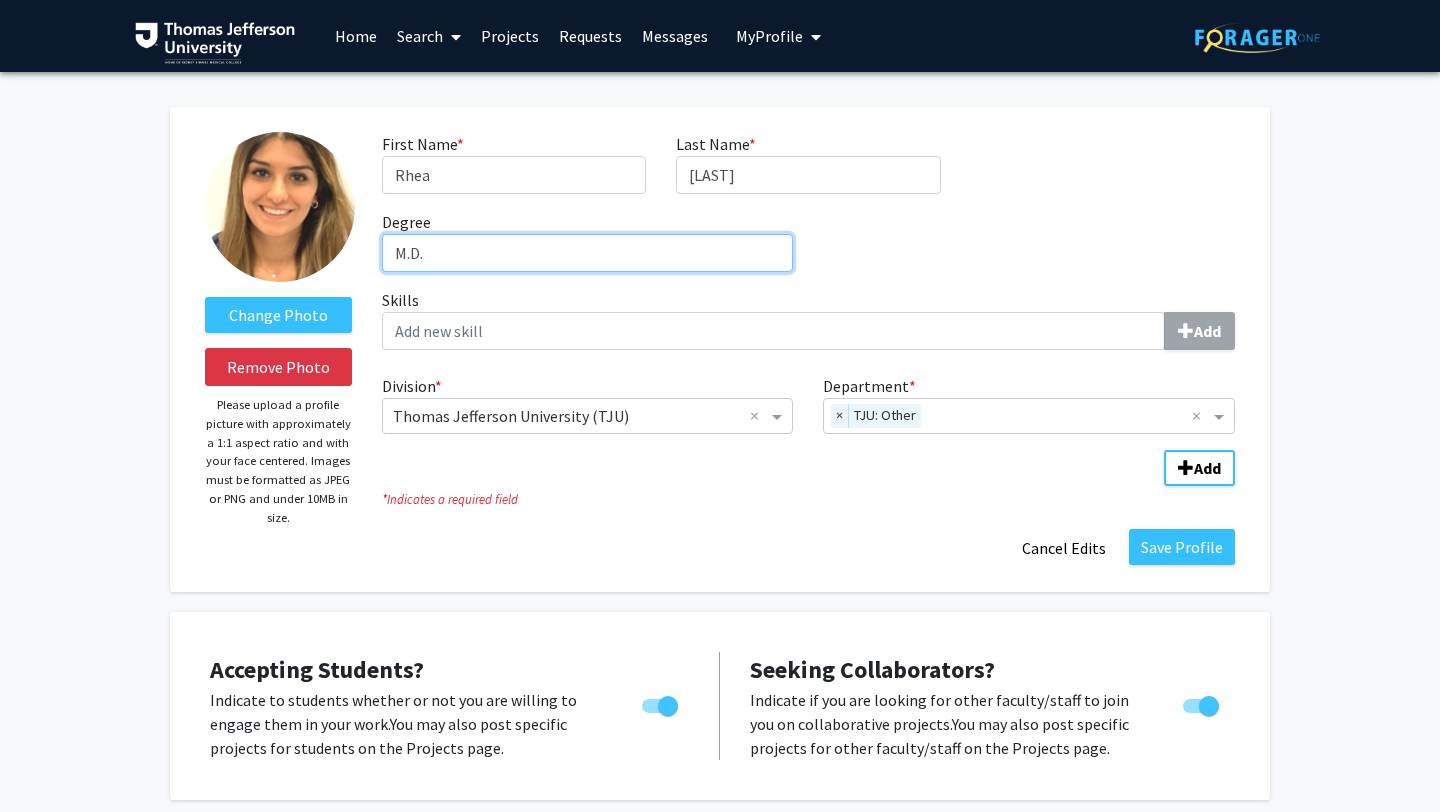 type on "M.D." 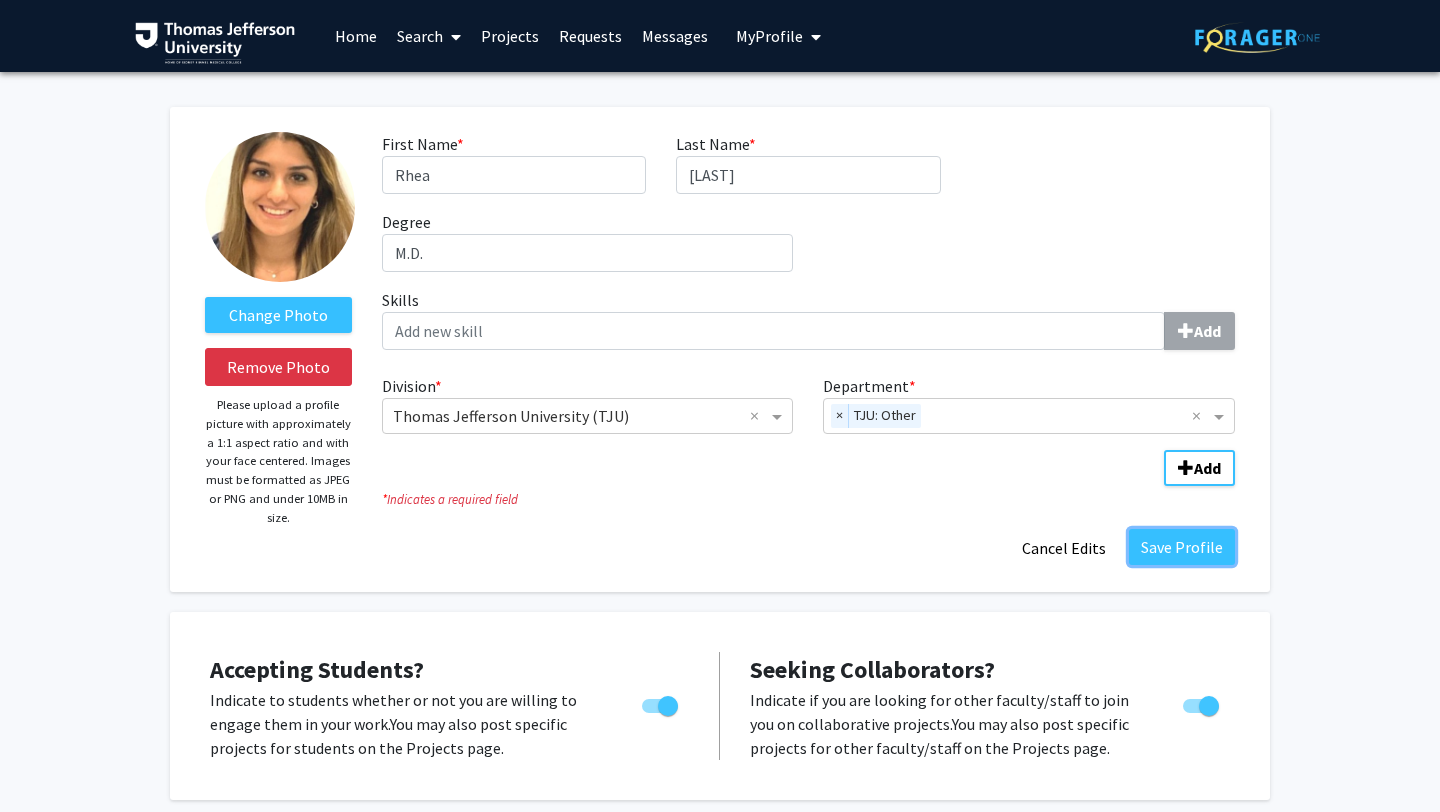 click on "Save Profile" 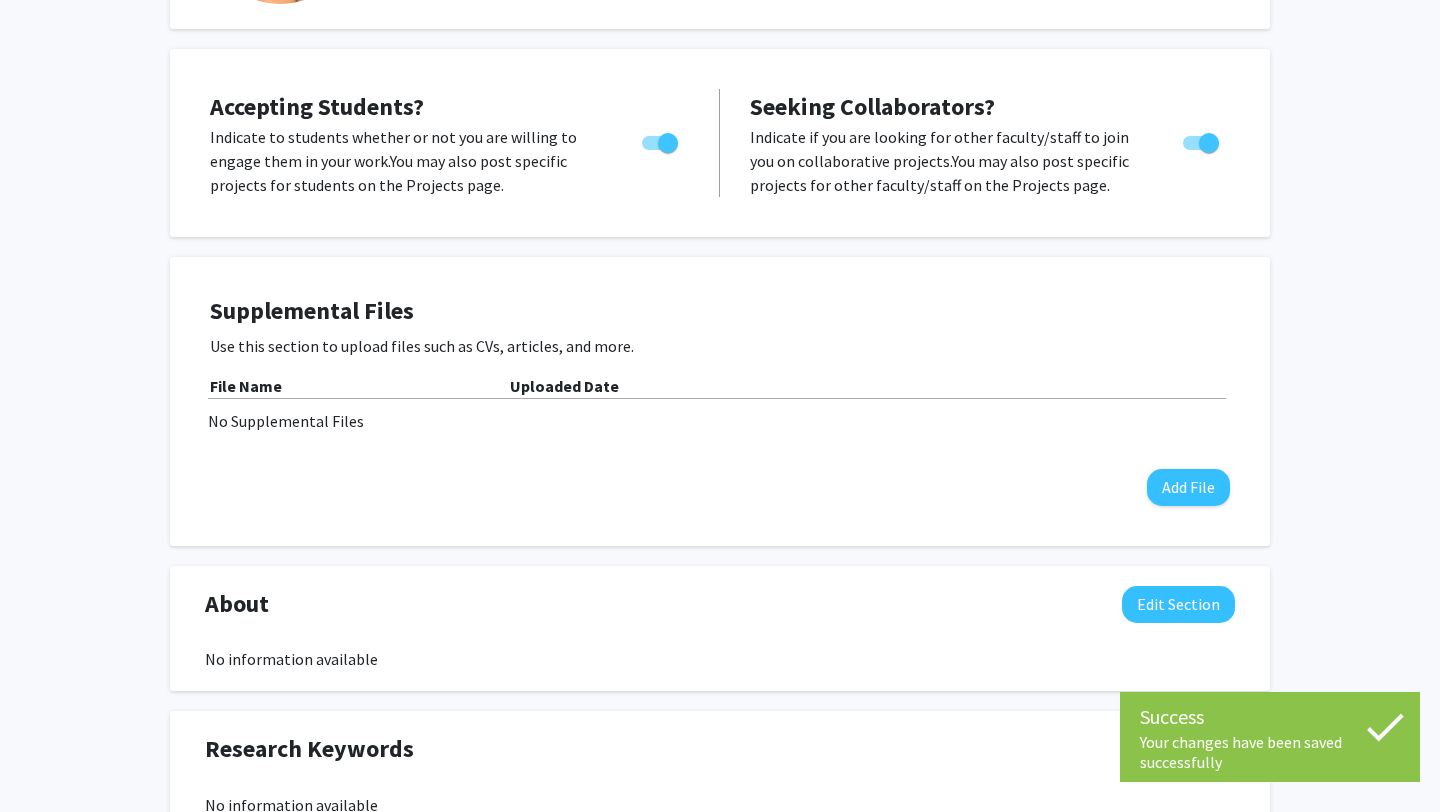 scroll, scrollTop: 0, scrollLeft: 0, axis: both 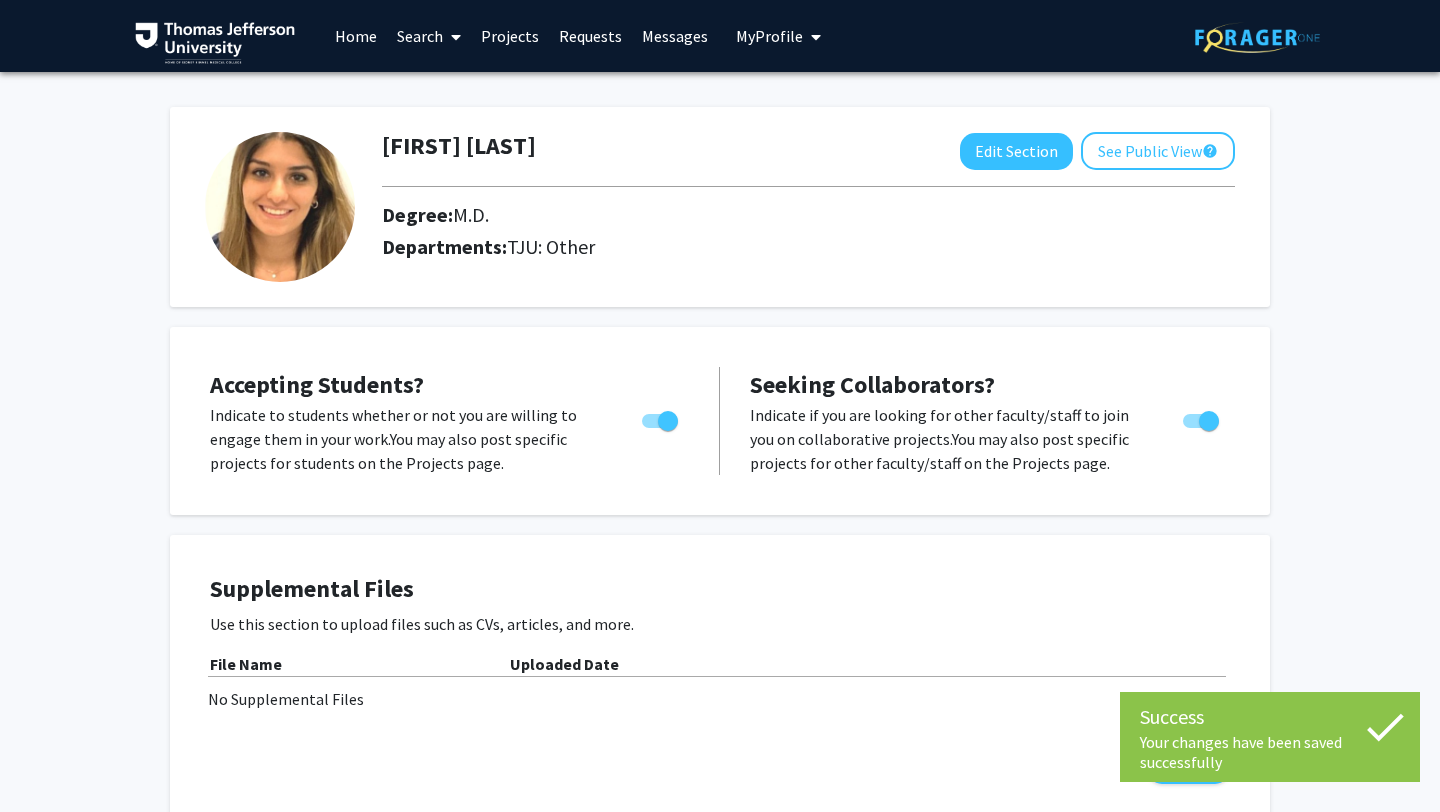 click on "Projects" at bounding box center [510, 36] 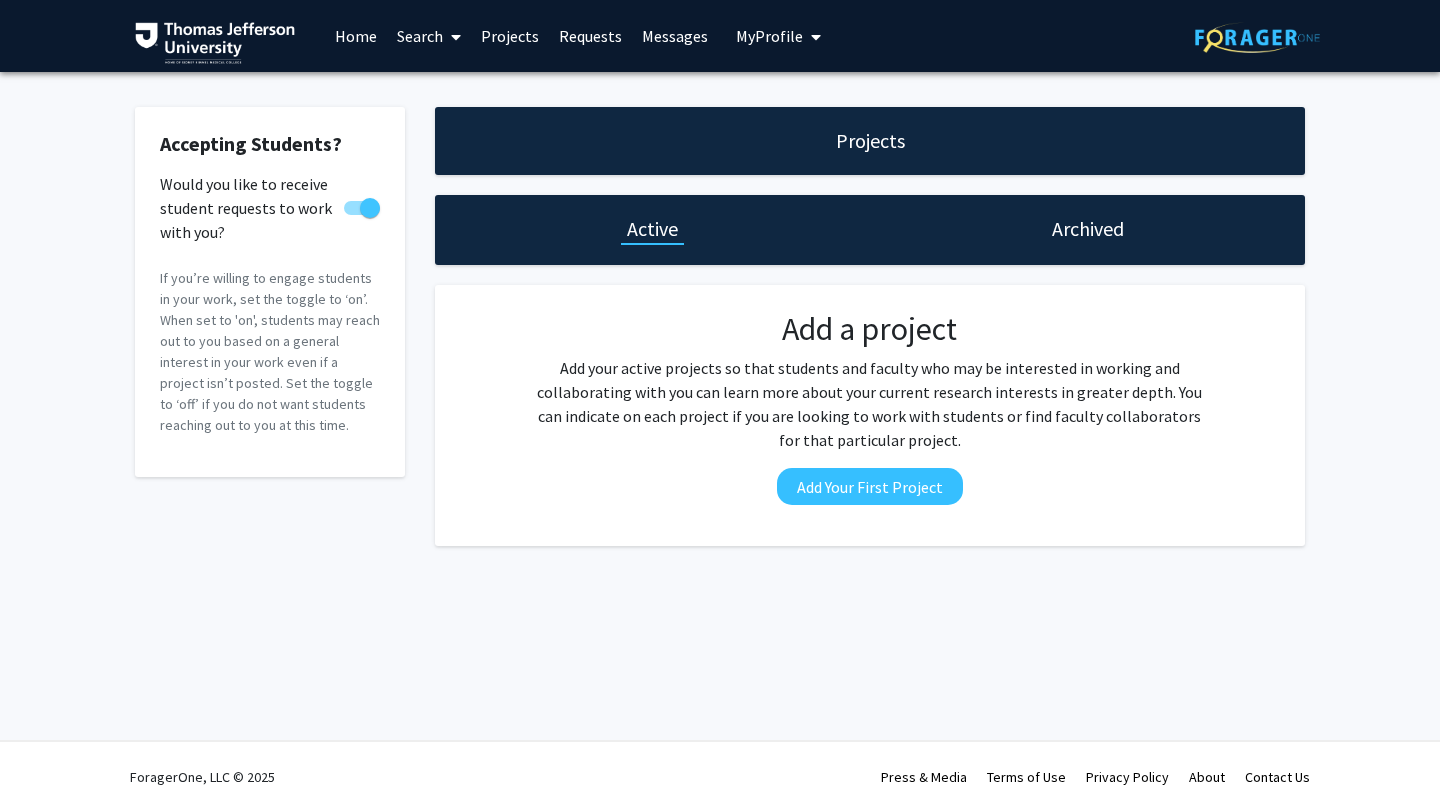 click at bounding box center (452, 37) 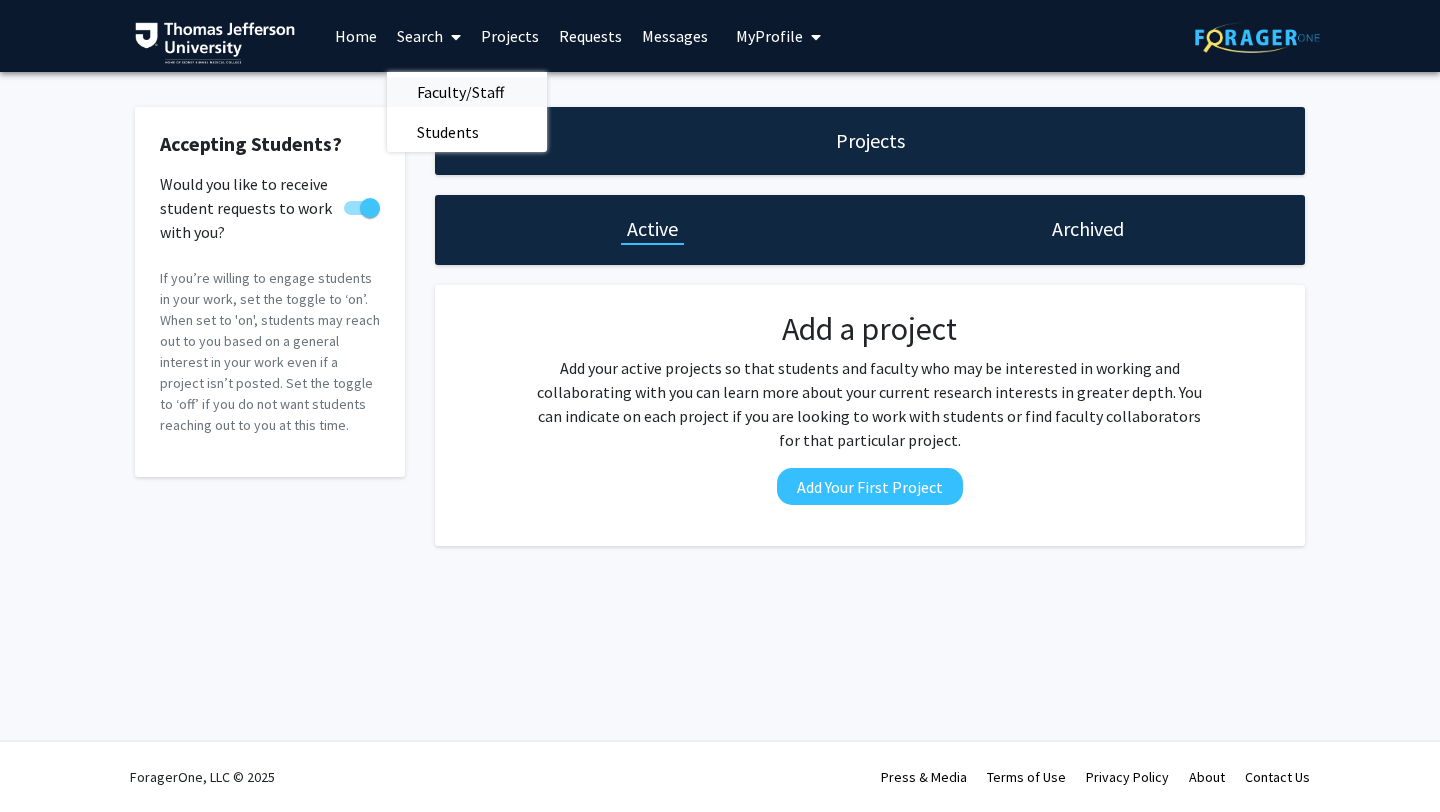 click on "Faculty/Staff" at bounding box center [460, 92] 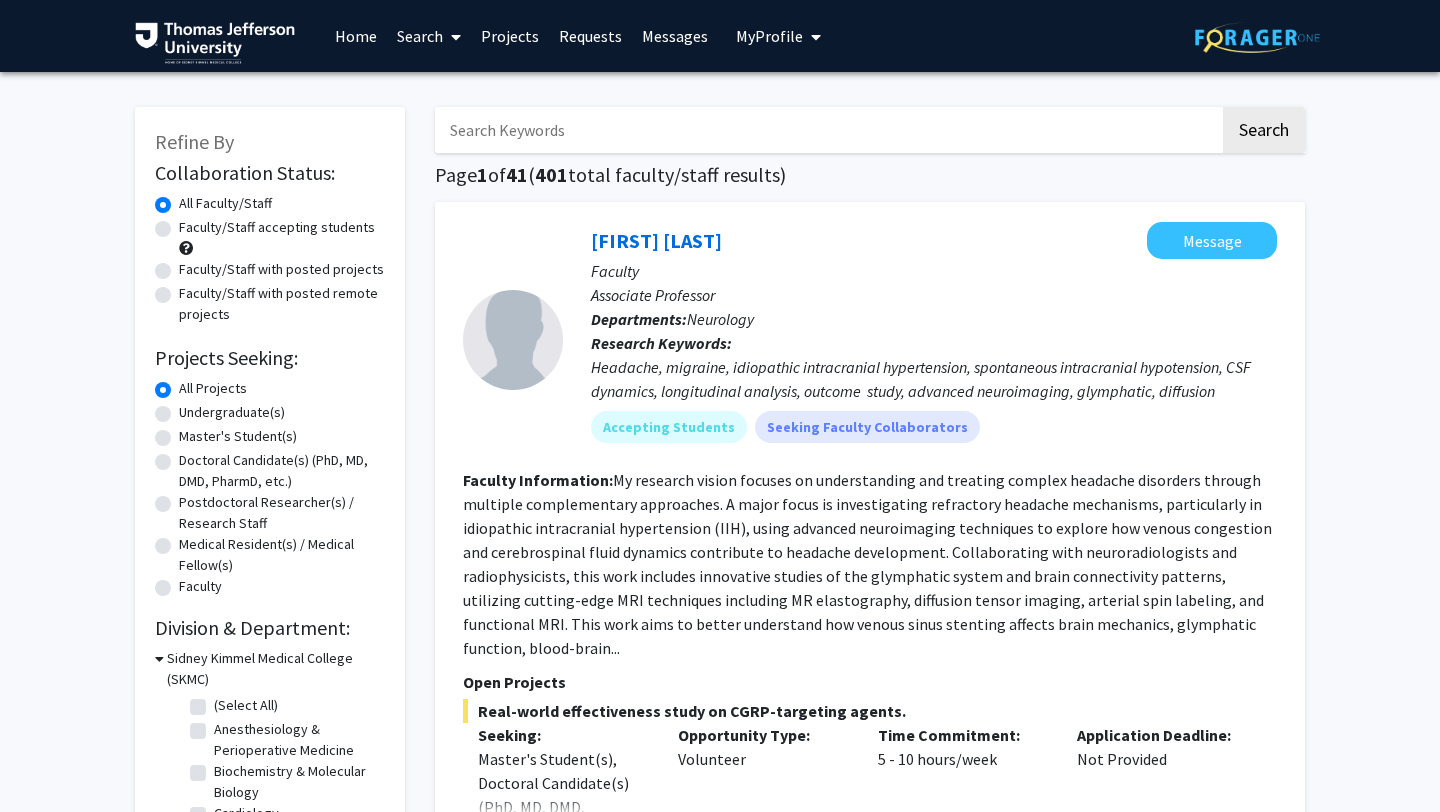 click at bounding box center (827, 130) 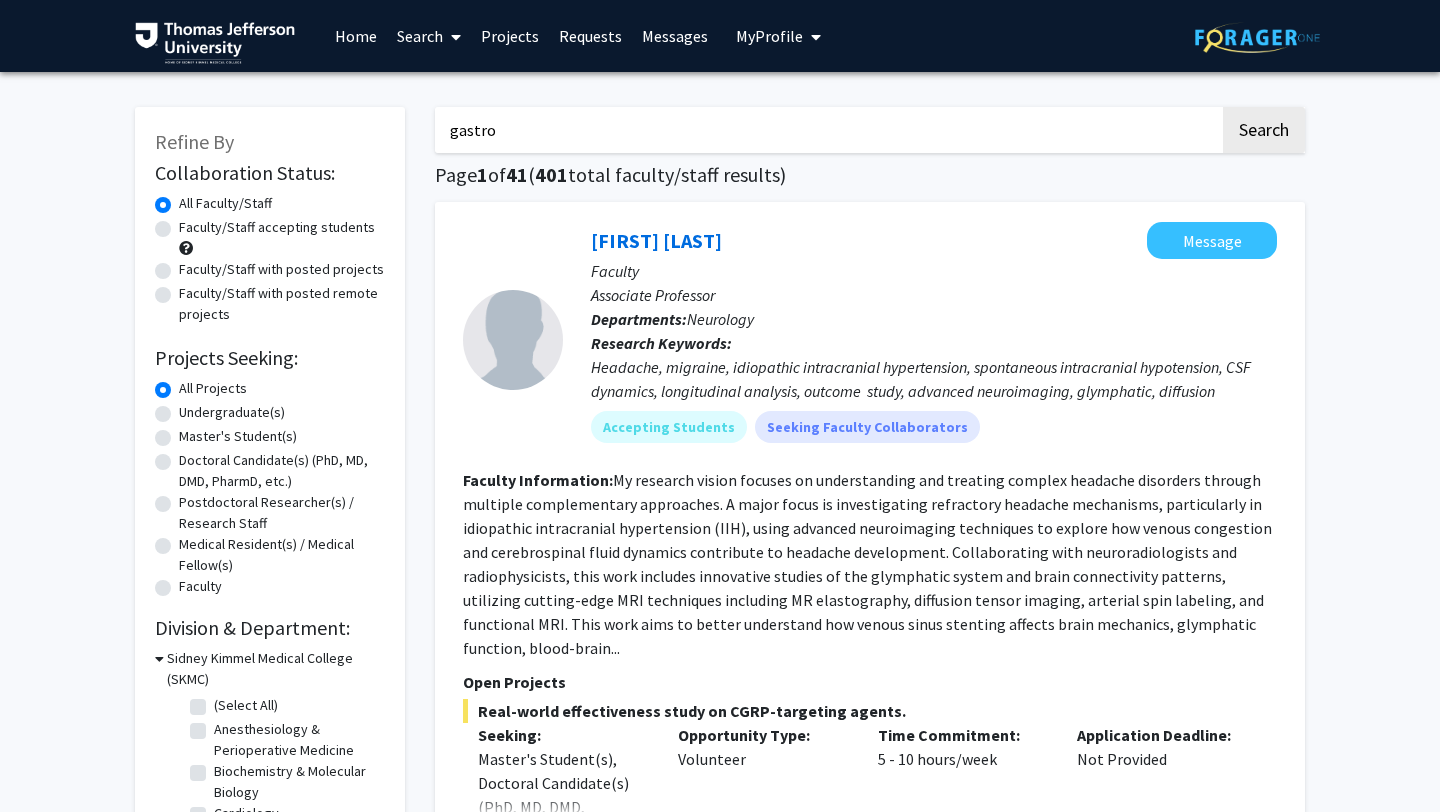 click on "Search" 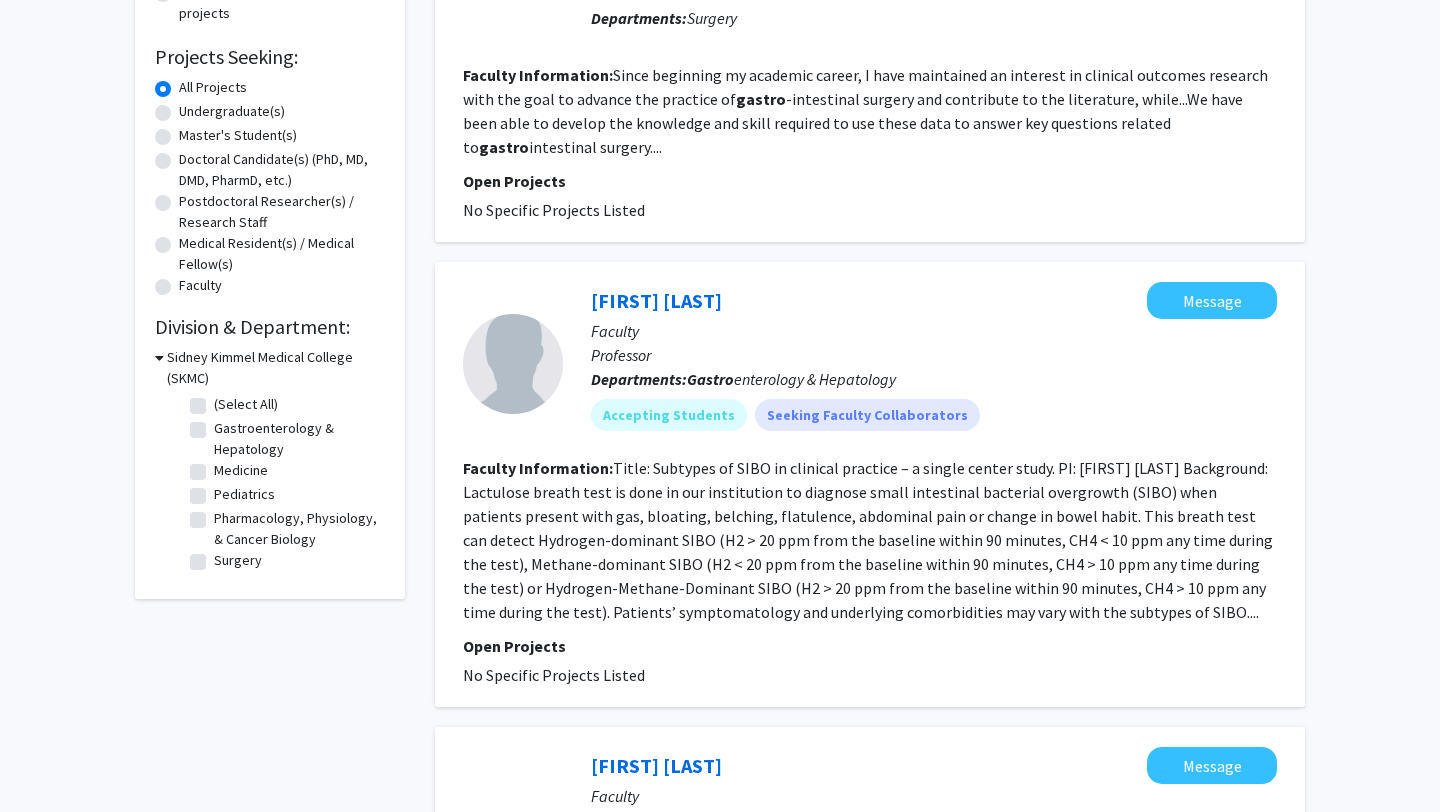 scroll, scrollTop: 46, scrollLeft: 0, axis: vertical 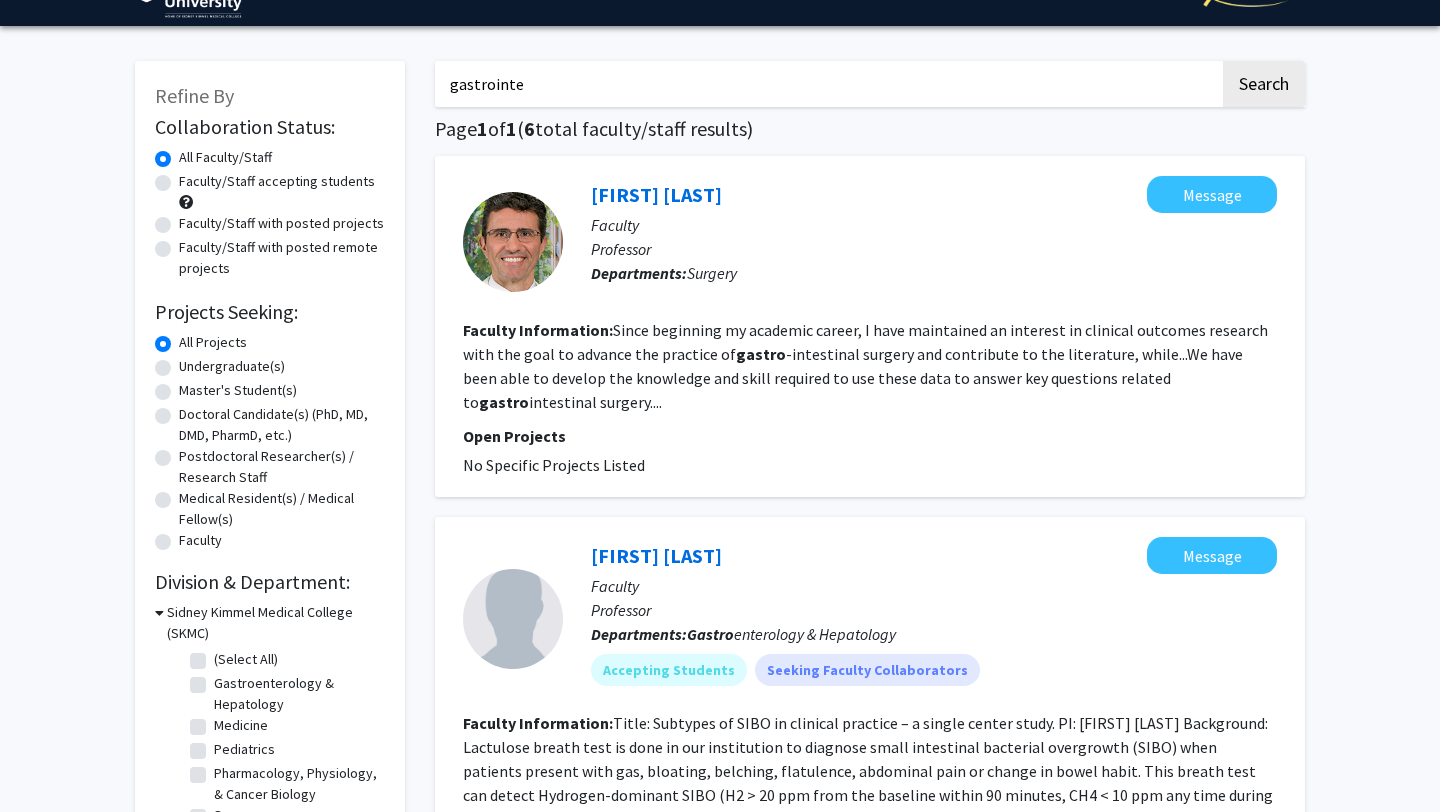 type on "gastrointer" 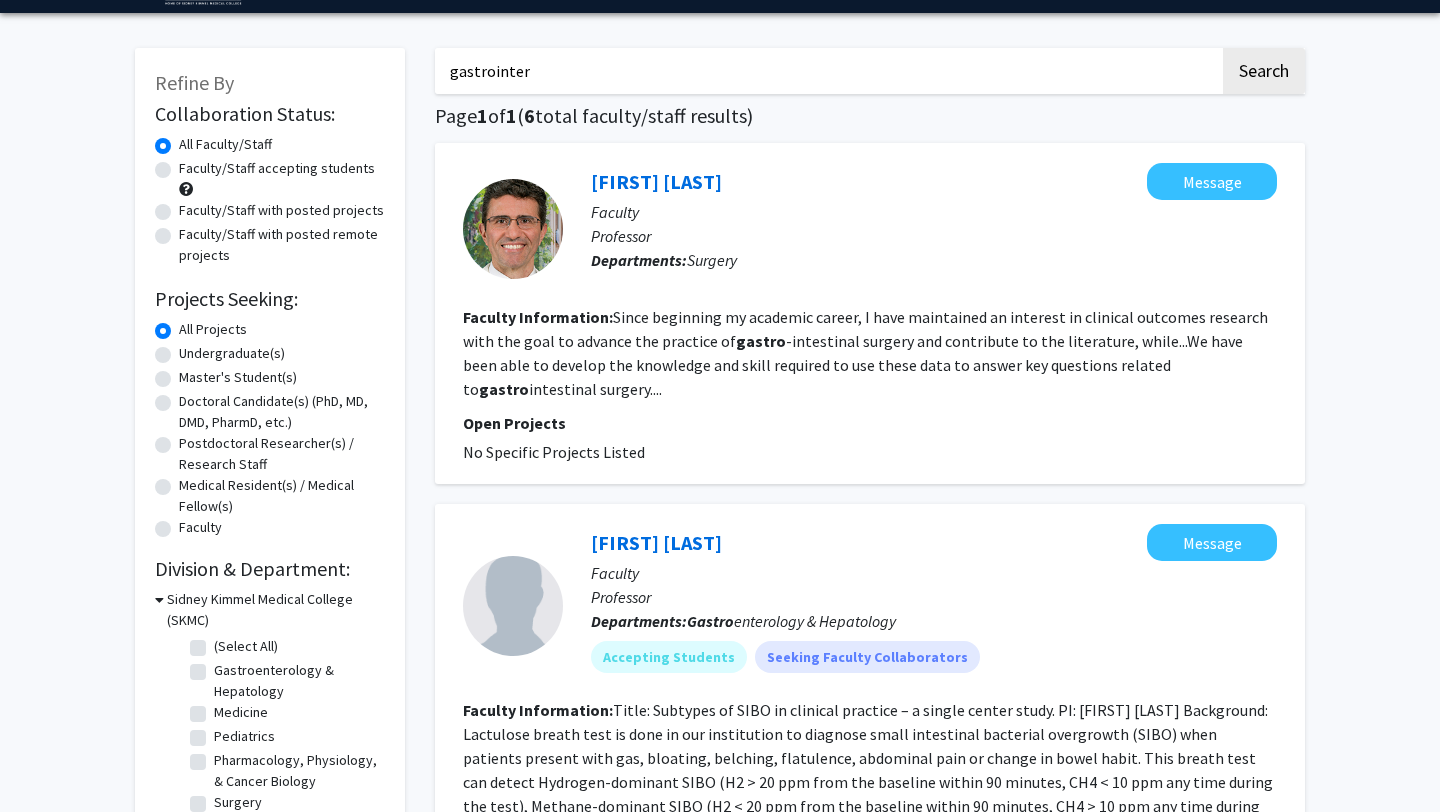 scroll, scrollTop: 0, scrollLeft: 0, axis: both 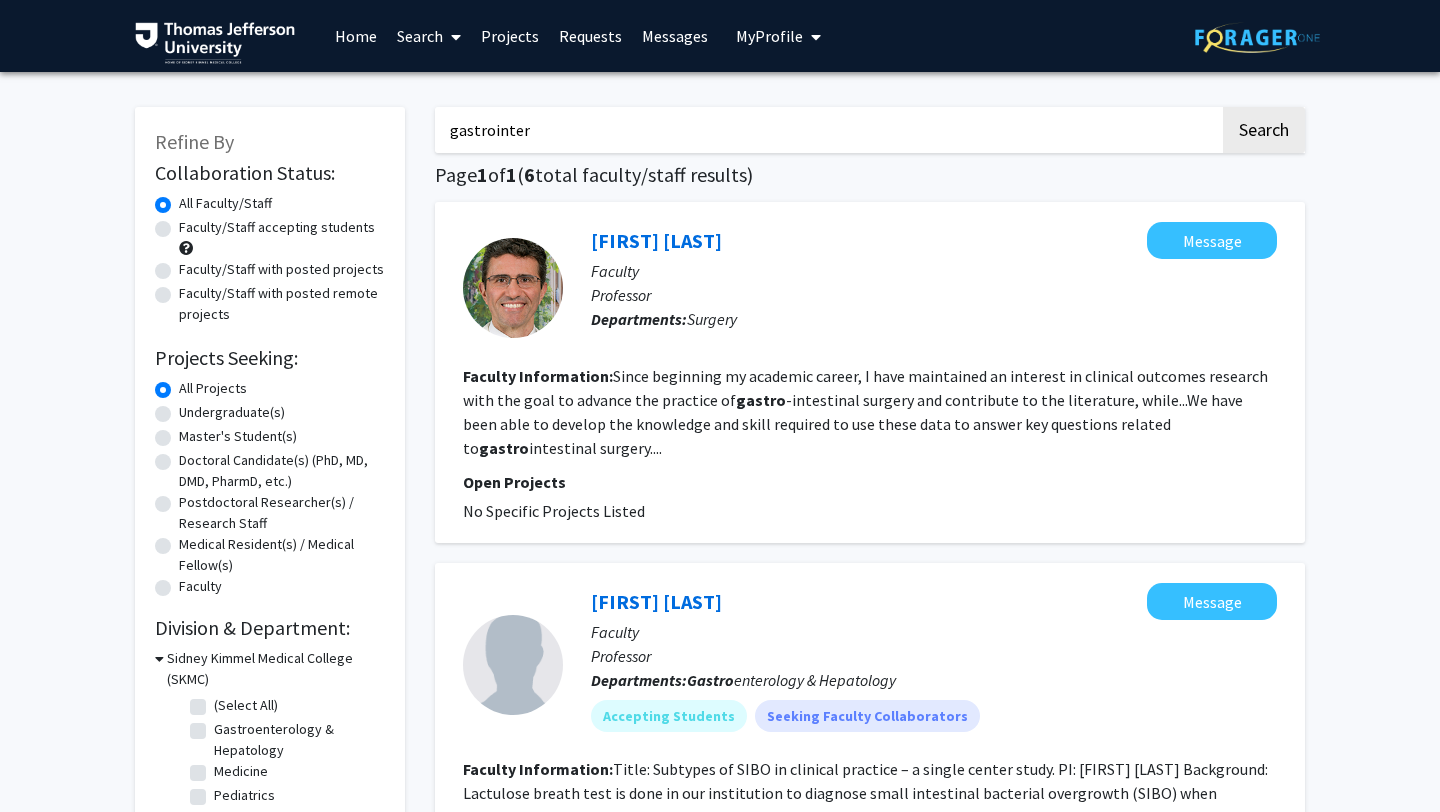 drag, startPoint x: 540, startPoint y: 133, endPoint x: 384, endPoint y: 116, distance: 156.92355 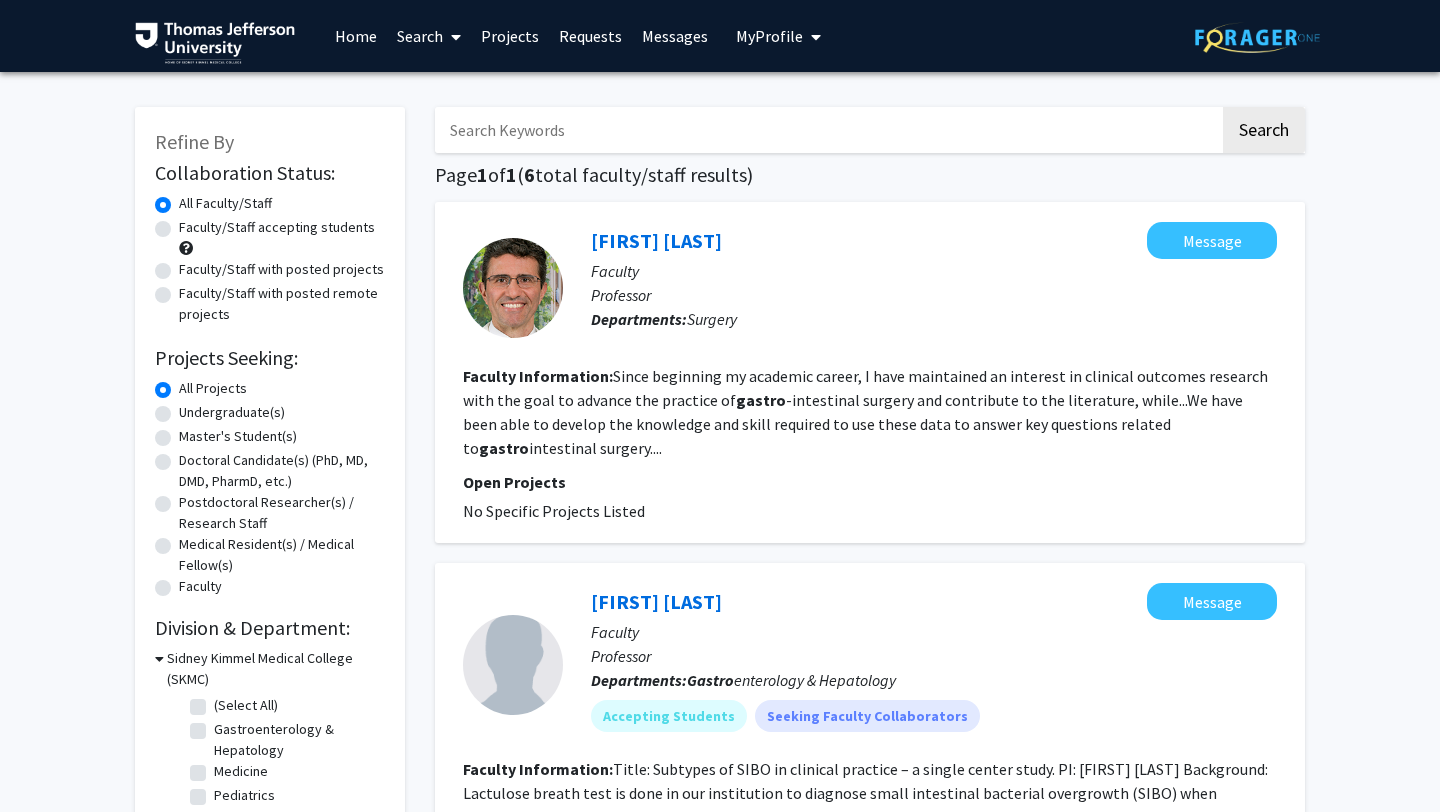 type 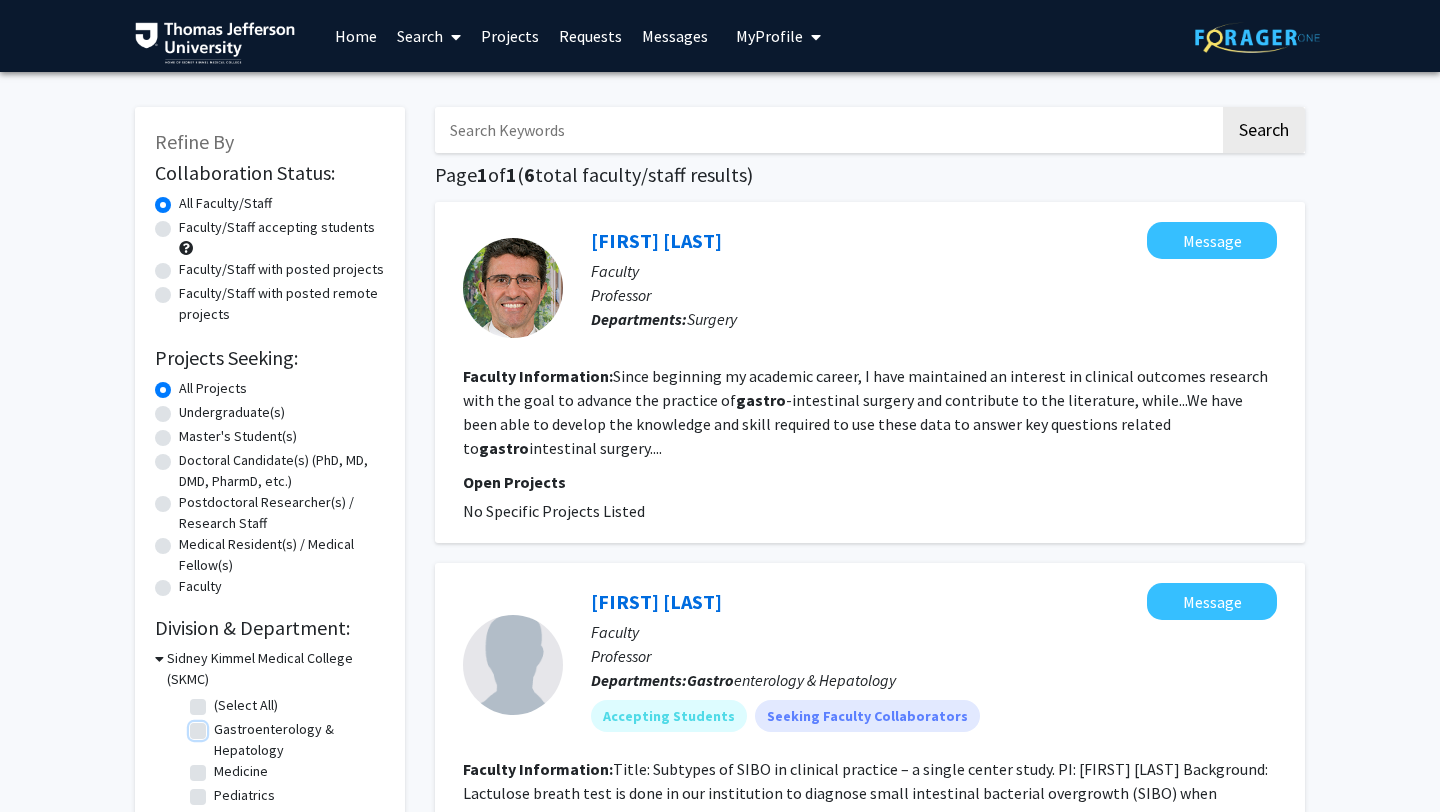 click on "Gastroenterology & Hepatology" at bounding box center [220, 725] 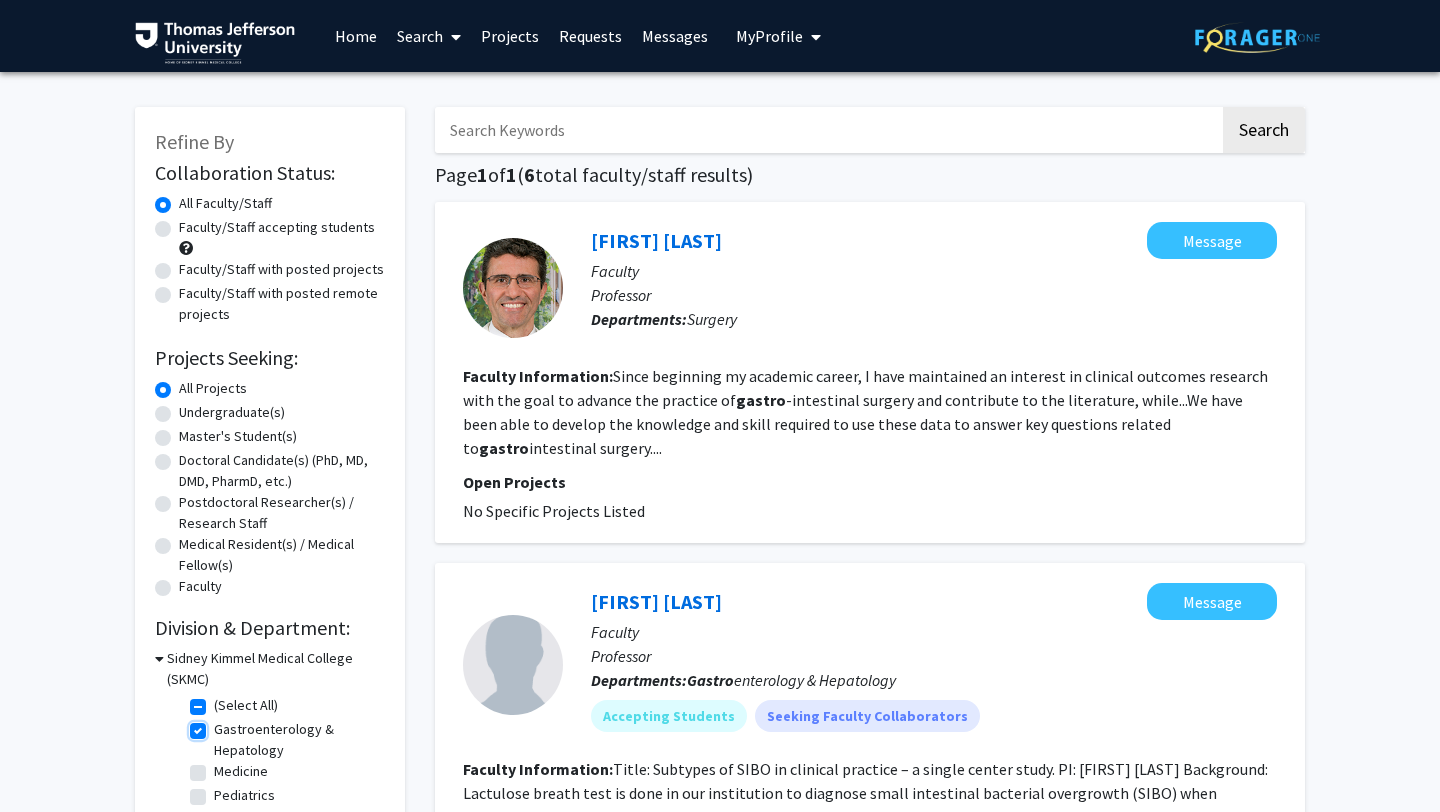 checkbox on "true" 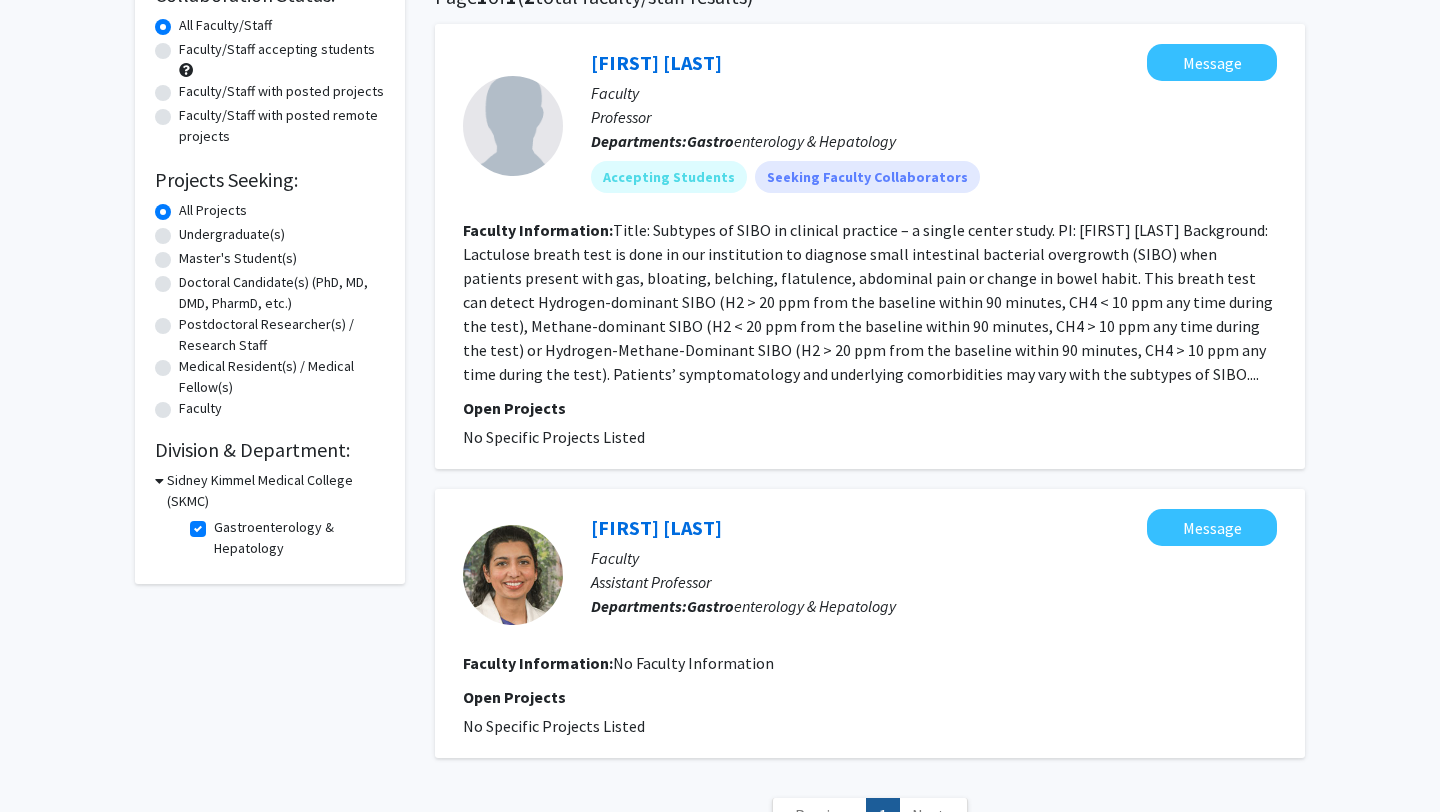 scroll, scrollTop: 179, scrollLeft: 0, axis: vertical 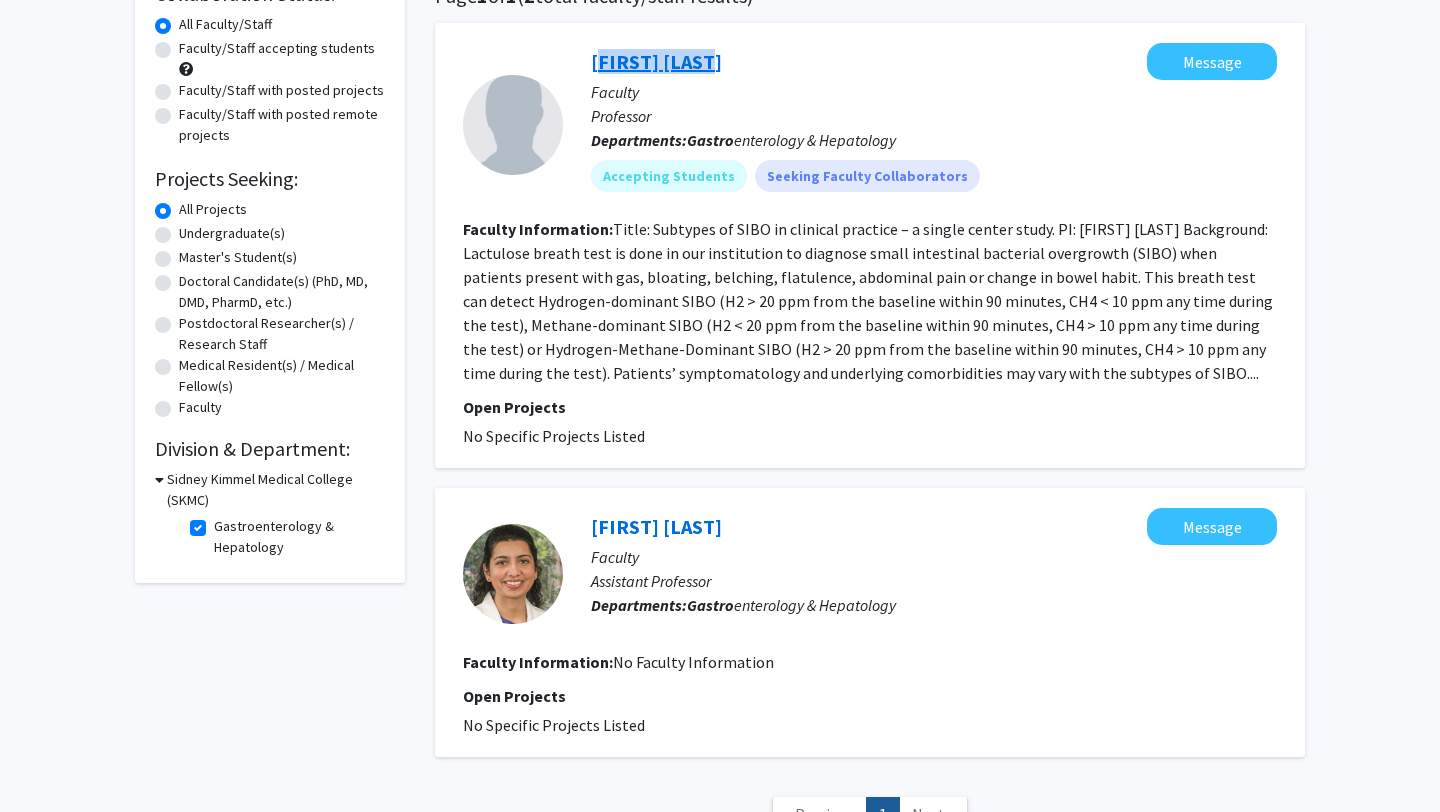 drag, startPoint x: 744, startPoint y: 53, endPoint x: 592, endPoint y: 53, distance: 152 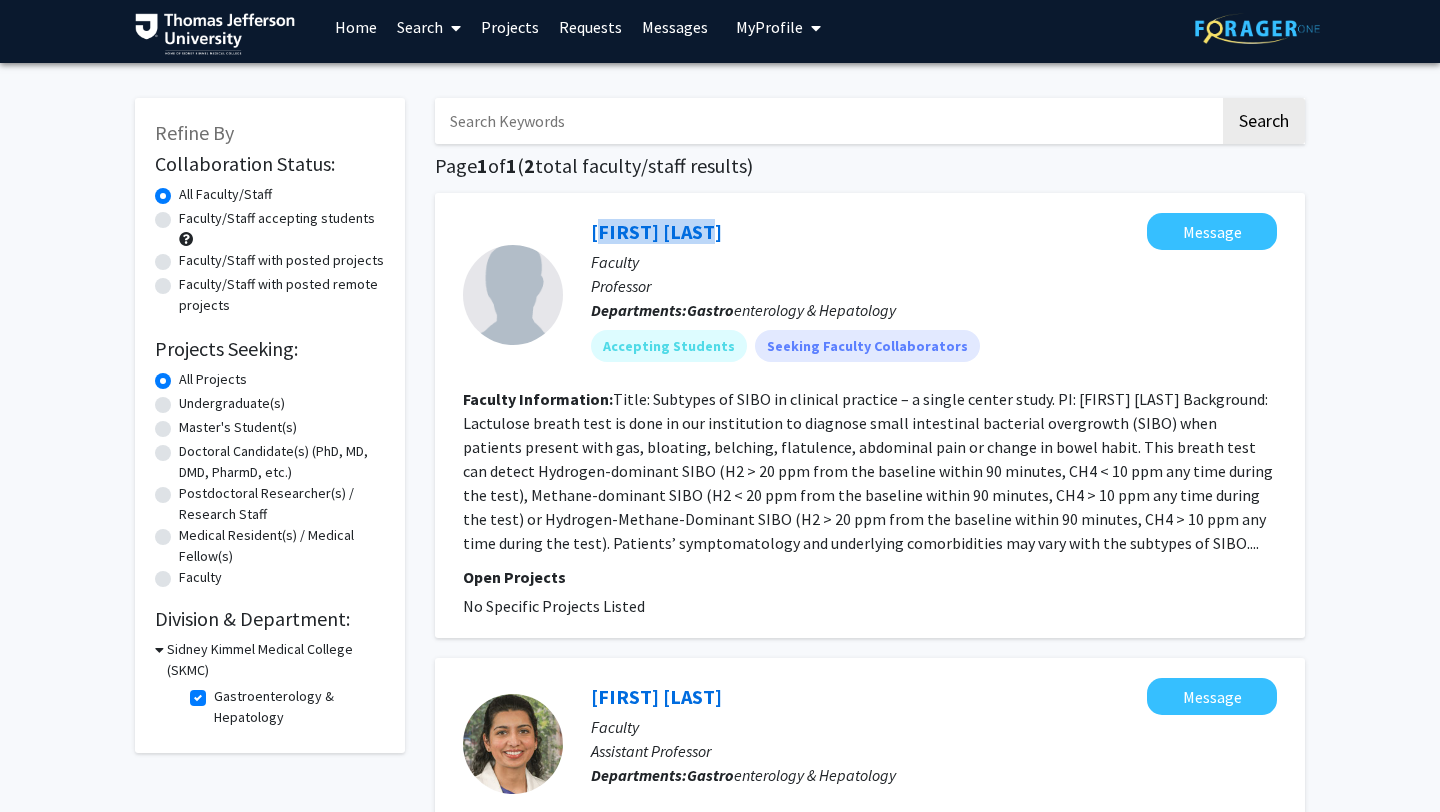 scroll, scrollTop: 0, scrollLeft: 0, axis: both 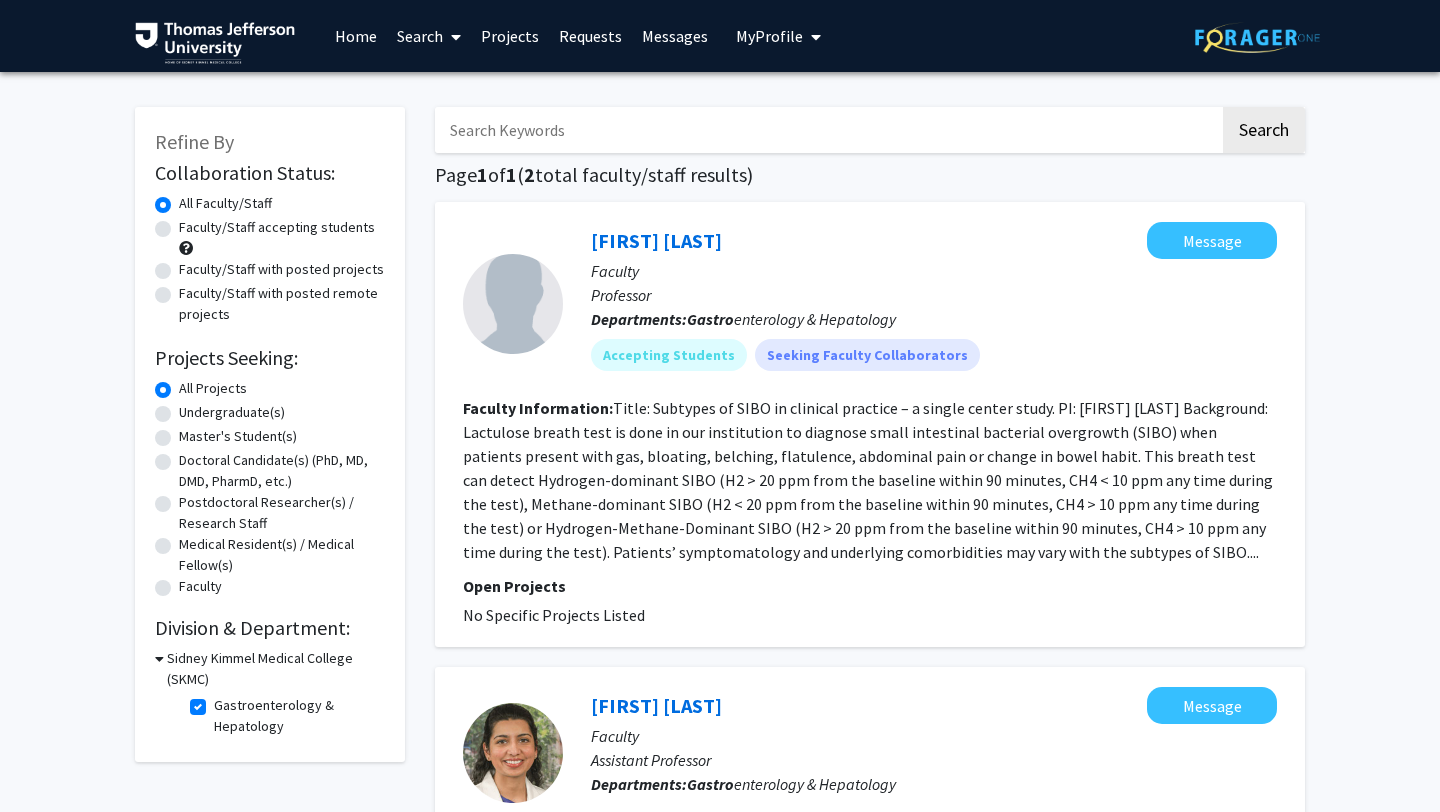 click on "Faculty" 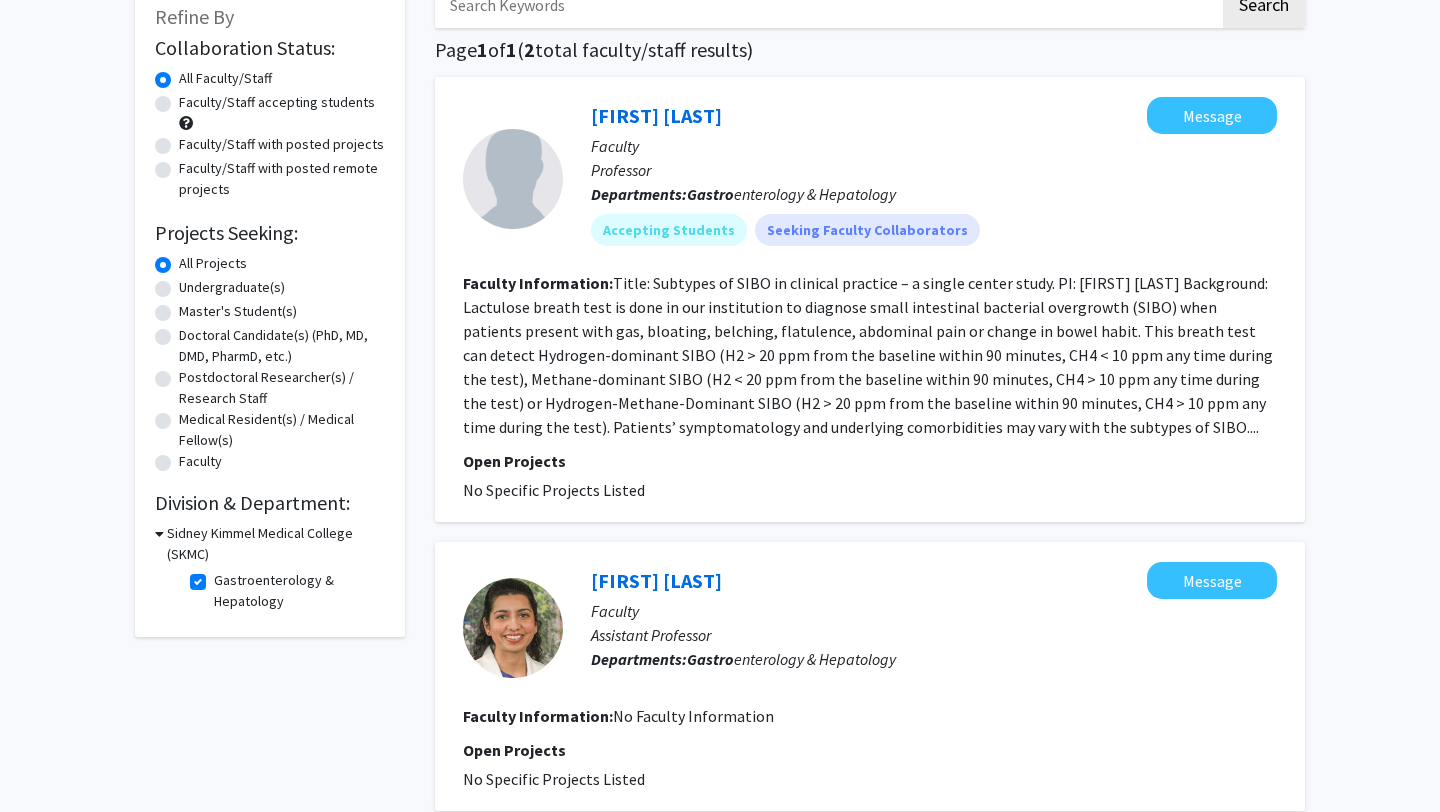 scroll, scrollTop: 126, scrollLeft: 0, axis: vertical 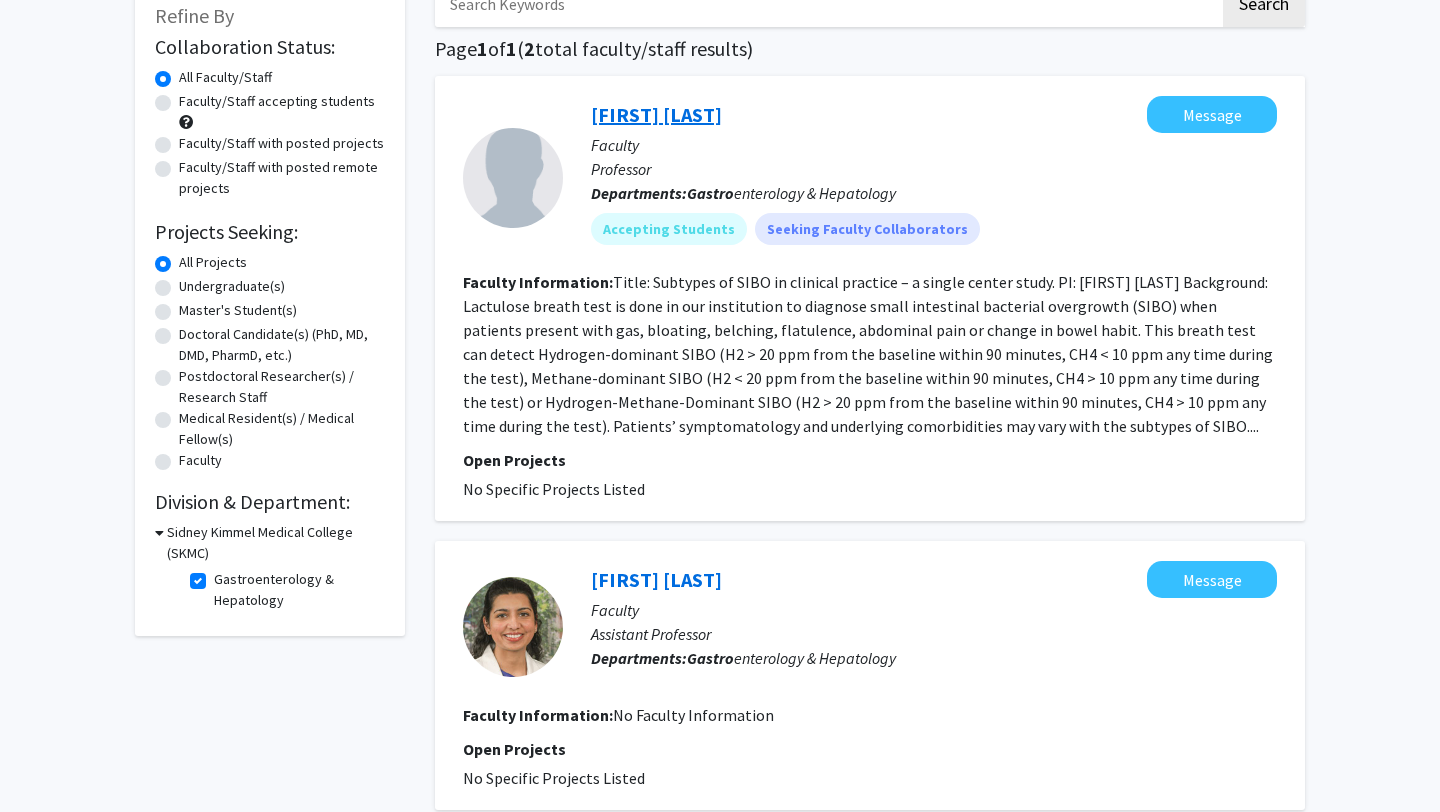click on "Monjur Ahmed" 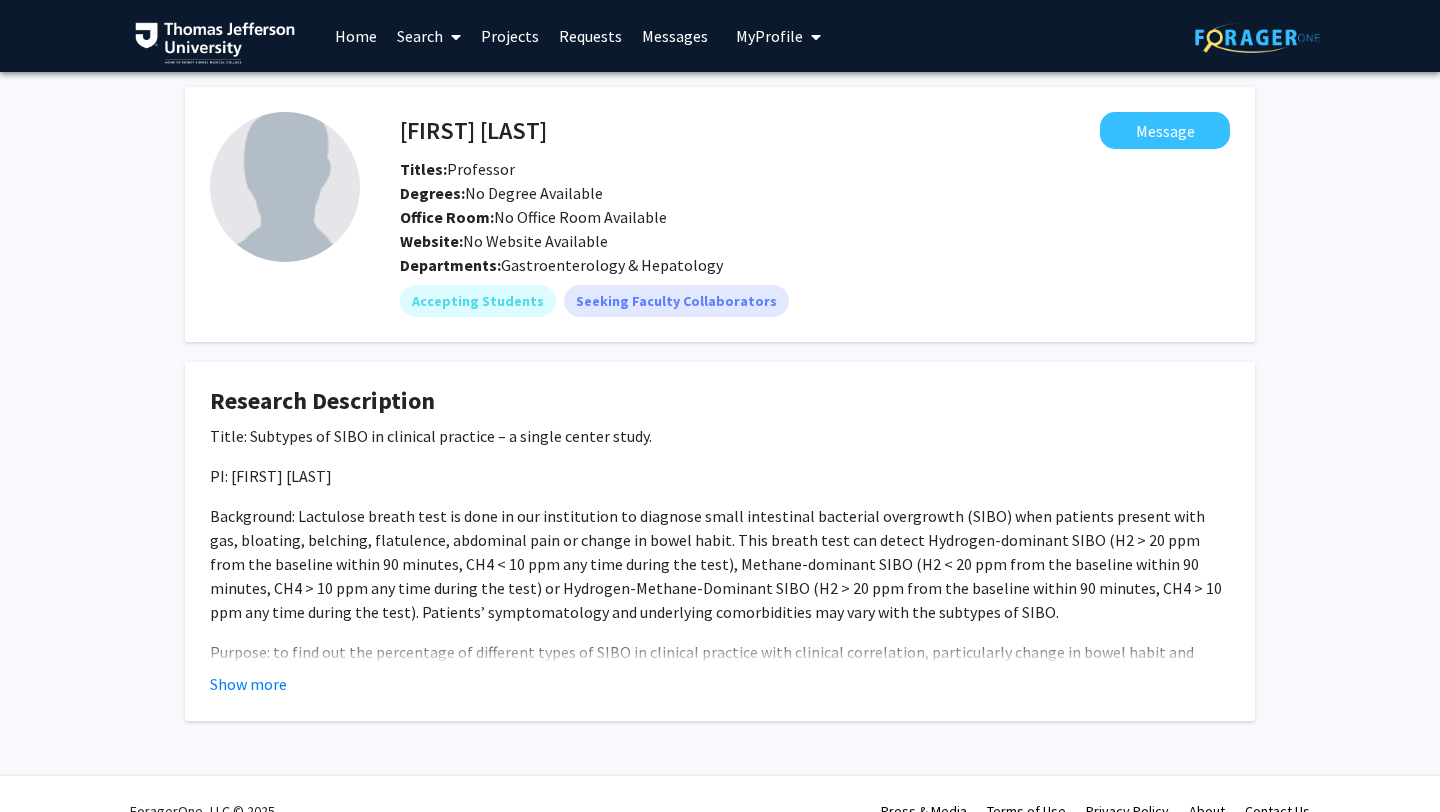 scroll, scrollTop: 34, scrollLeft: 0, axis: vertical 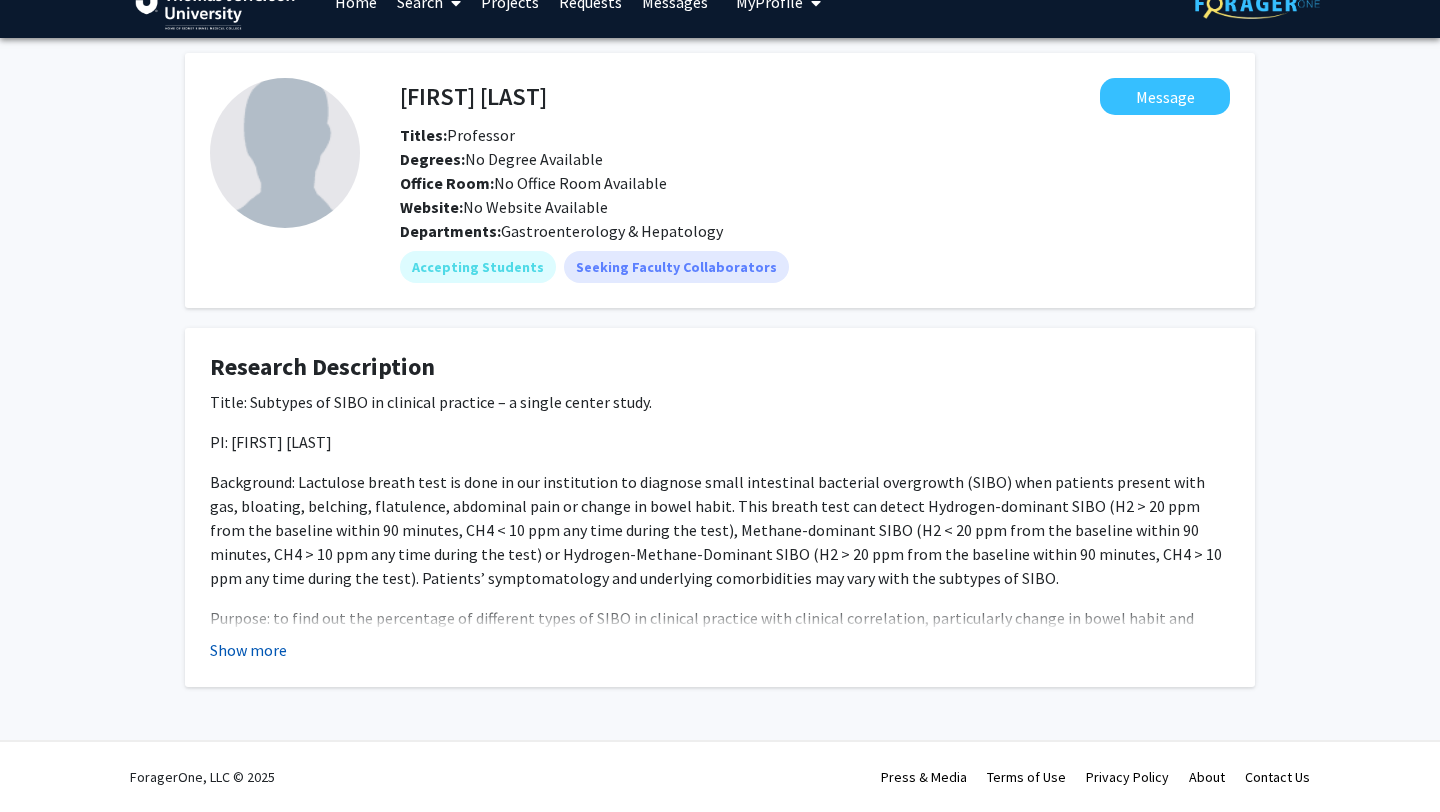 click on "Show more" 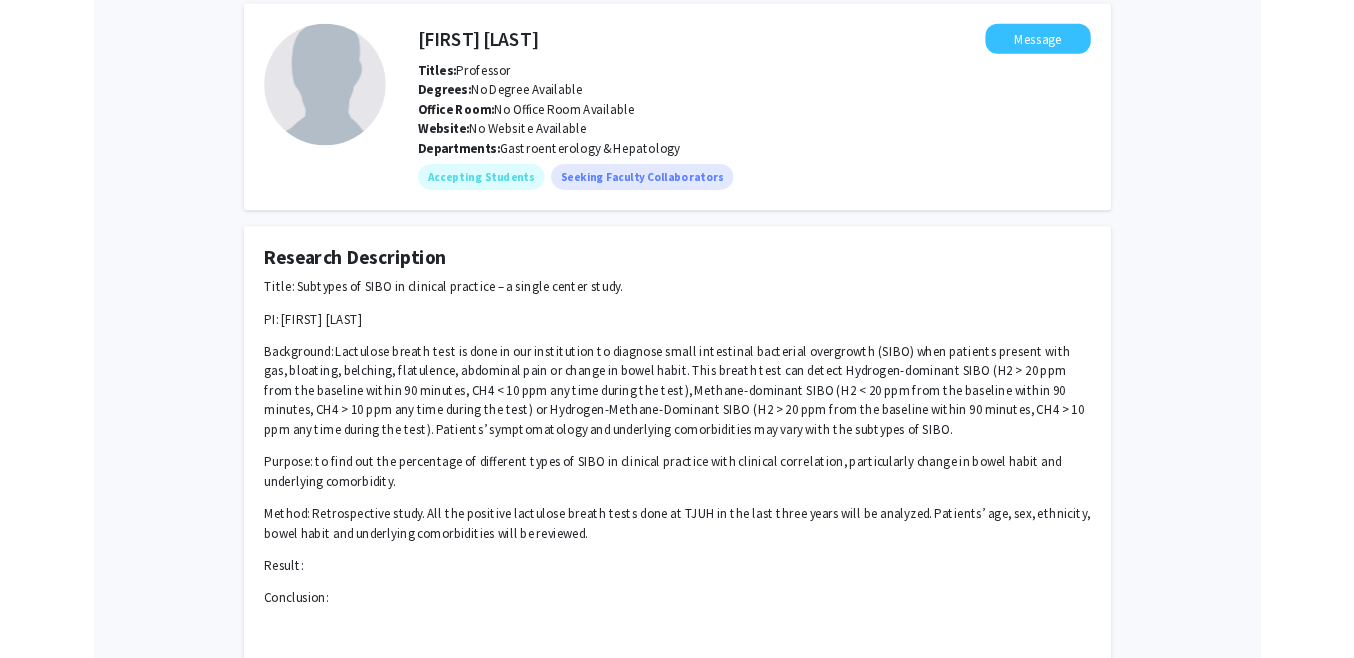 scroll, scrollTop: 0, scrollLeft: 0, axis: both 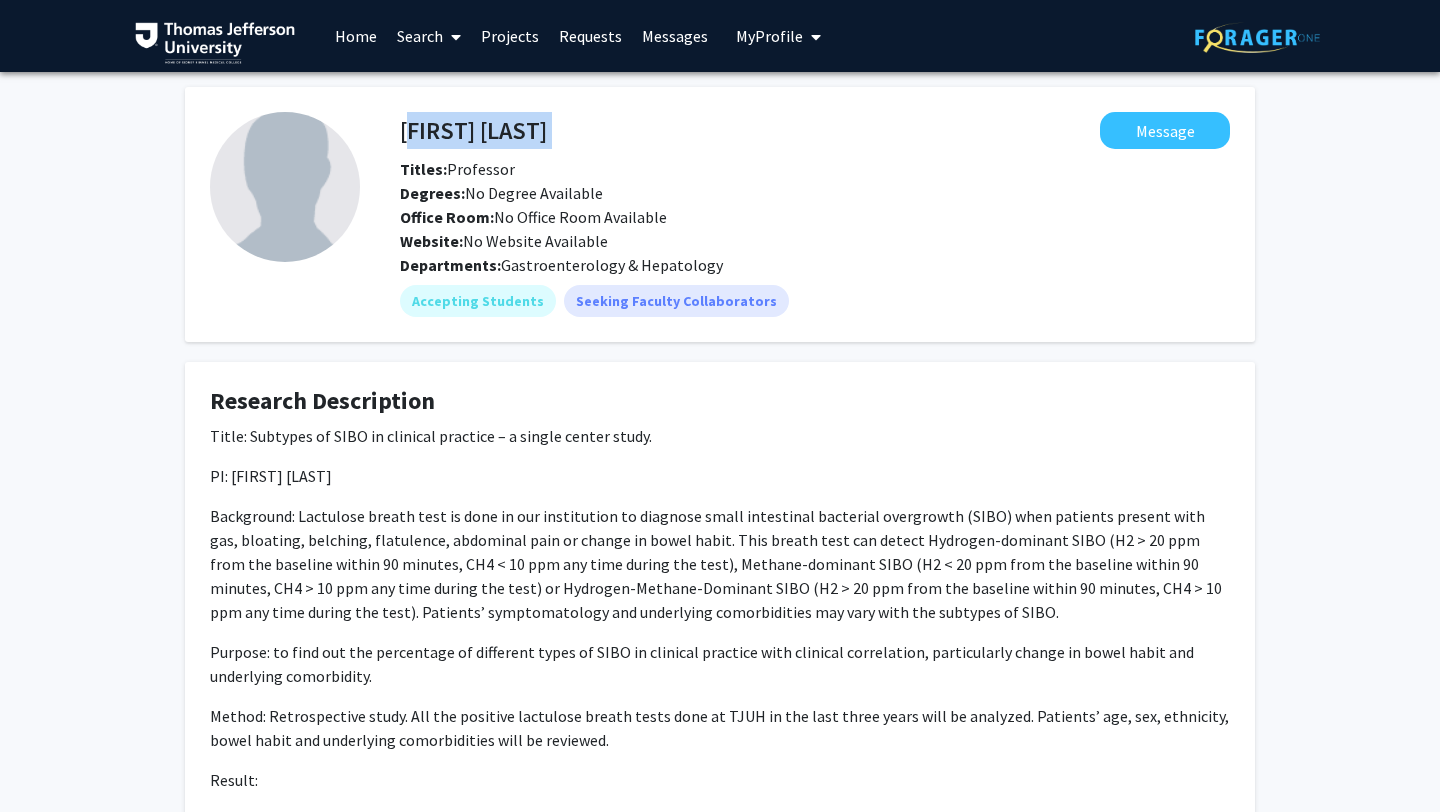 drag, startPoint x: 403, startPoint y: 126, endPoint x: 556, endPoint y: 127, distance: 153.00327 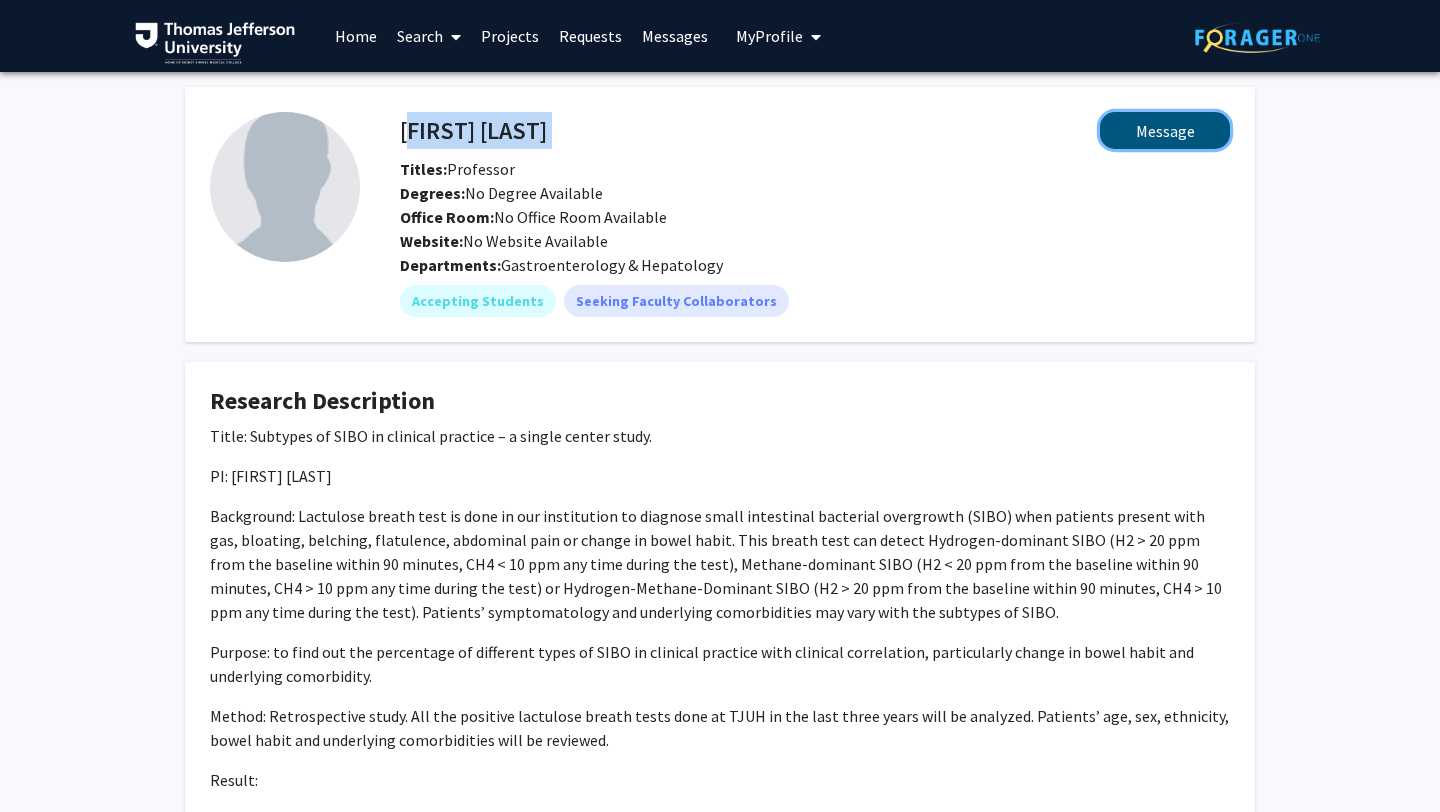 click on "Message" 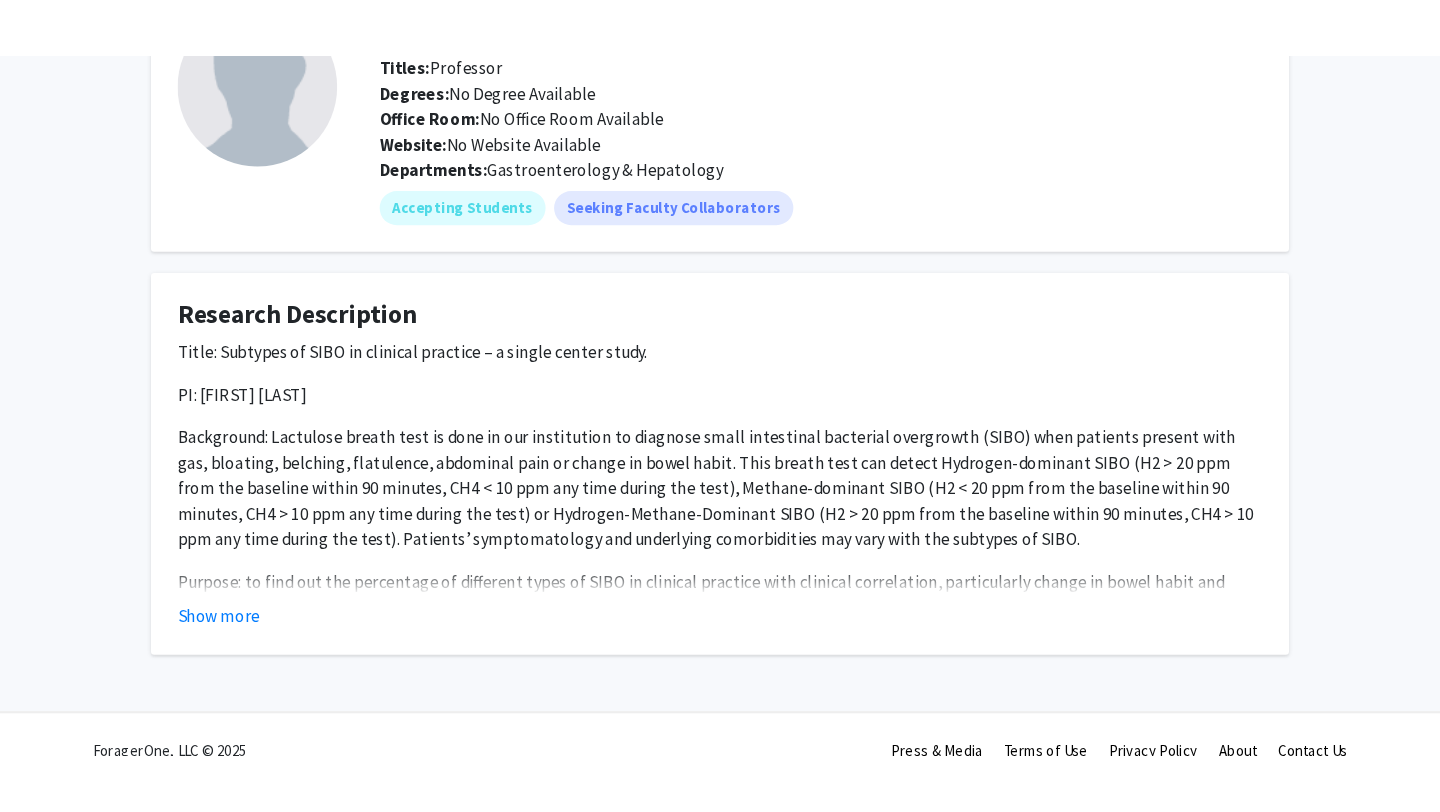 scroll, scrollTop: 160, scrollLeft: 0, axis: vertical 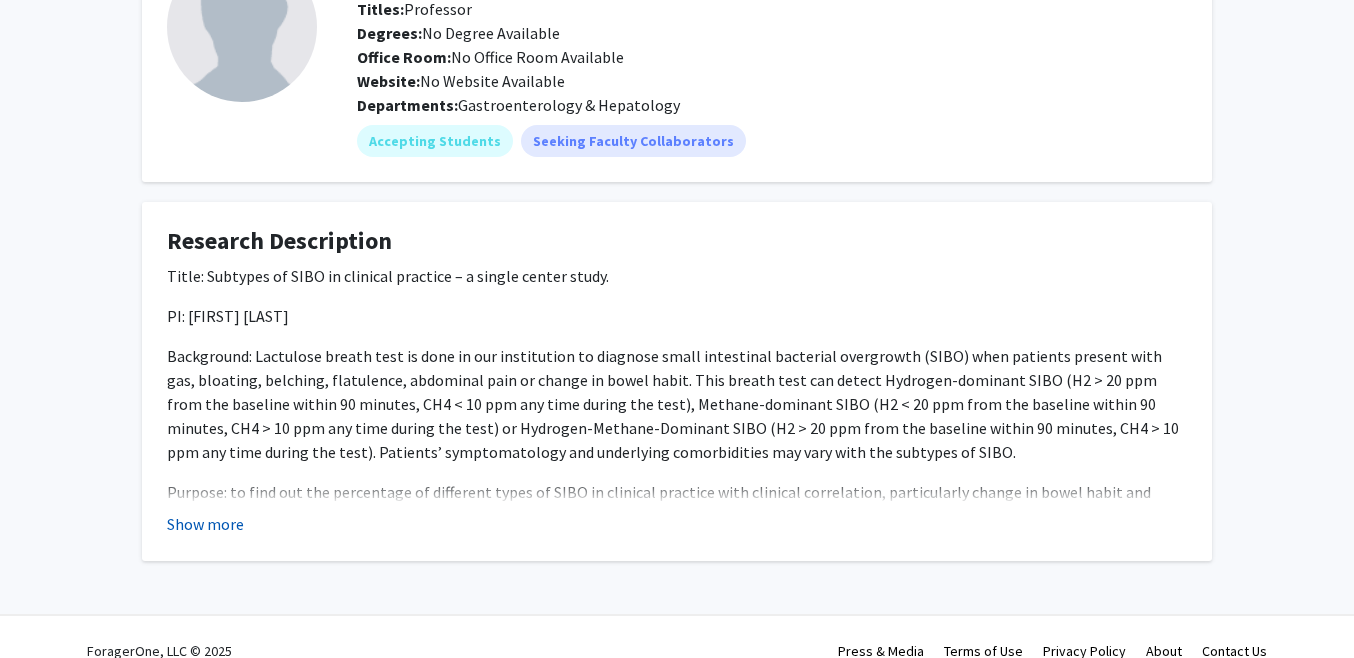 click on "Show more" 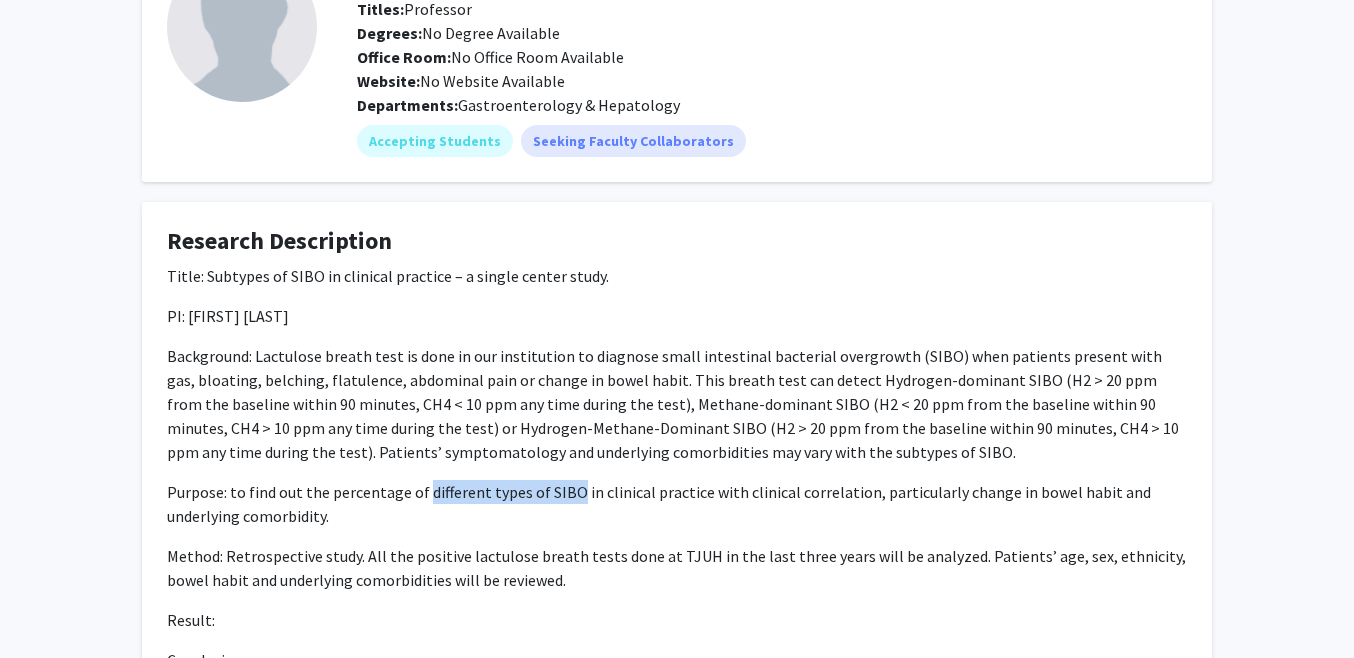 drag, startPoint x: 426, startPoint y: 494, endPoint x: 571, endPoint y: 494, distance: 145 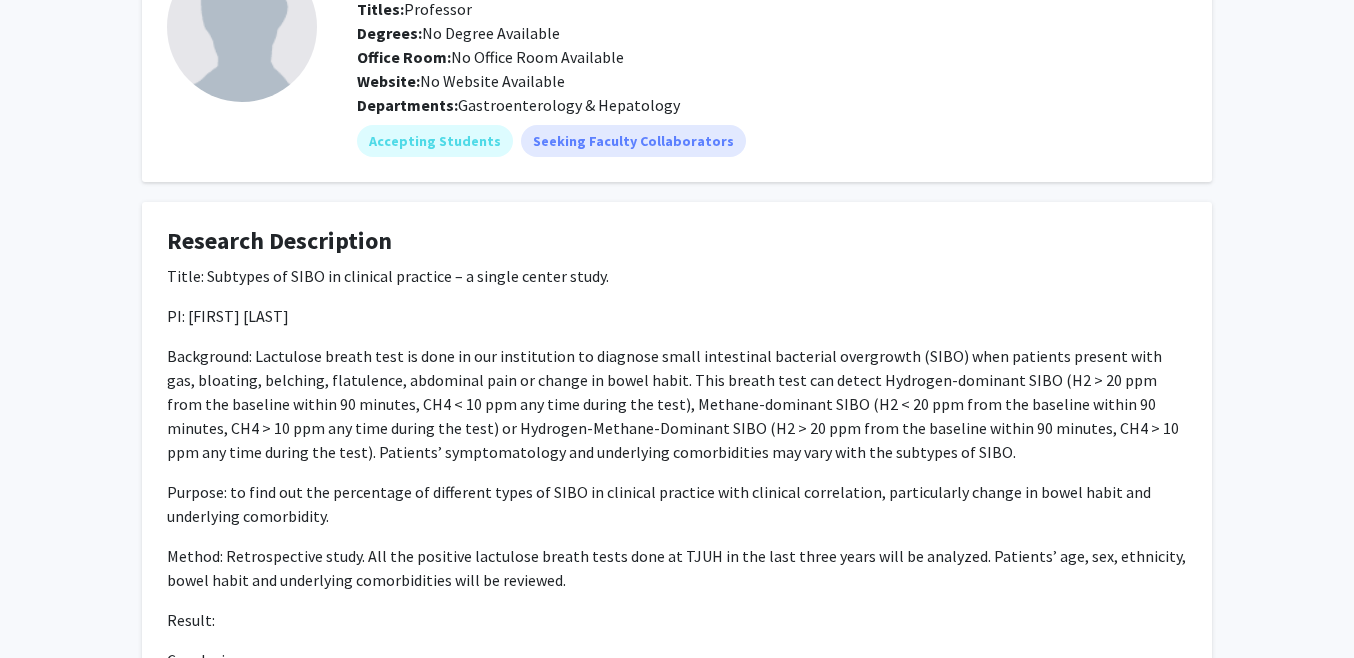 click on "Purpose: to find out the percentage of different types of SIBO in clinical practice with clinical correlation, particularly change in bowel habit and underlying comorbidity." 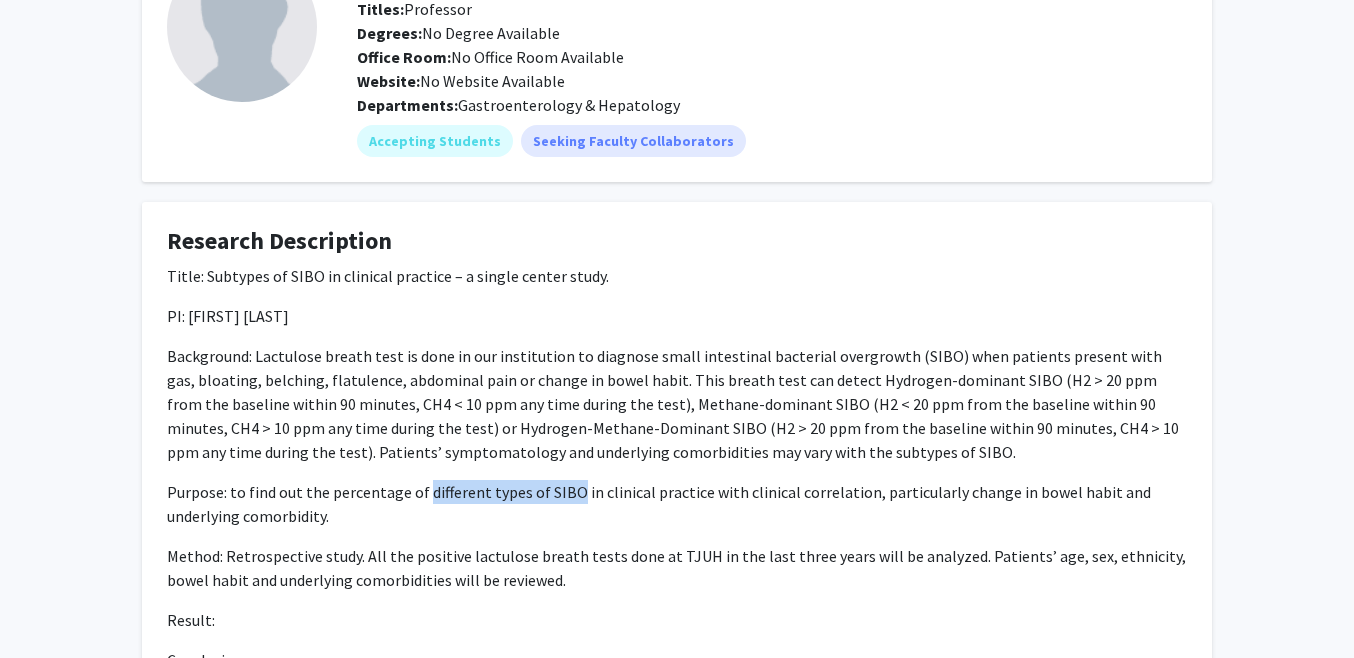 drag, startPoint x: 425, startPoint y: 492, endPoint x: 571, endPoint y: 495, distance: 146.03082 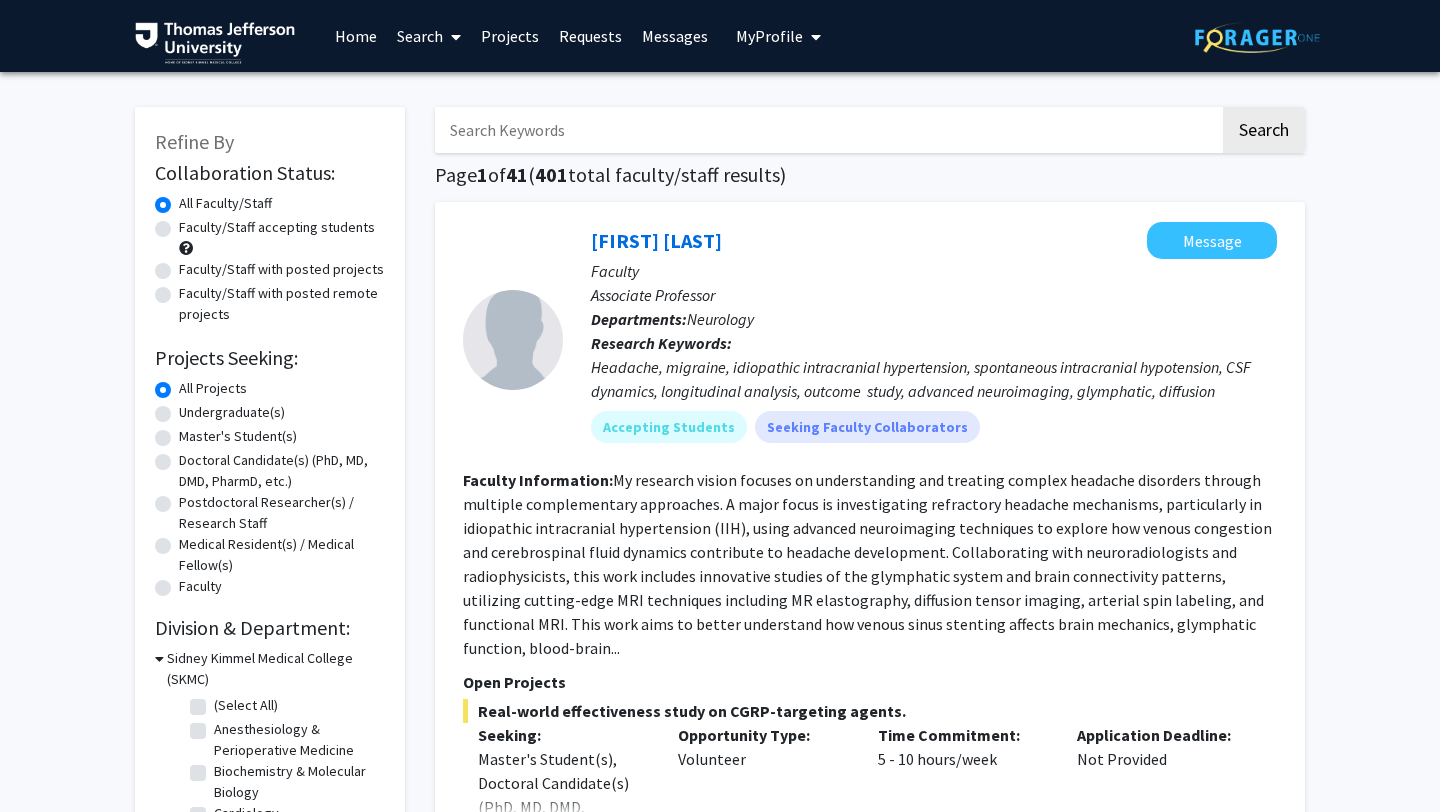 scroll, scrollTop: 0, scrollLeft: 0, axis: both 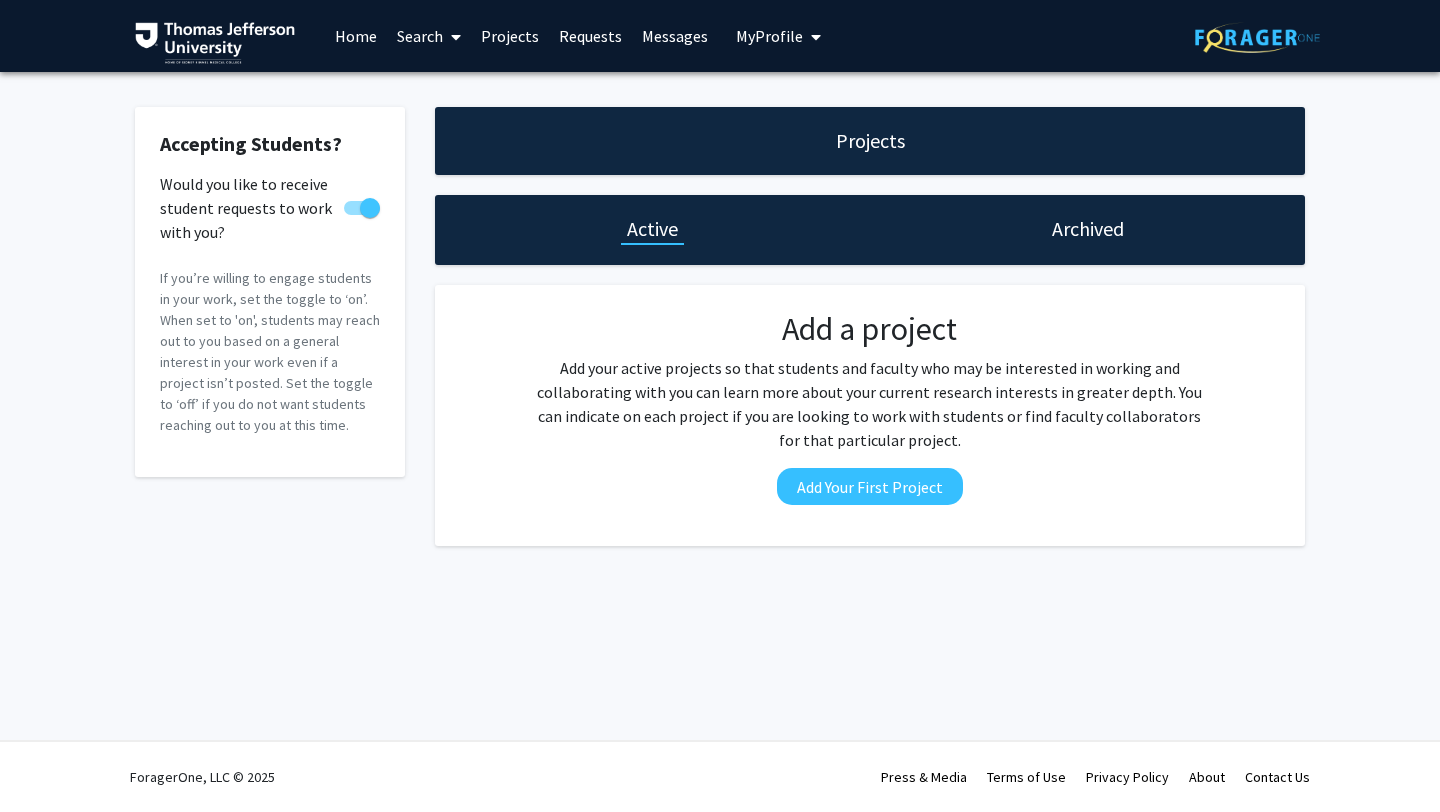 click on "My   Profile" at bounding box center [769, 36] 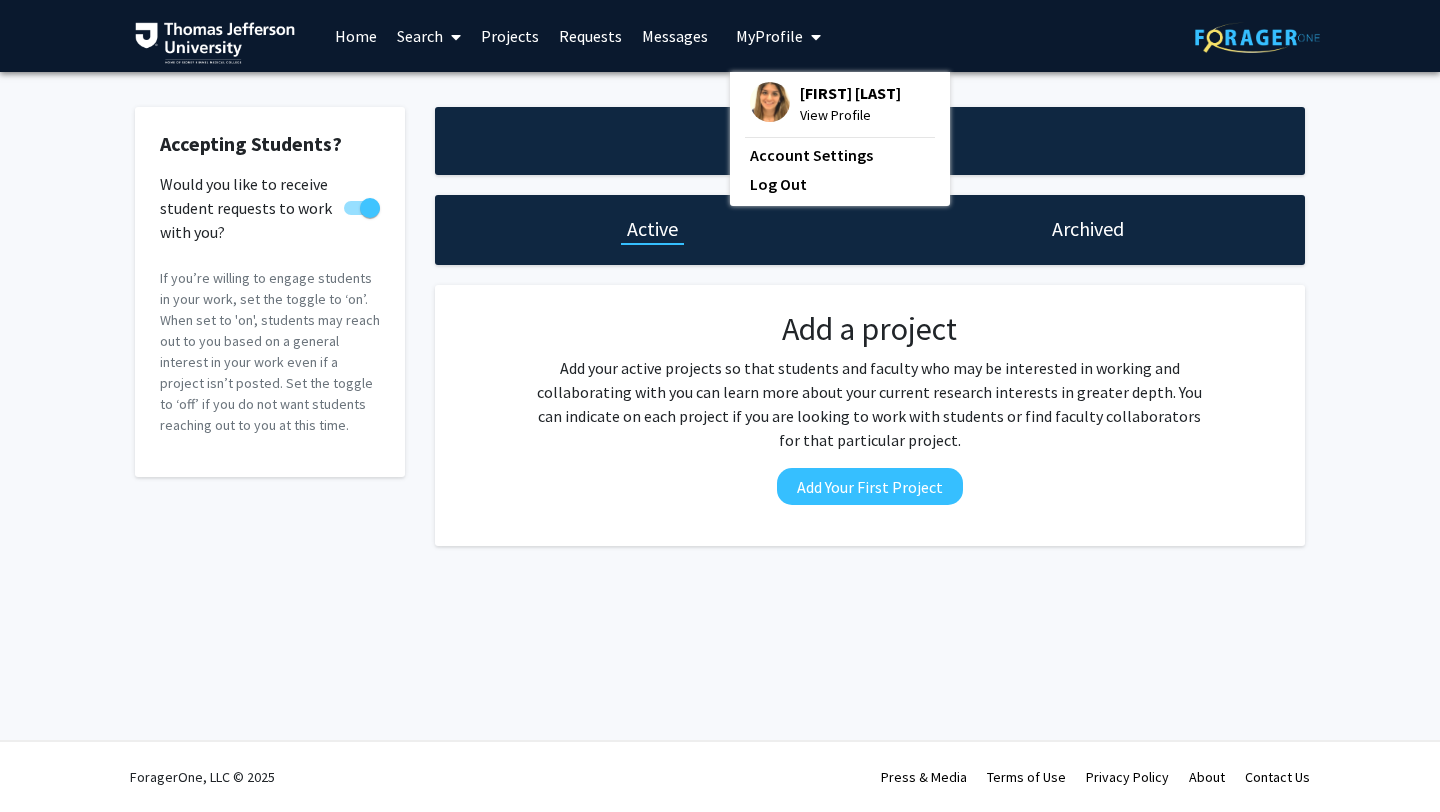 click at bounding box center [770, 102] 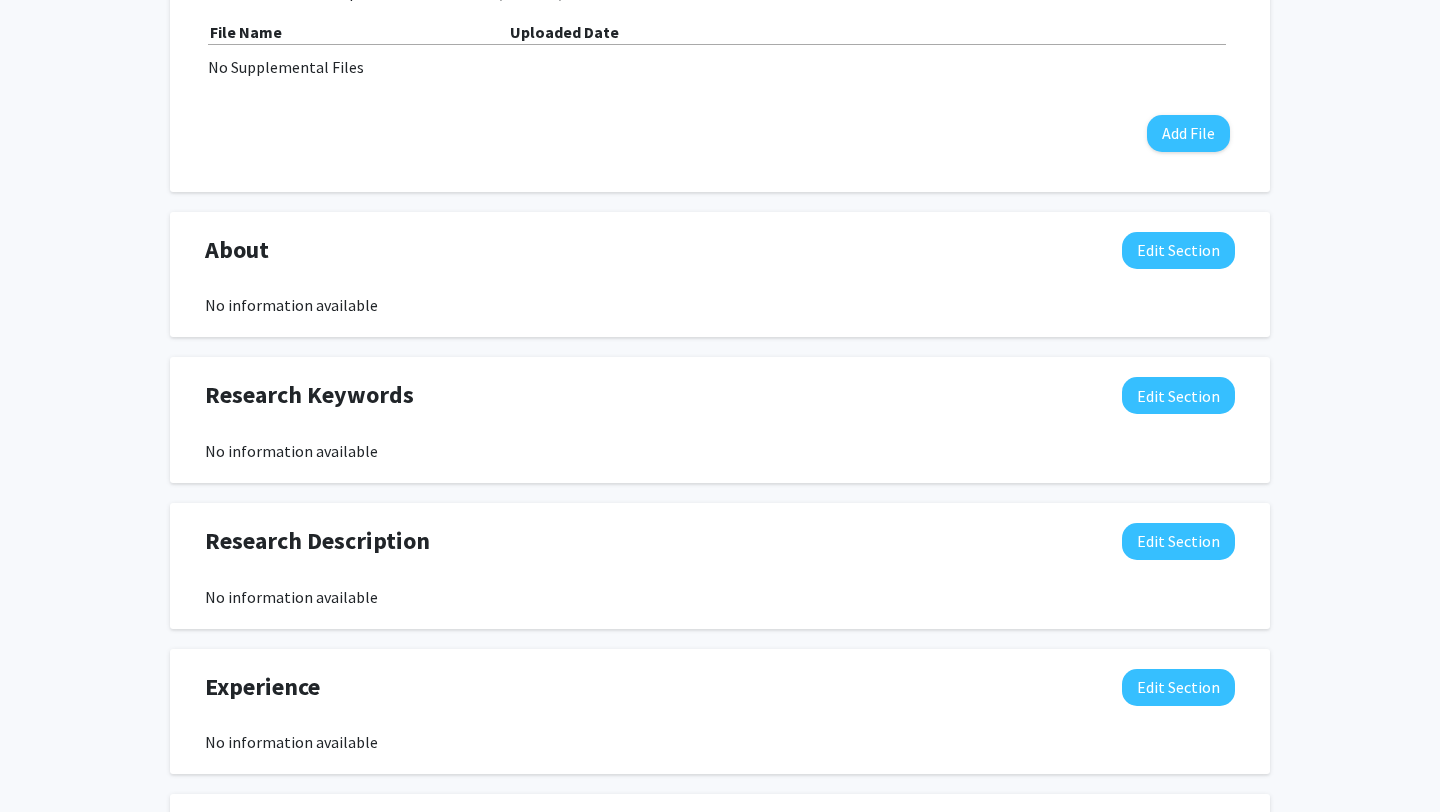 scroll, scrollTop: 0, scrollLeft: 0, axis: both 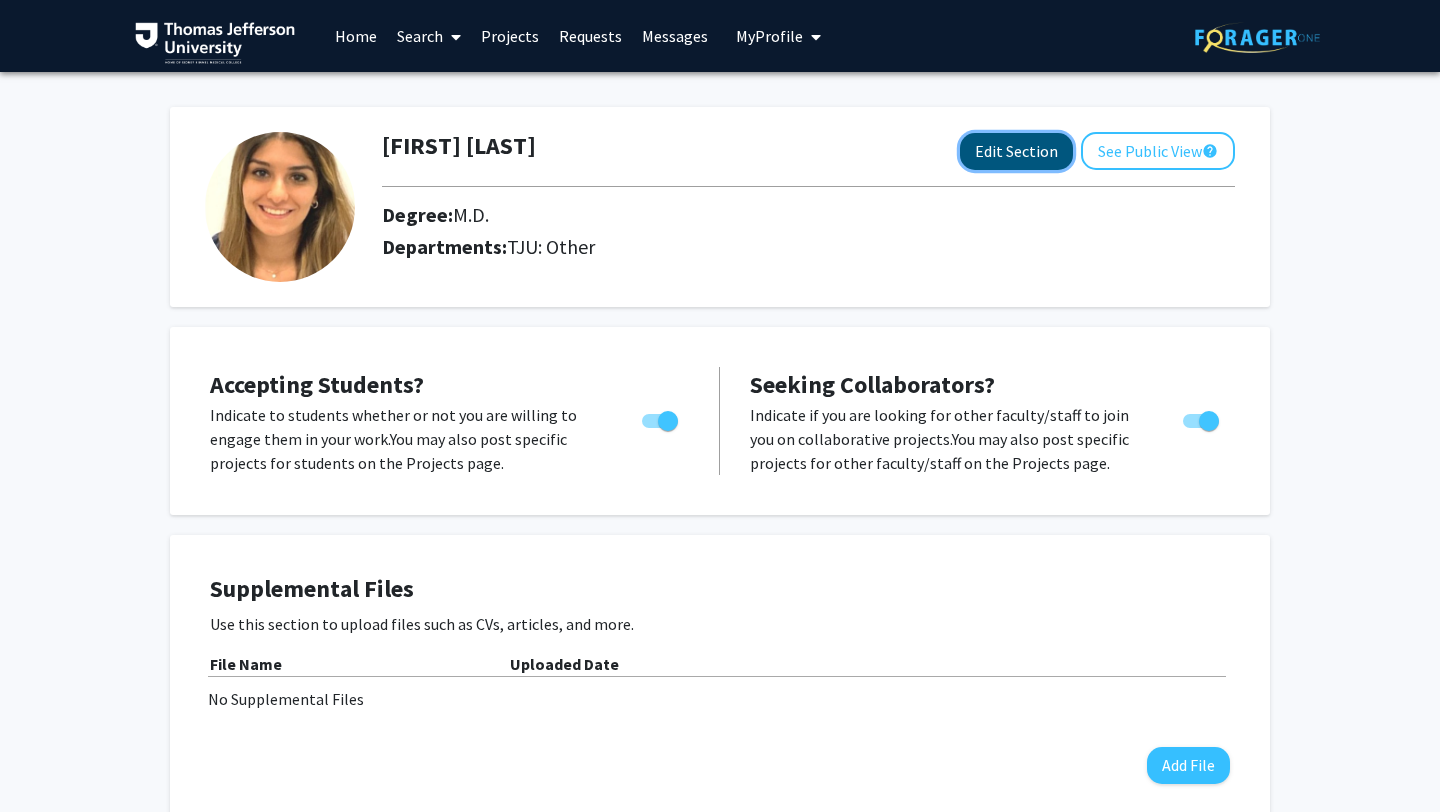 click on "Edit Section" 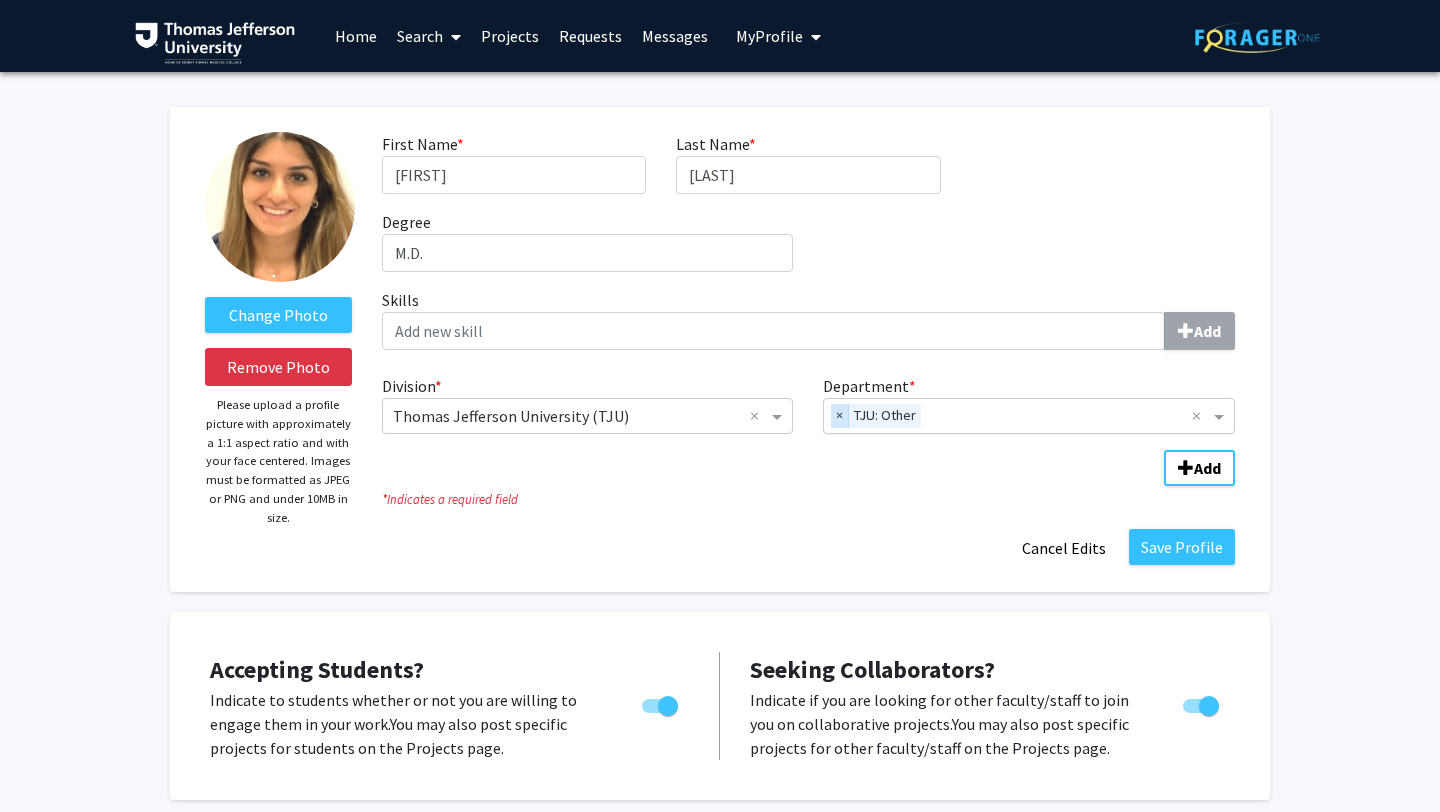 click on "×" 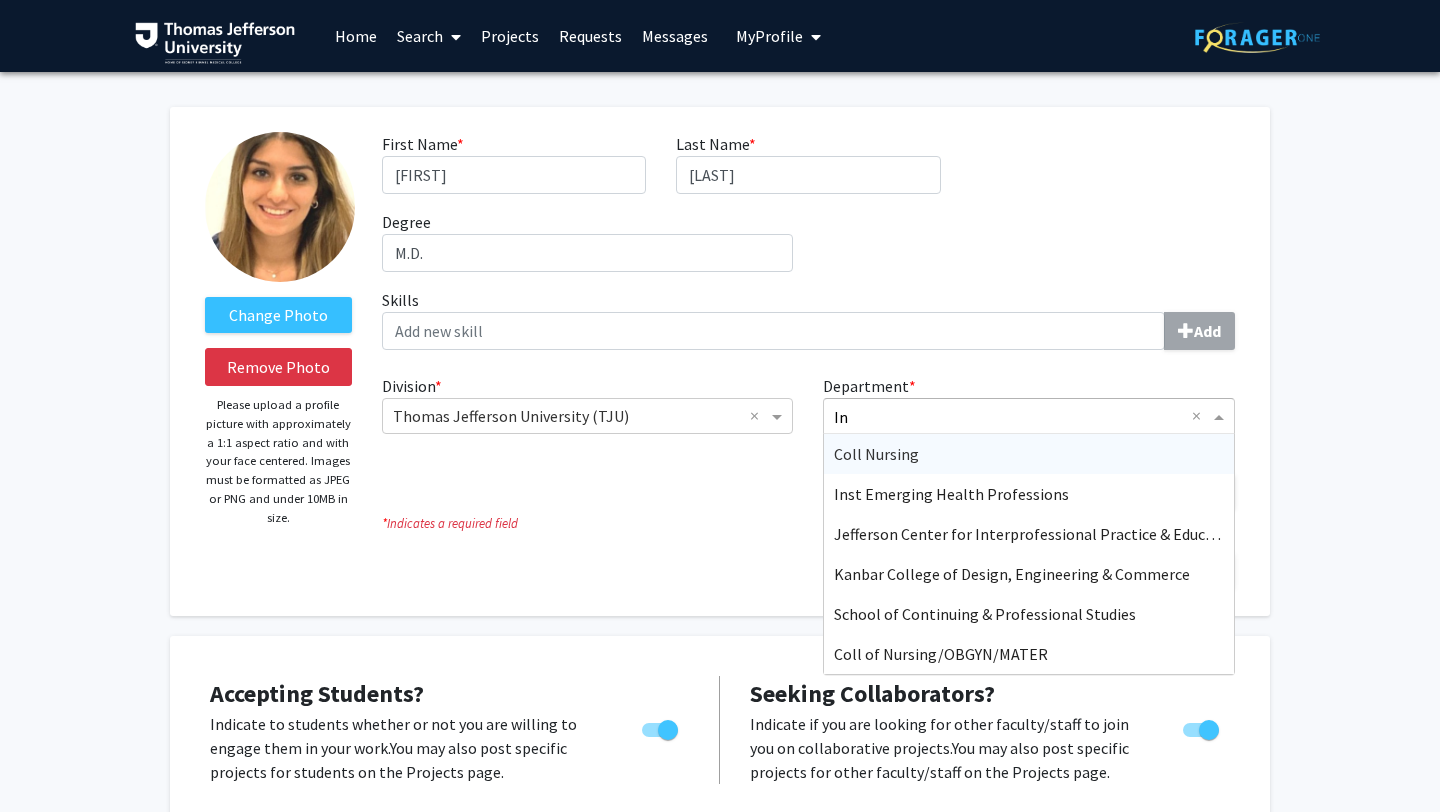 type on "I" 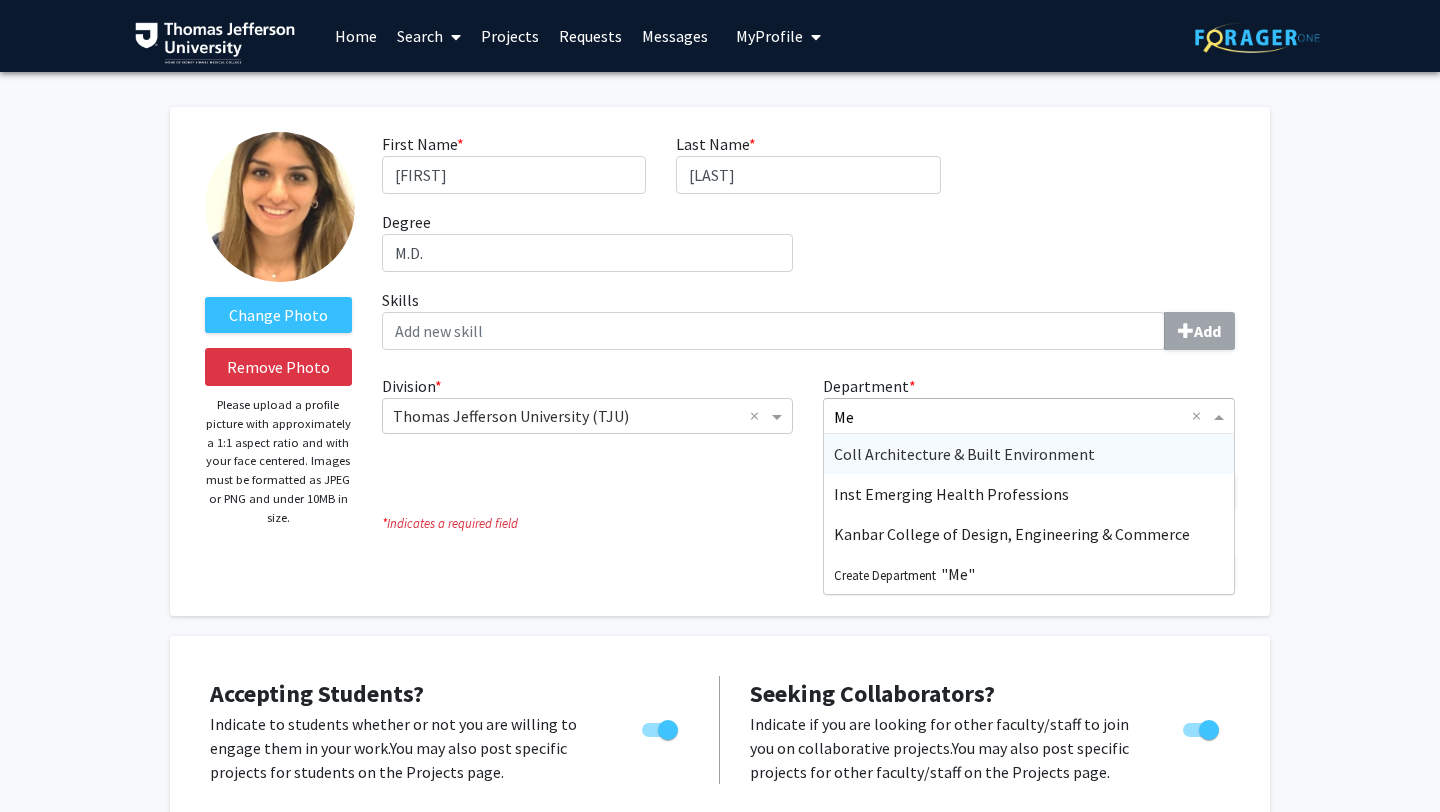 type on "M" 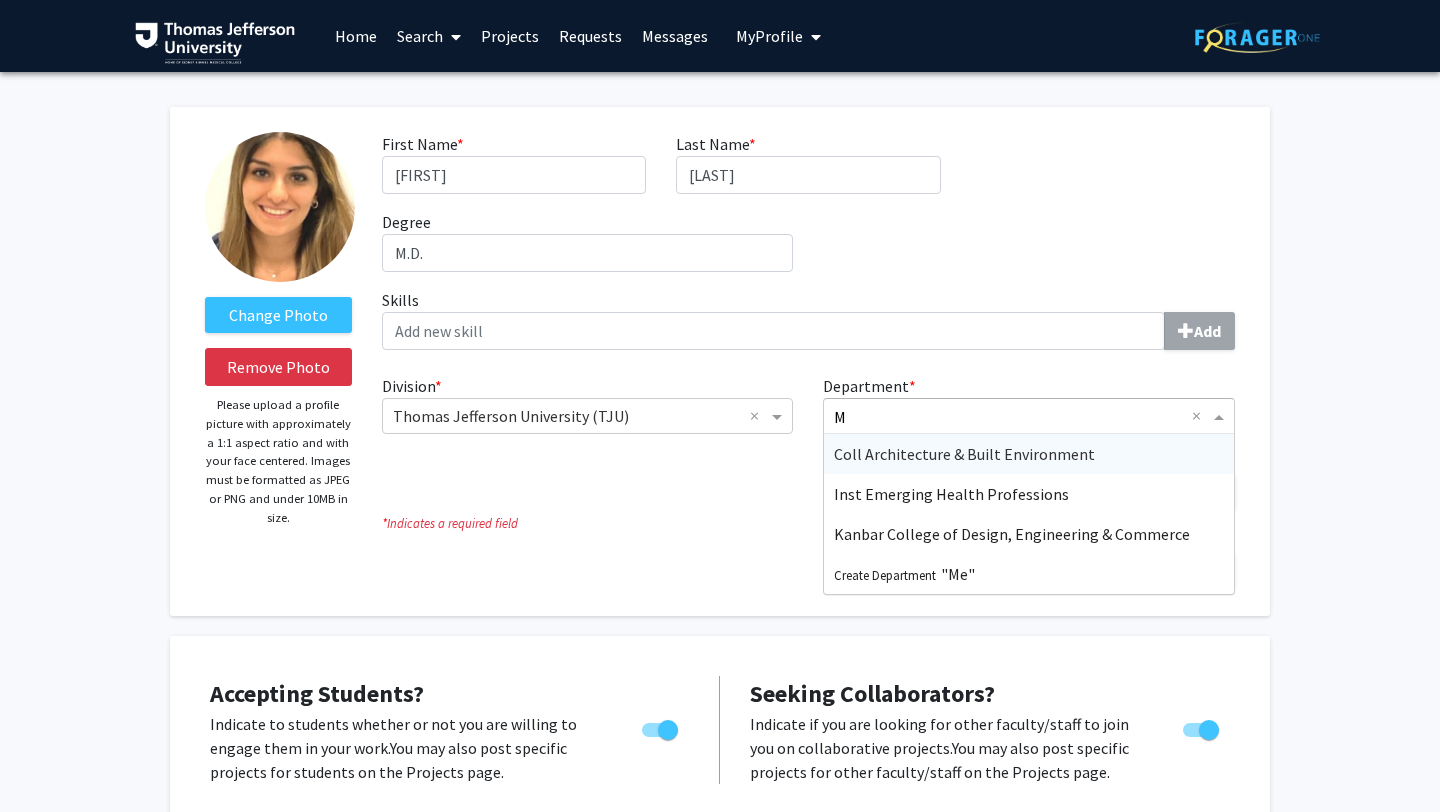 type 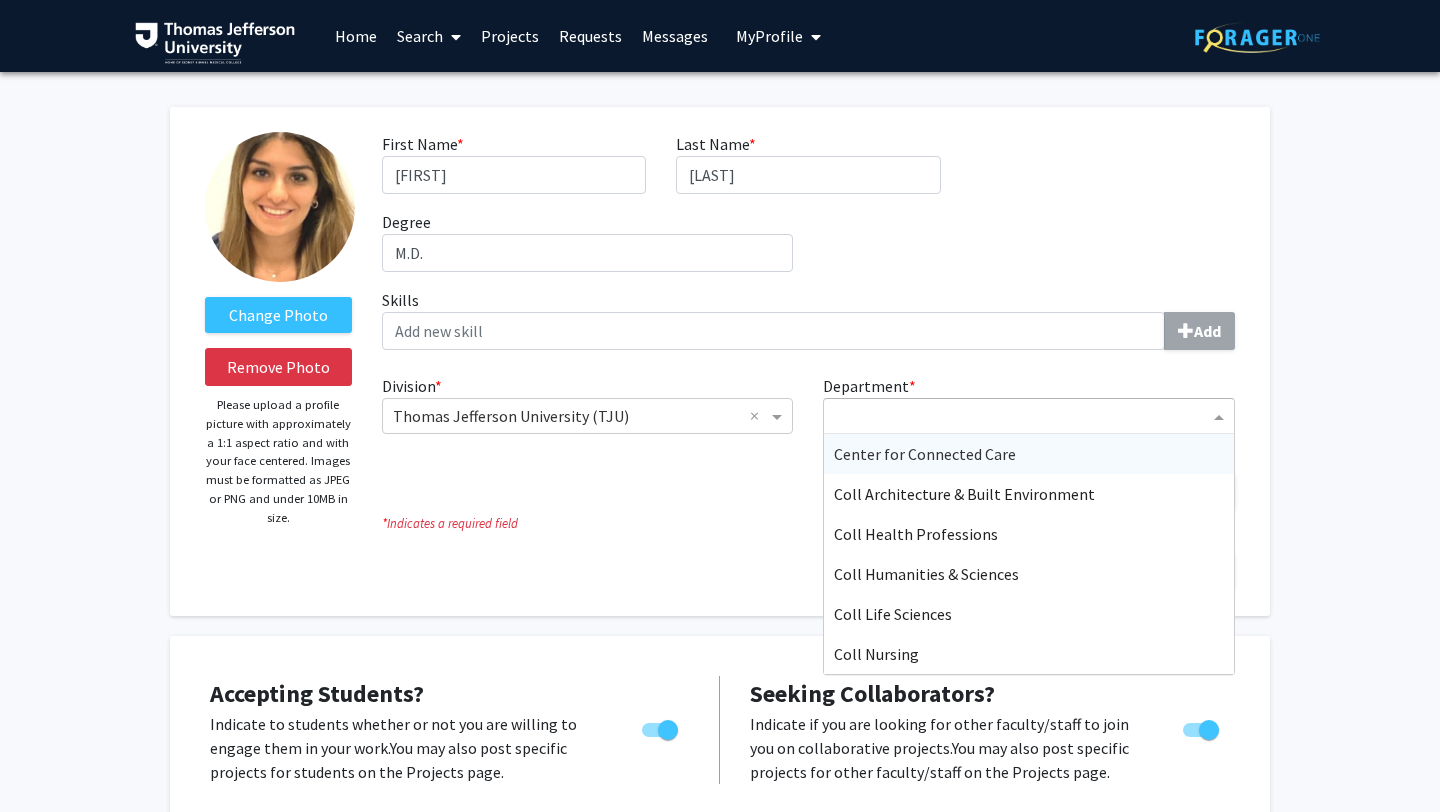 click on "Division  * × Thomas Jefferson University (TJU) ×  Department  * Center for Connected Care Coll Architecture & Built Environment Coll Health Professions Coll Humanities & Sciences Coll Life Sciences Coll Nursing Coll Pharmacy Coll Population Health Coll Rehabilitation Sciences Inst Emerging Health Professions JCIPE Jefferson Center for Interprofessional Practice & Education Jefferson: other Kanbar College of Design, Engineering & Commerce Non-TJU School of Continuing & Professional Studies TJU: Other Coll of Nursing/OBGYN/MATER Humanities (Non-SI) Jefferson Clinical Research Institute This field is required! Add" 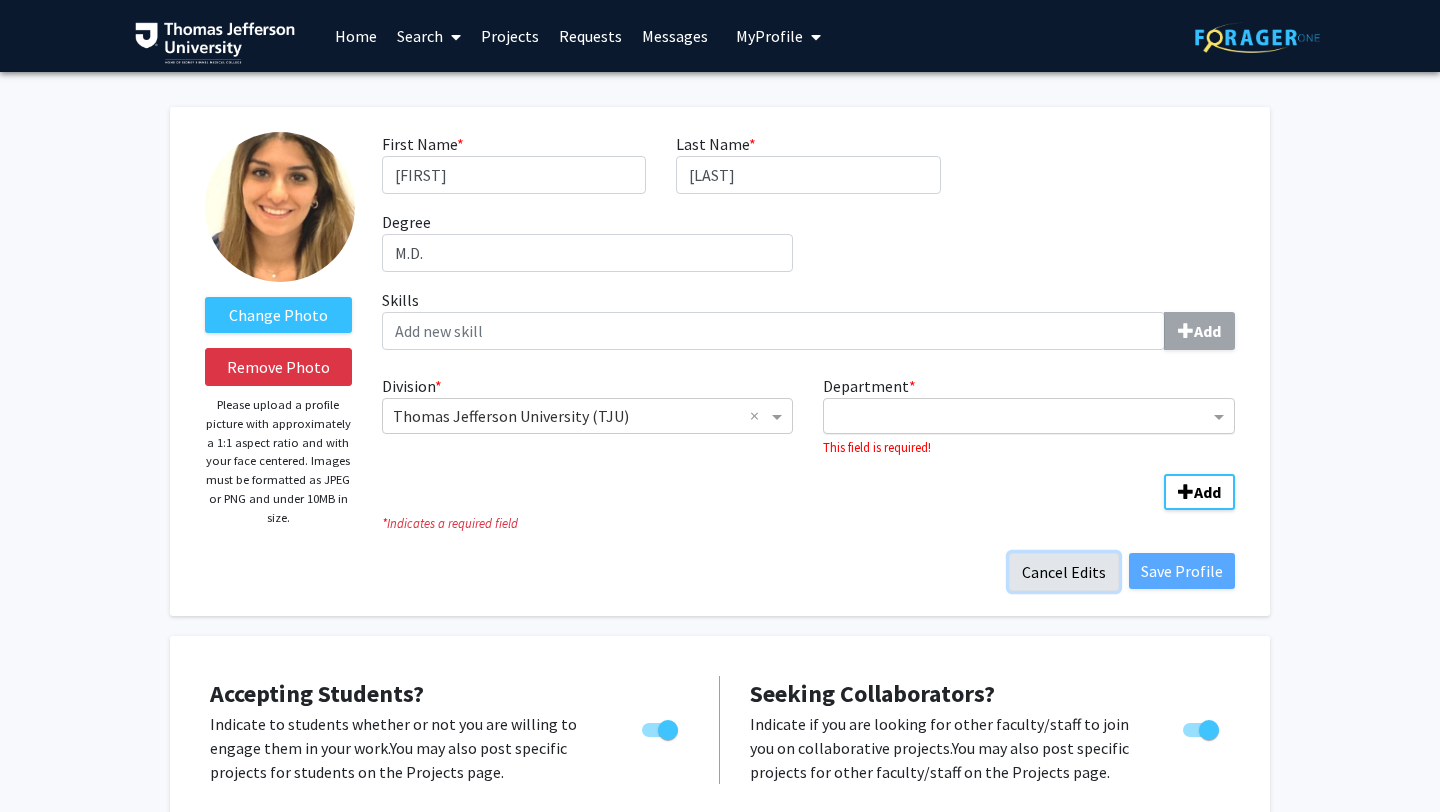 click on "Cancel Edits" 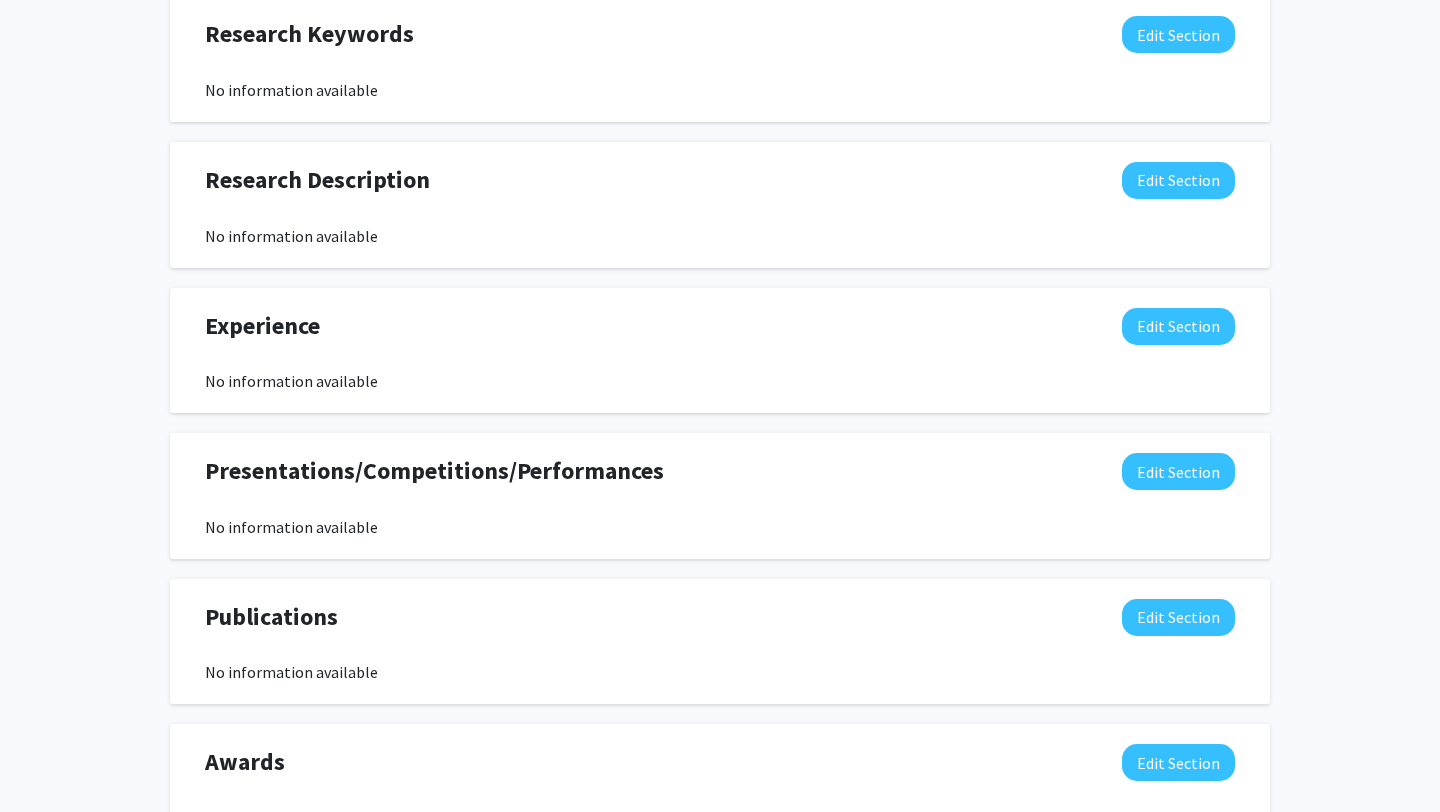scroll, scrollTop: 1003, scrollLeft: 0, axis: vertical 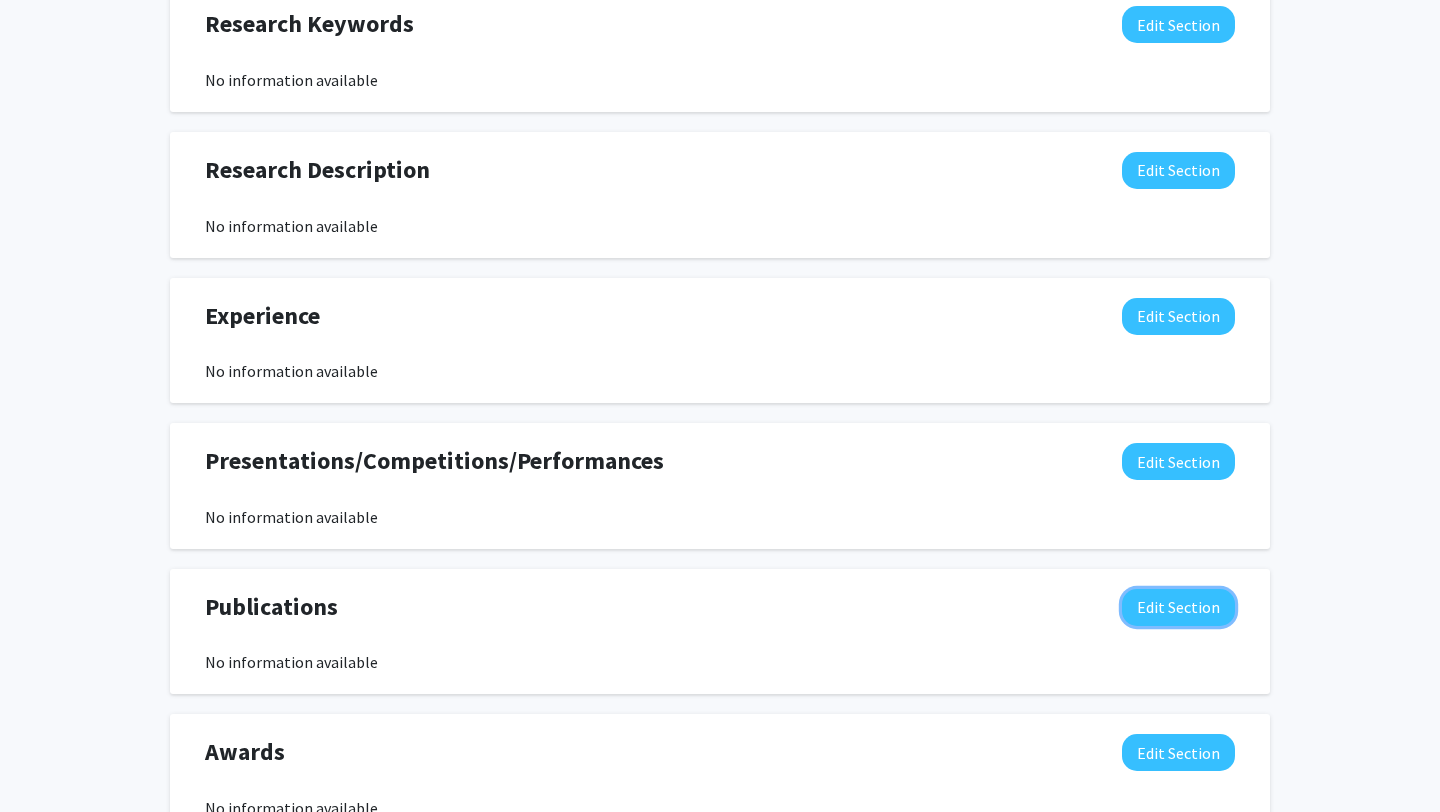 click on "Edit Section" 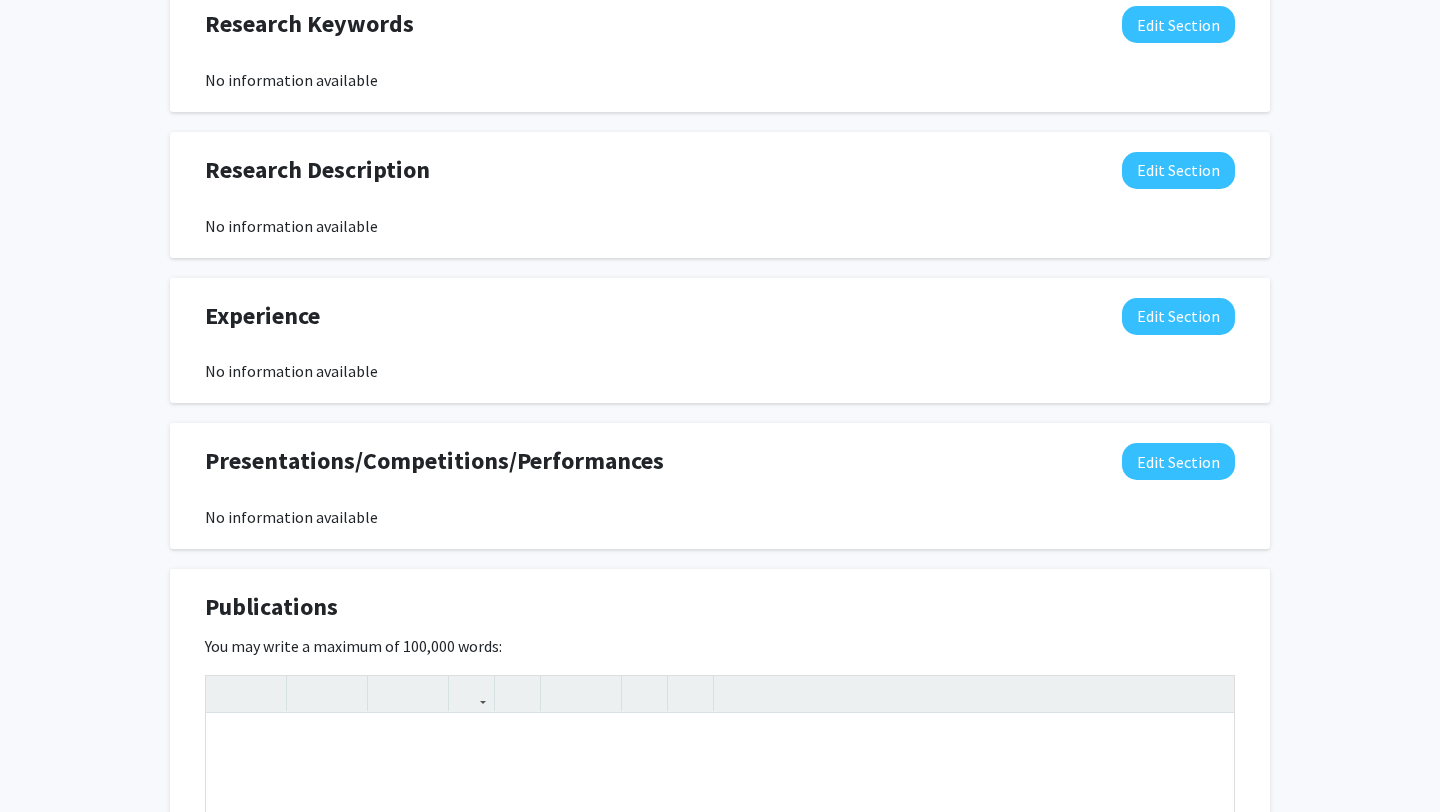 scroll, scrollTop: 1335, scrollLeft: 0, axis: vertical 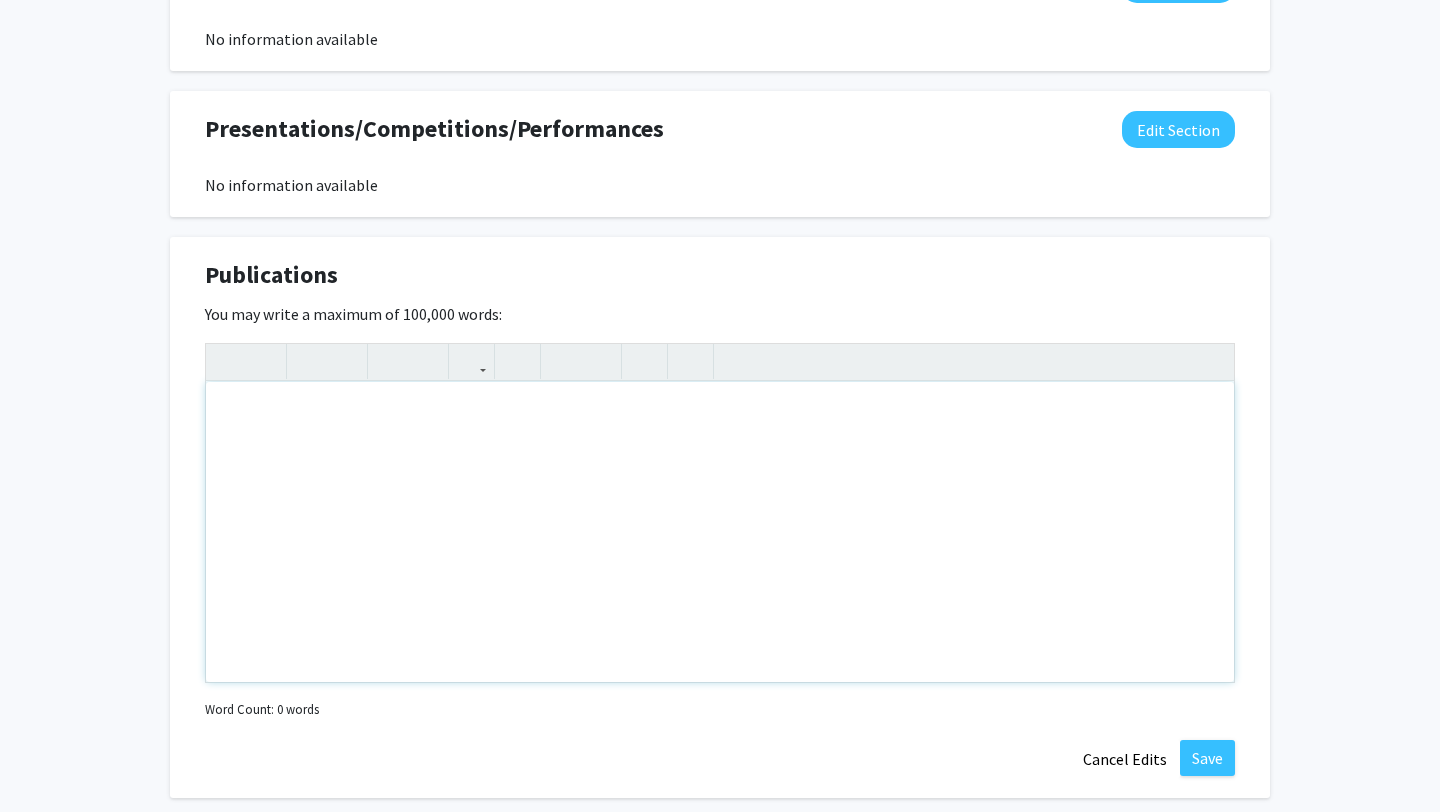 click at bounding box center [720, 532] 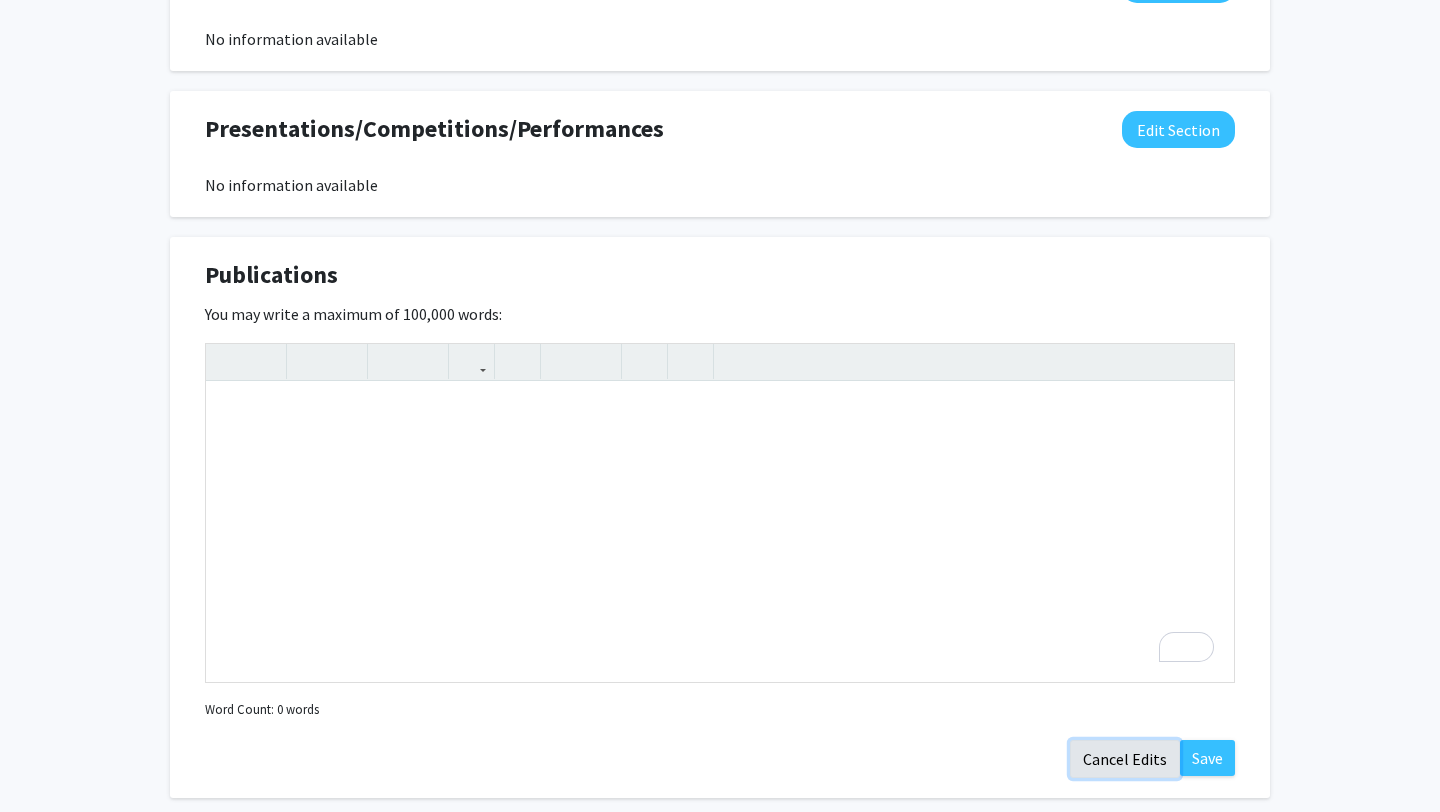 click on "Cancel Edits" 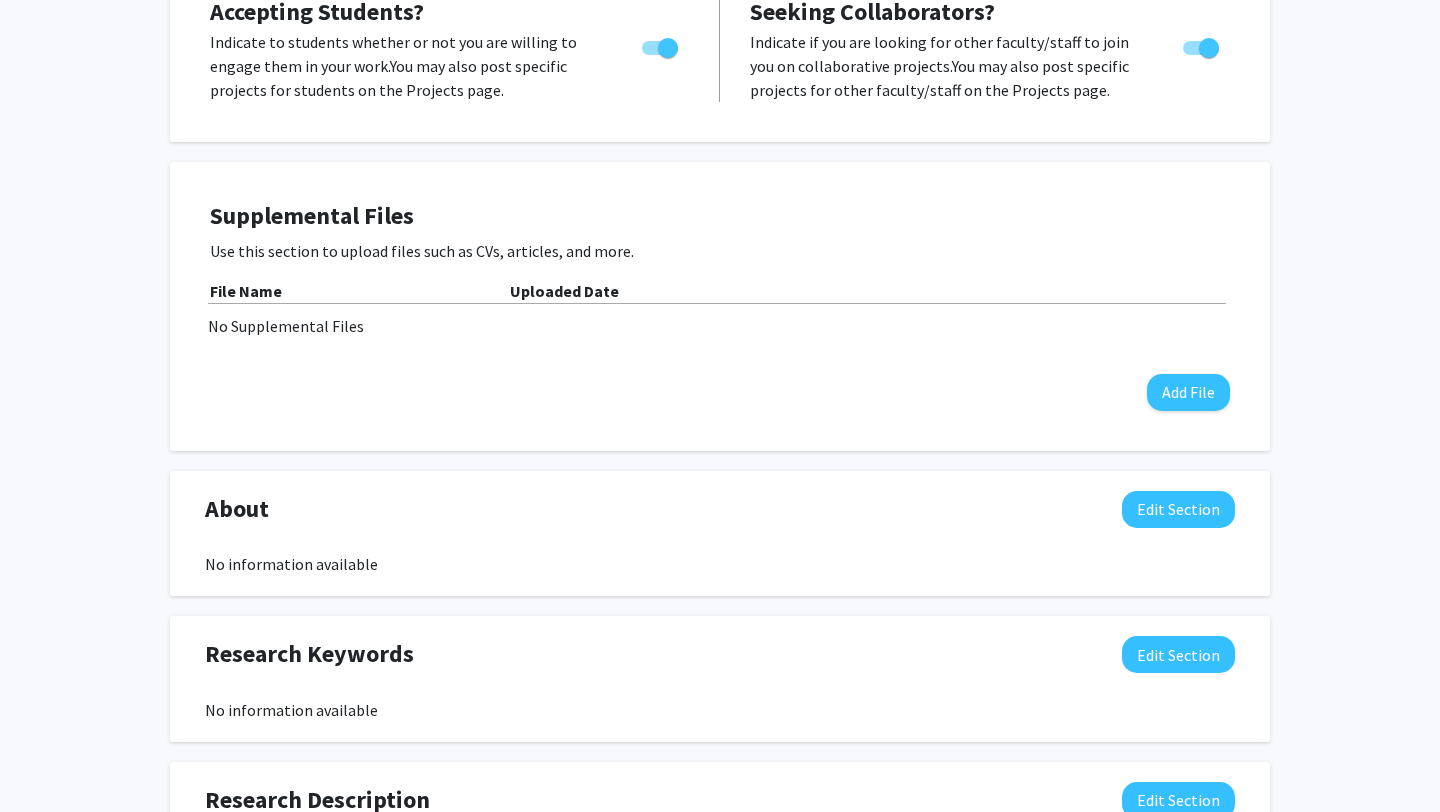 scroll, scrollTop: 0, scrollLeft: 0, axis: both 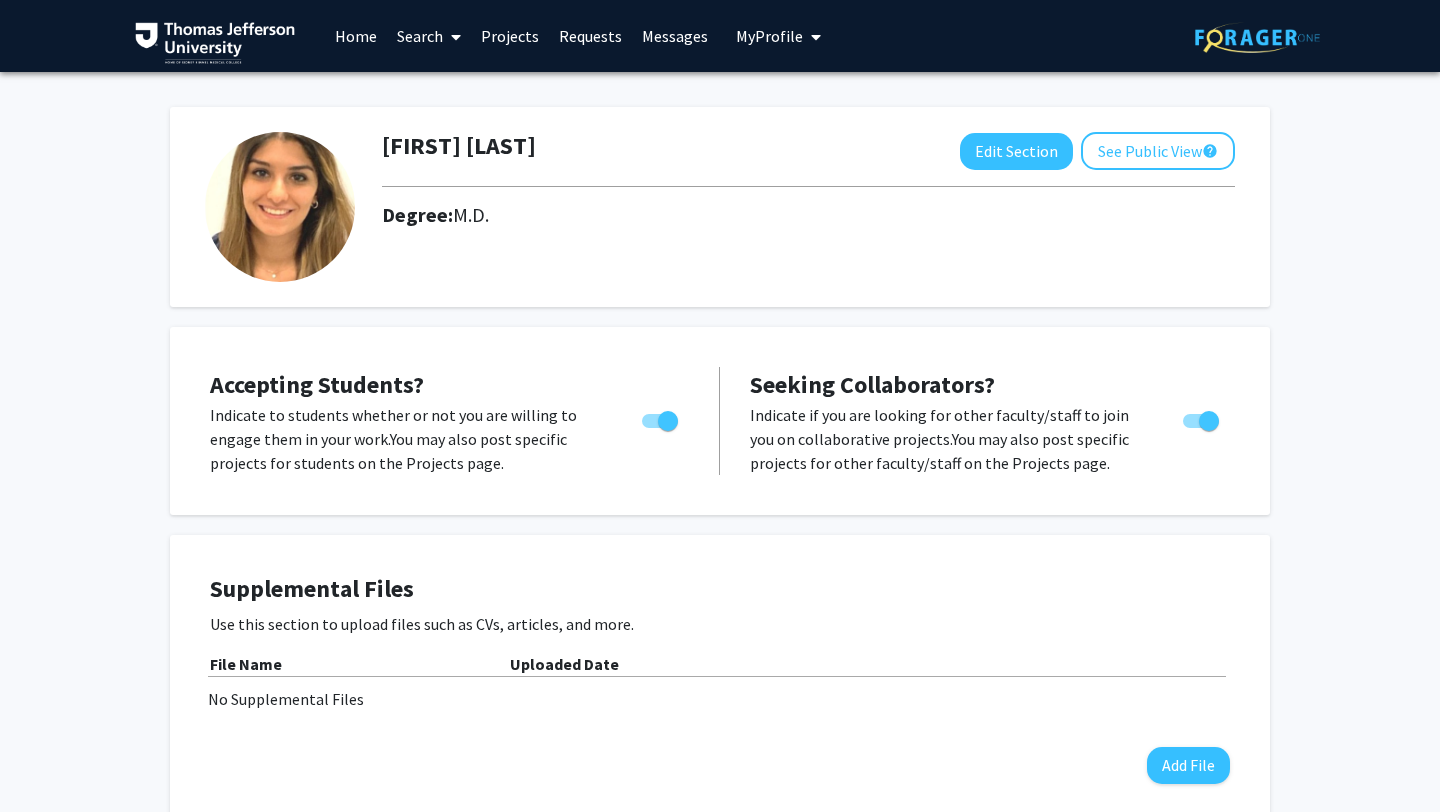click at bounding box center [452, 37] 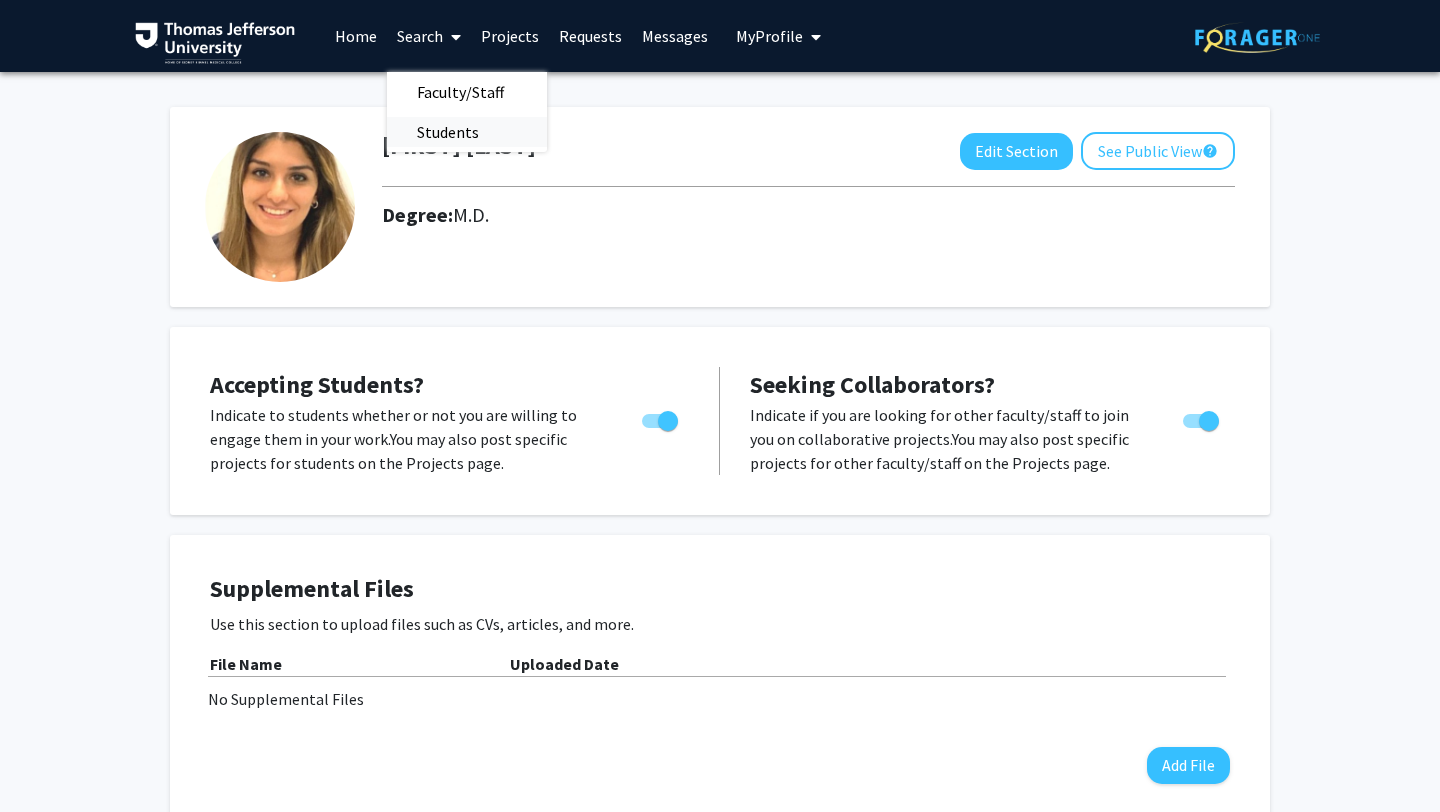 click on "Students" at bounding box center (448, 132) 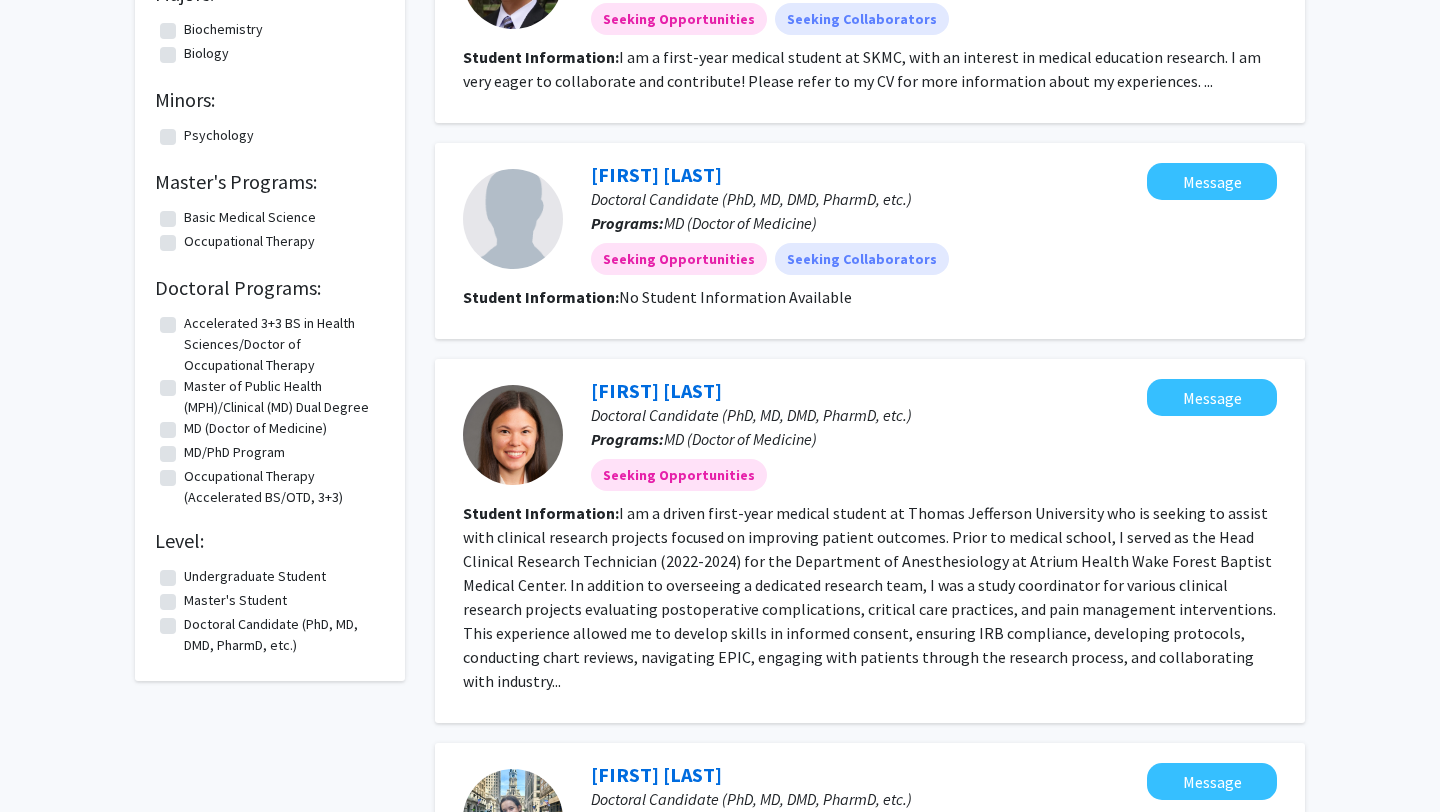 scroll, scrollTop: 312, scrollLeft: 0, axis: vertical 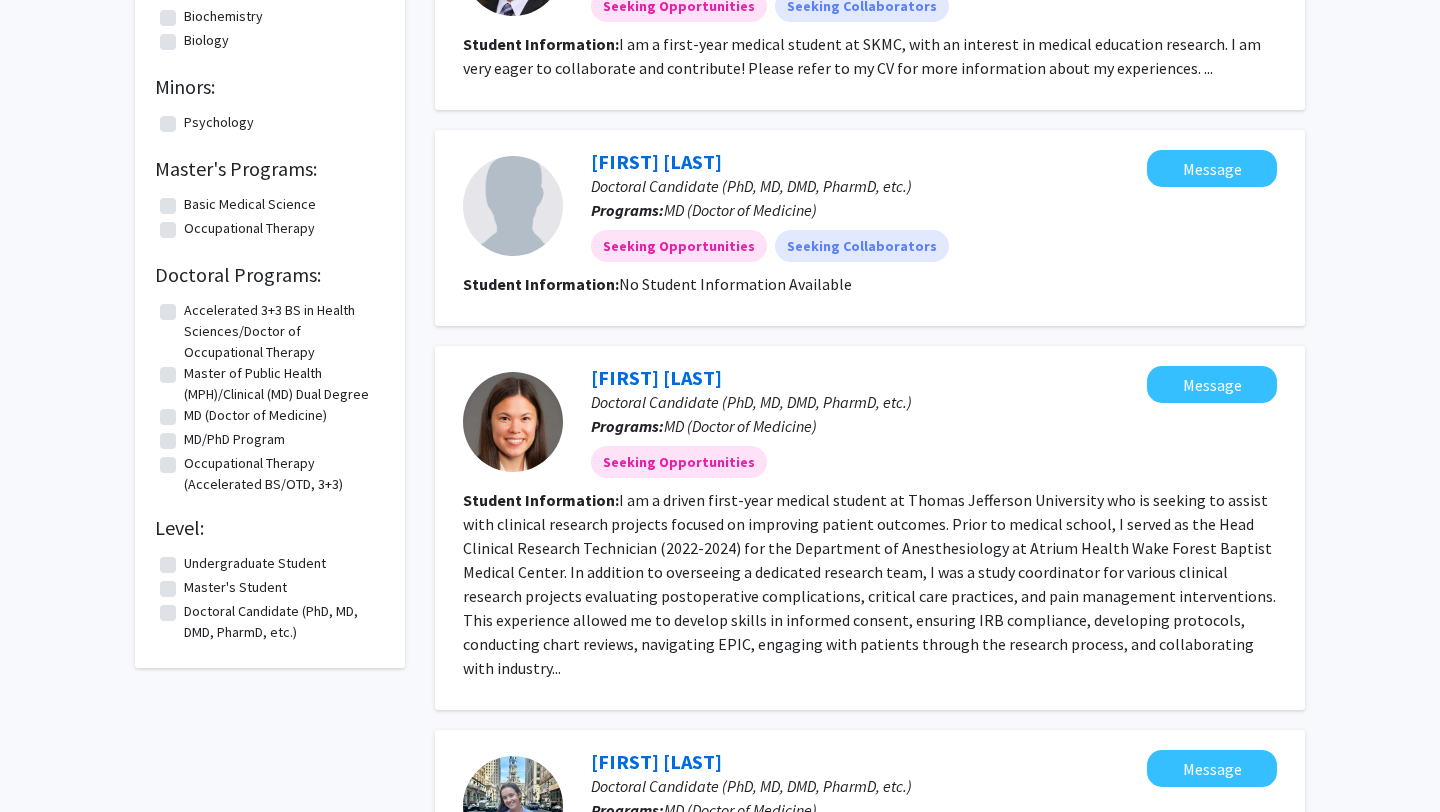 click on "Doctoral Candidate (PhD, MD, DMD, PharmD, etc.)" 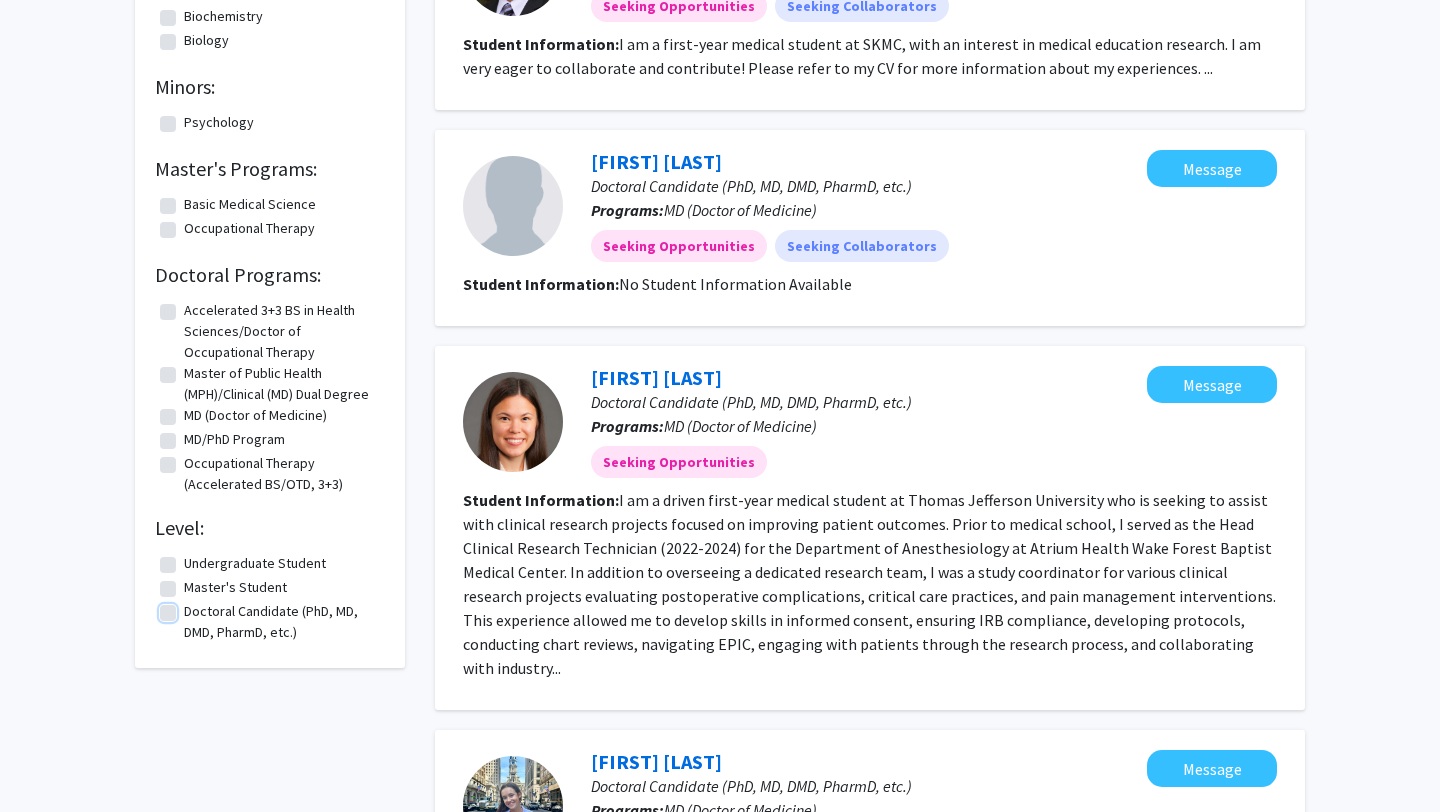 click on "Doctoral Candidate (PhD, MD, DMD, PharmD, etc.)" at bounding box center (190, 607) 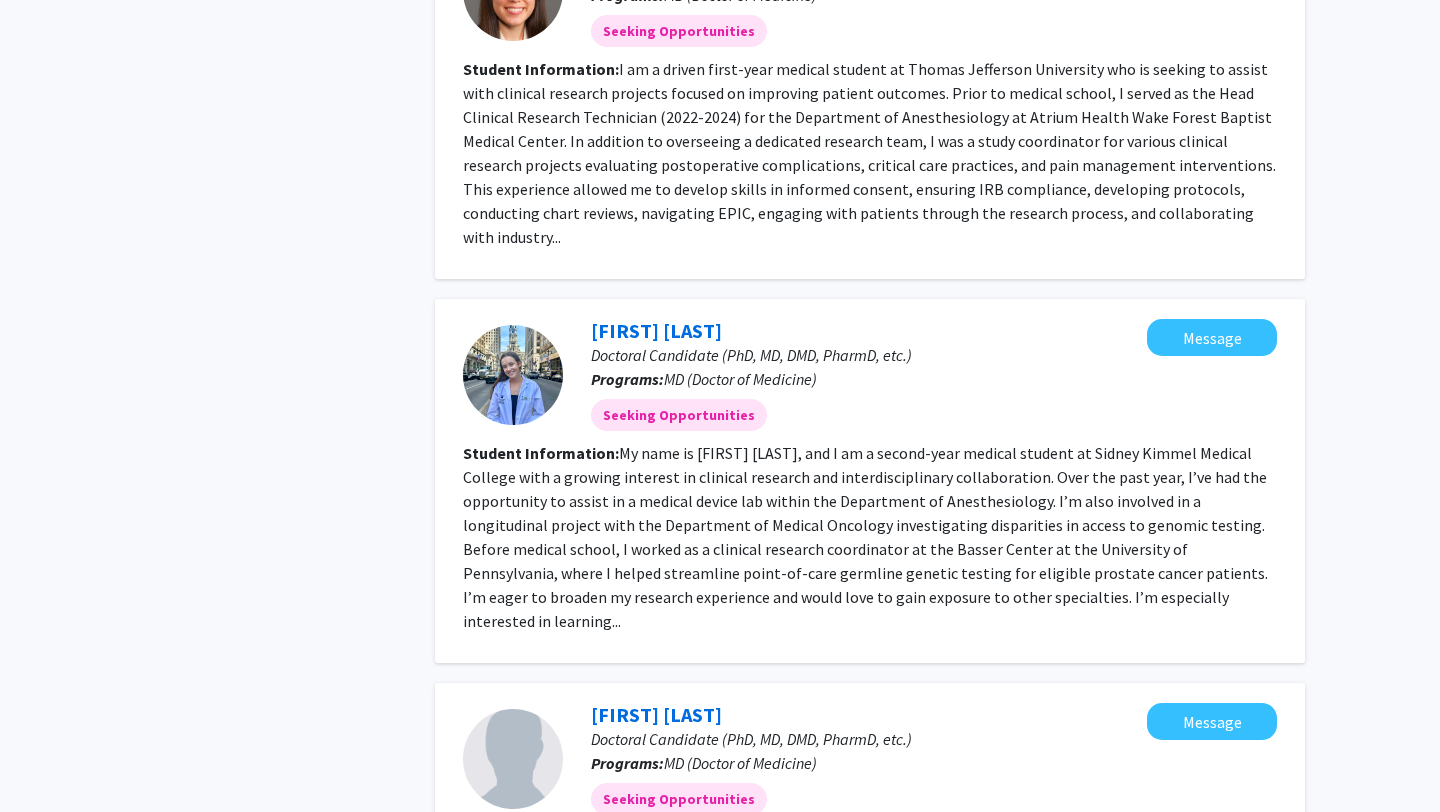 scroll, scrollTop: 0, scrollLeft: 0, axis: both 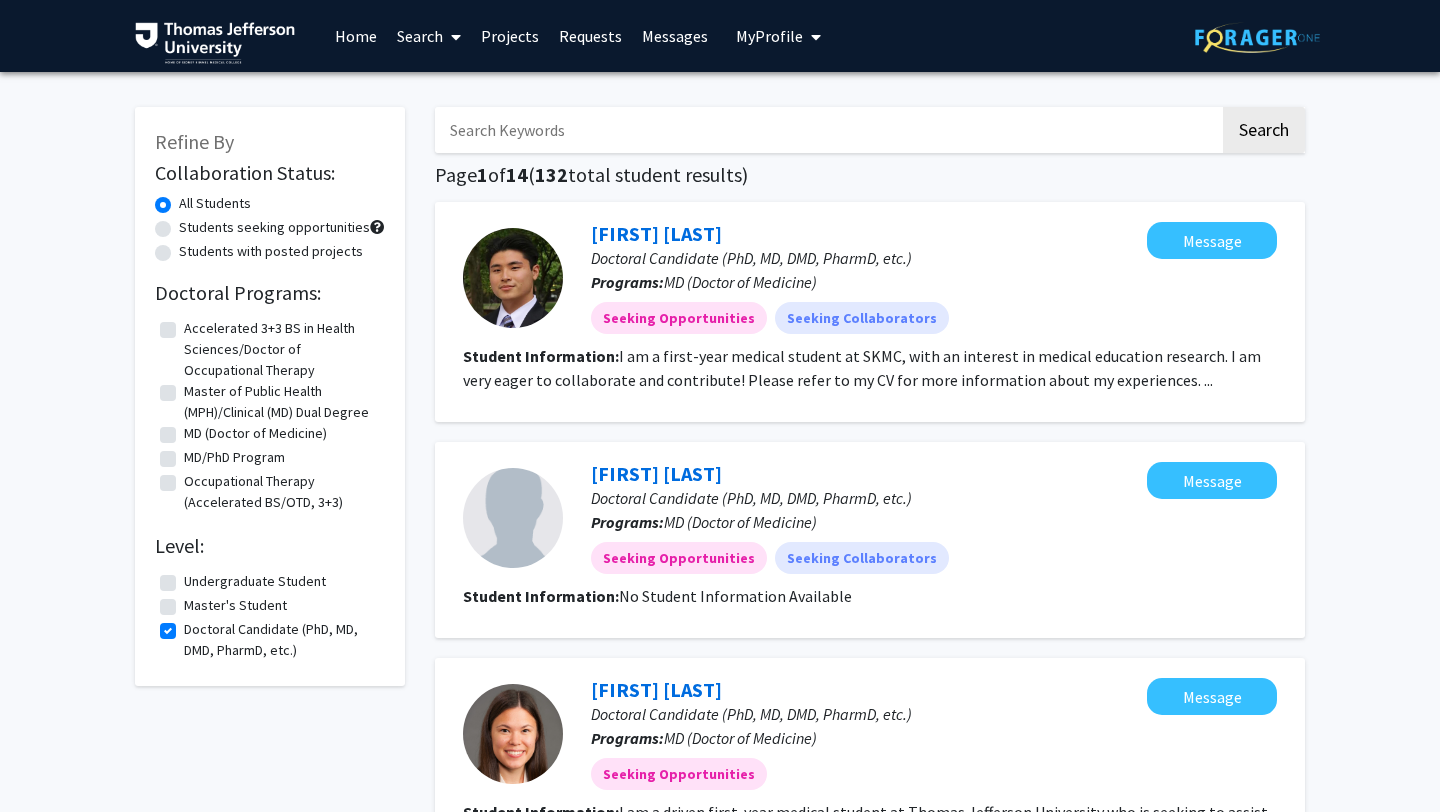 click on "Doctoral Candidate (PhD, MD, DMD, PharmD, etc.)" 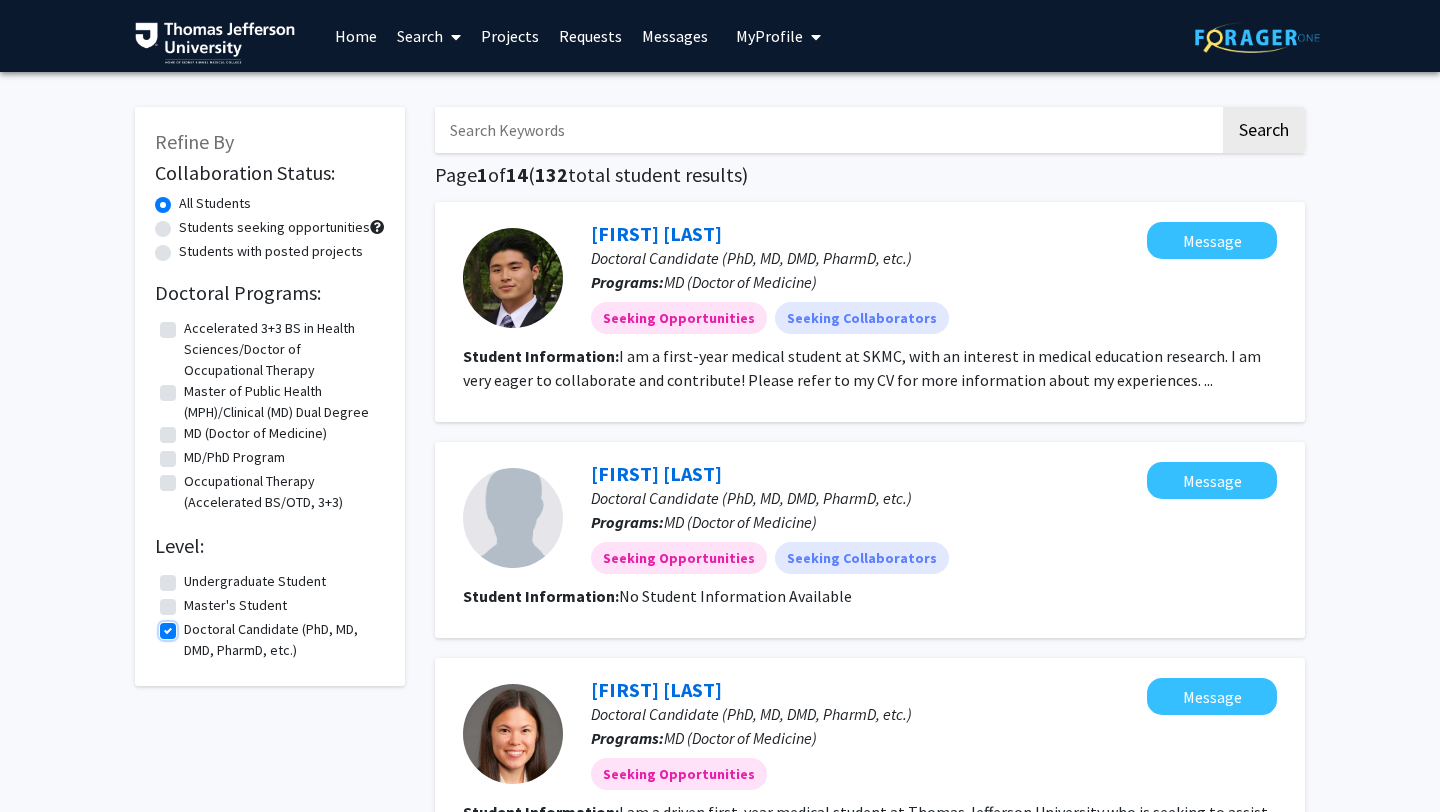 click on "Doctoral Candidate (PhD, MD, DMD, PharmD, etc.)" at bounding box center [190, 625] 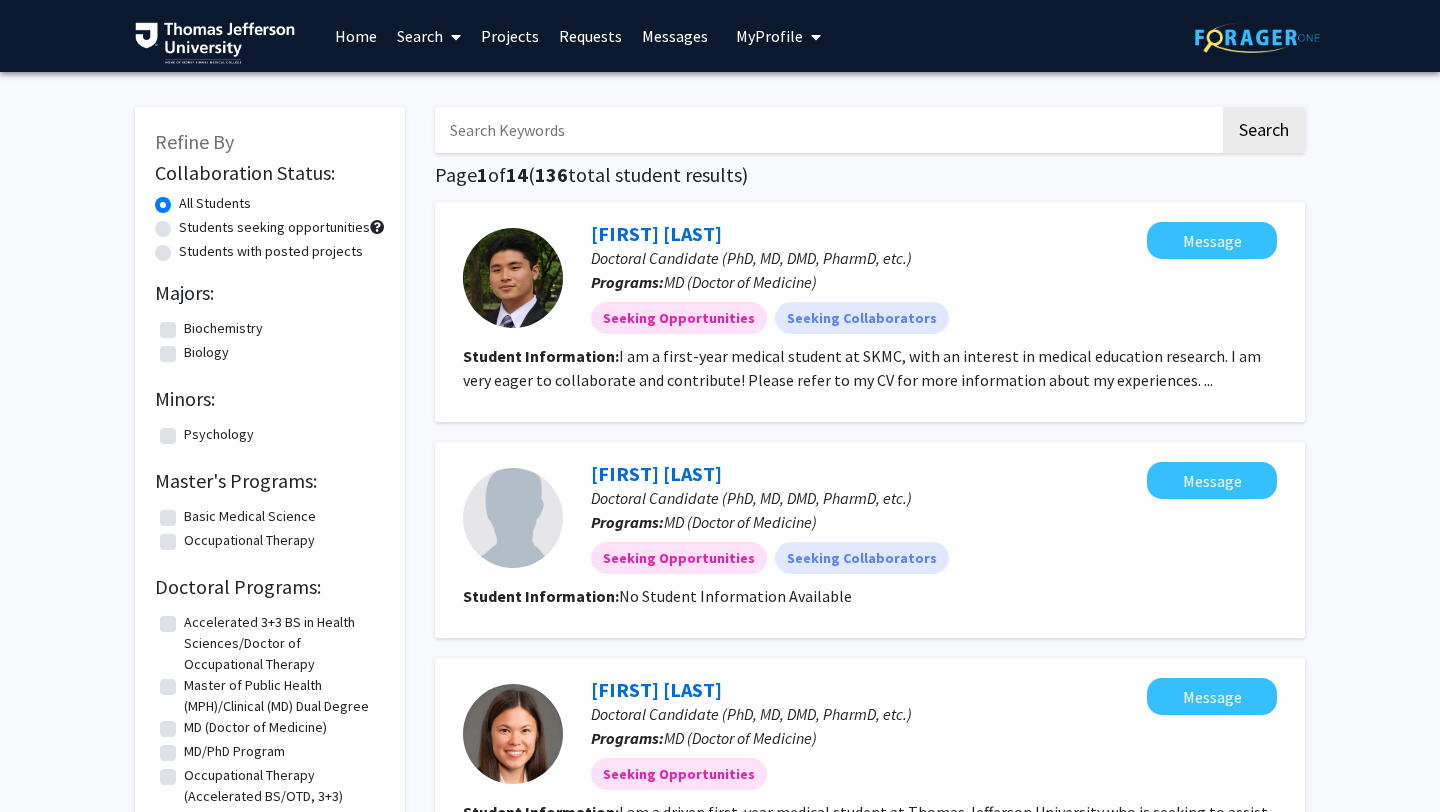 click at bounding box center (827, 130) 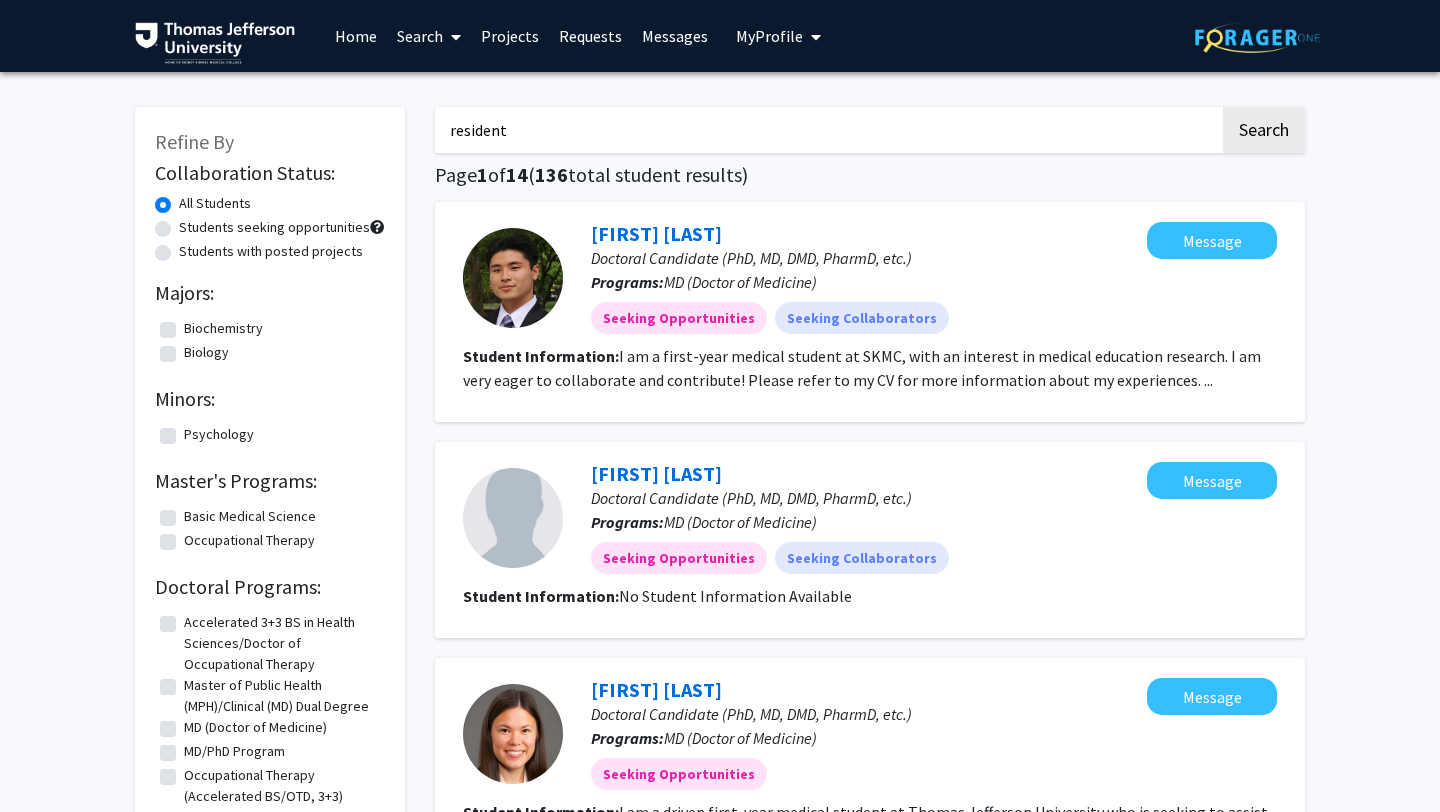 click on "Search" 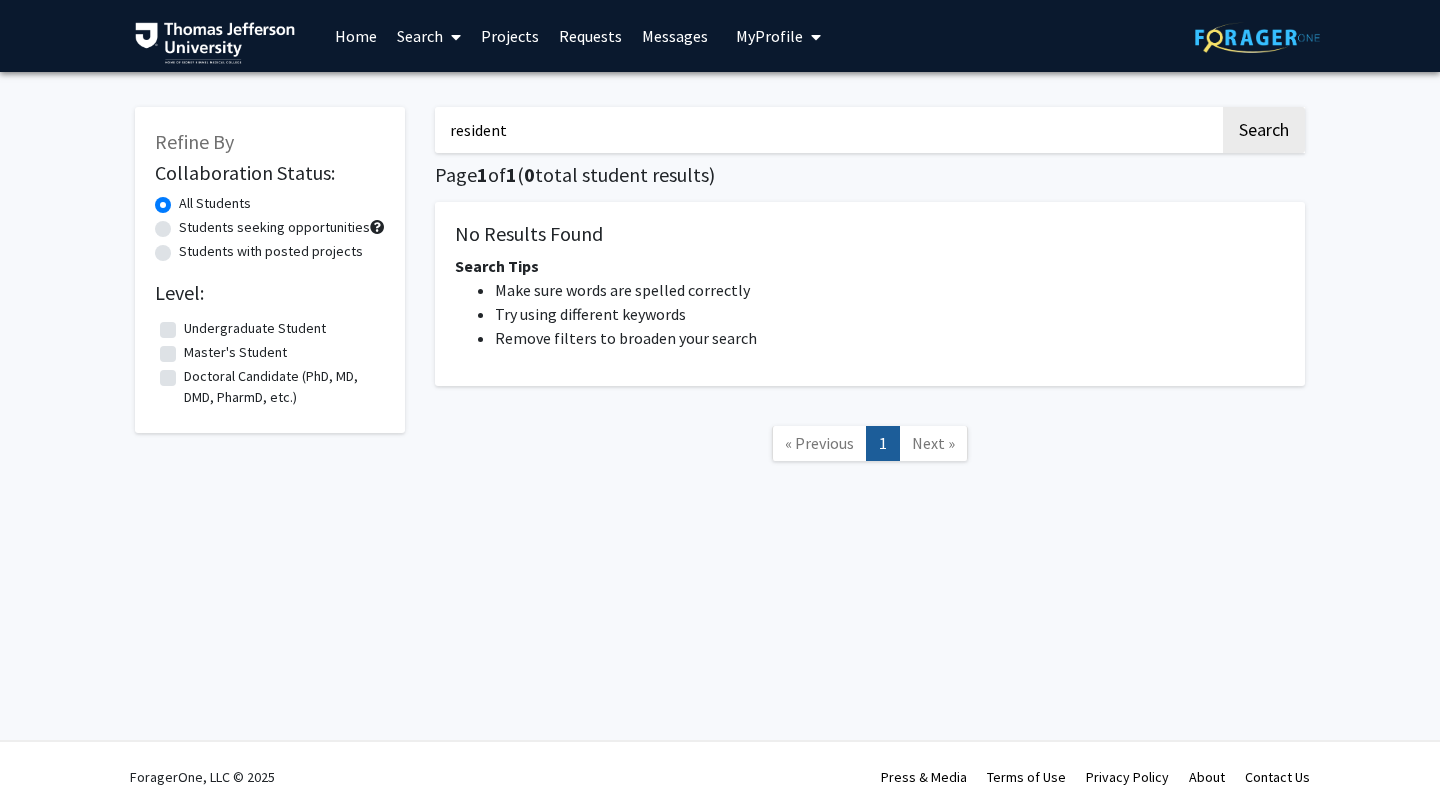 drag, startPoint x: 611, startPoint y: 148, endPoint x: 388, endPoint y: 147, distance: 223.00224 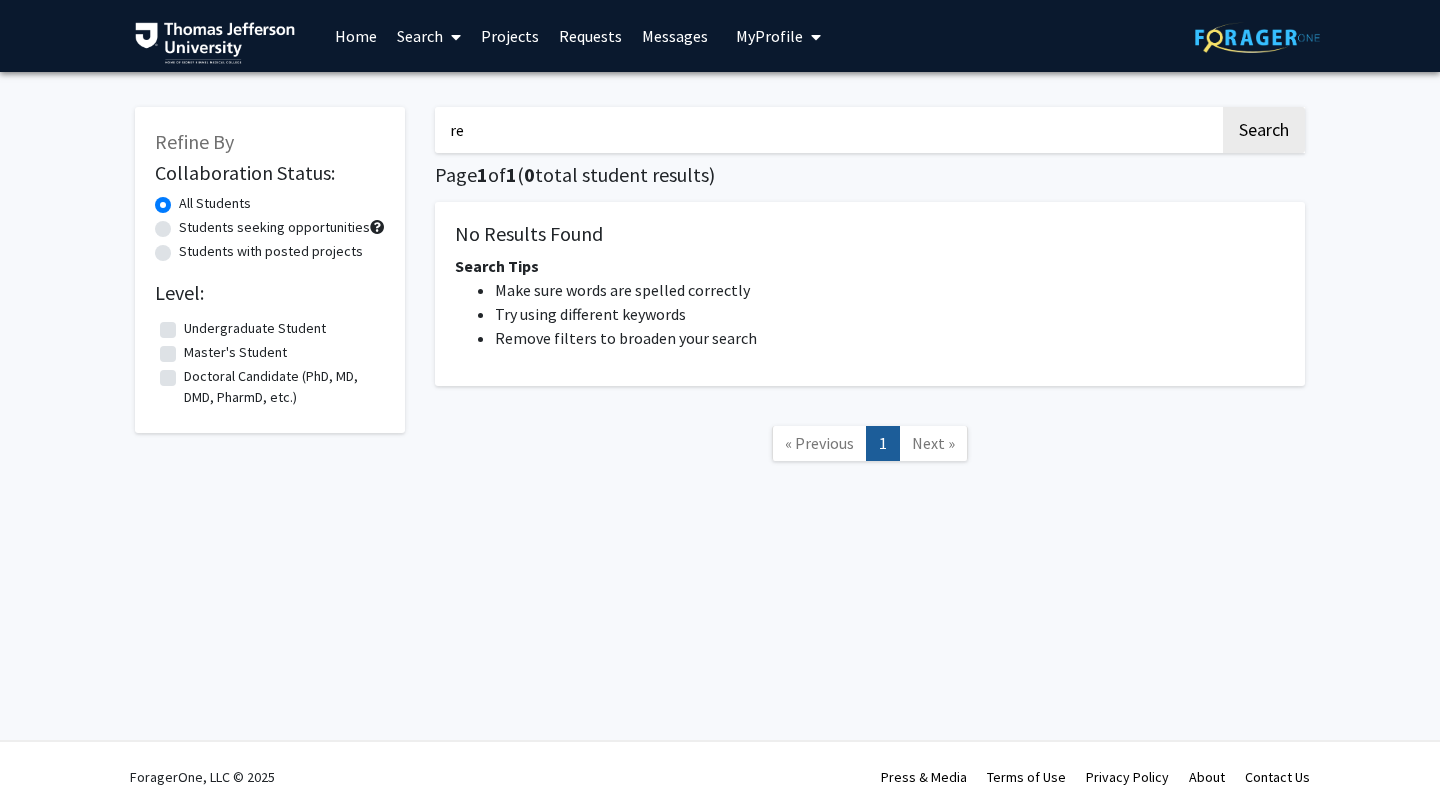 type on "r" 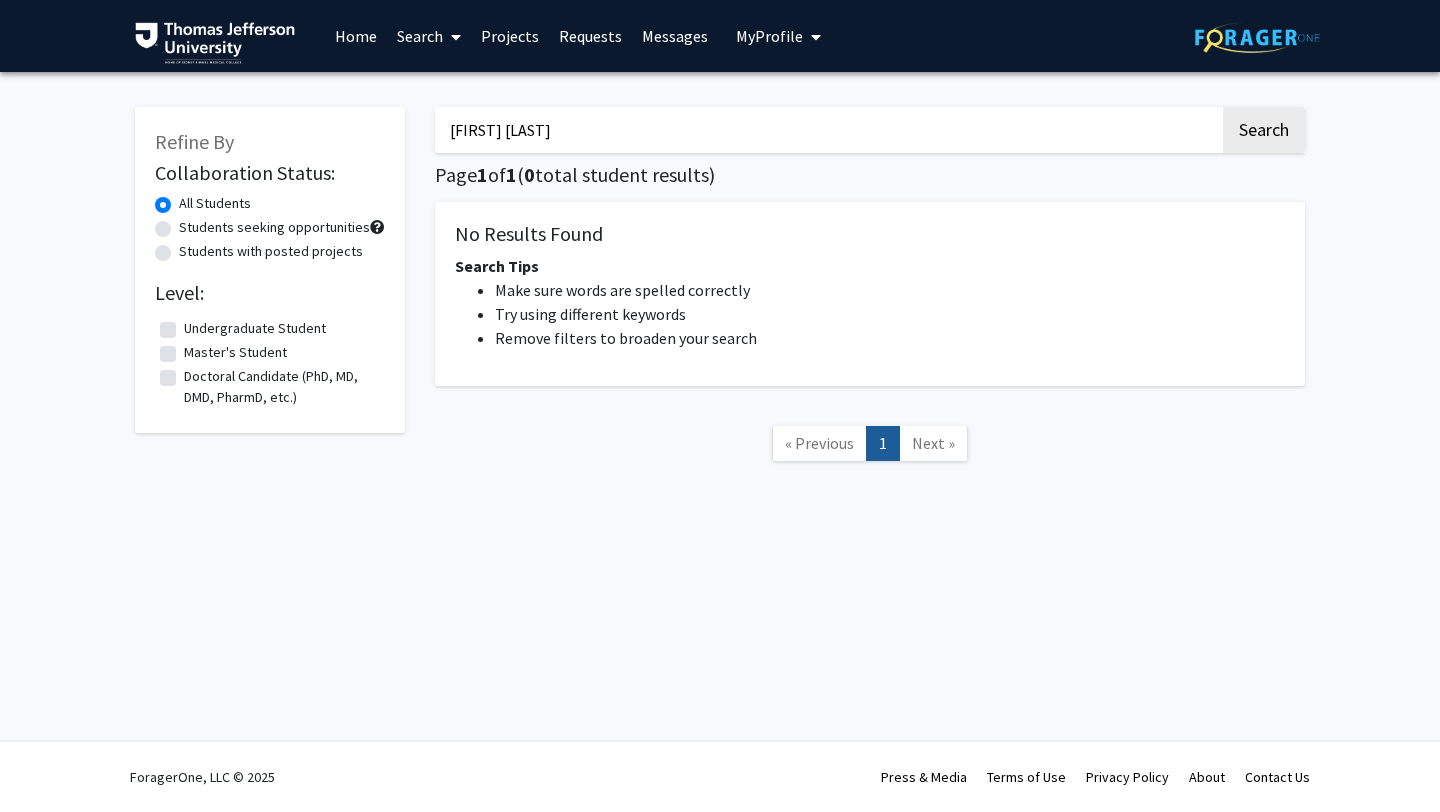 type on "[FIRST] [LAST]" 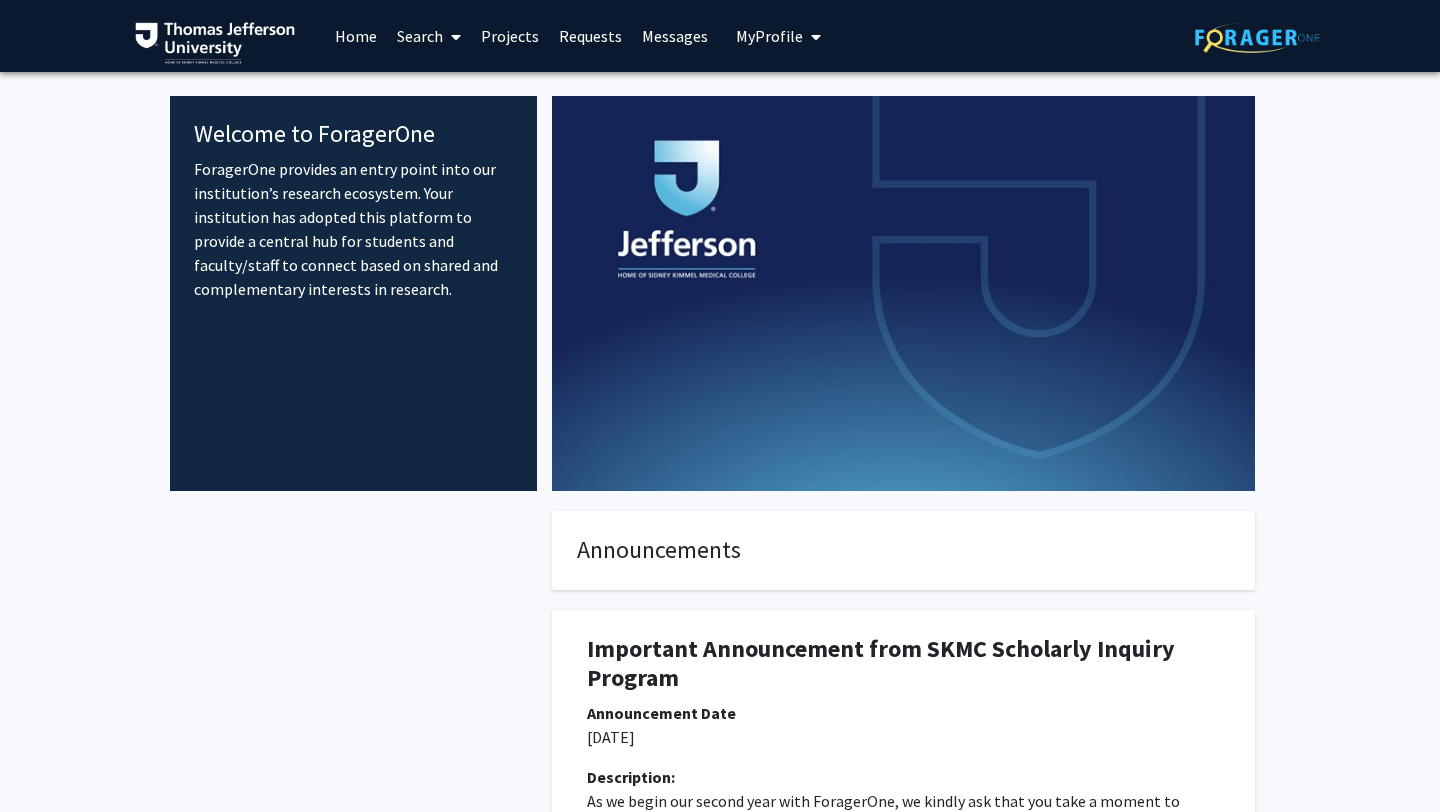 click at bounding box center [456, 37] 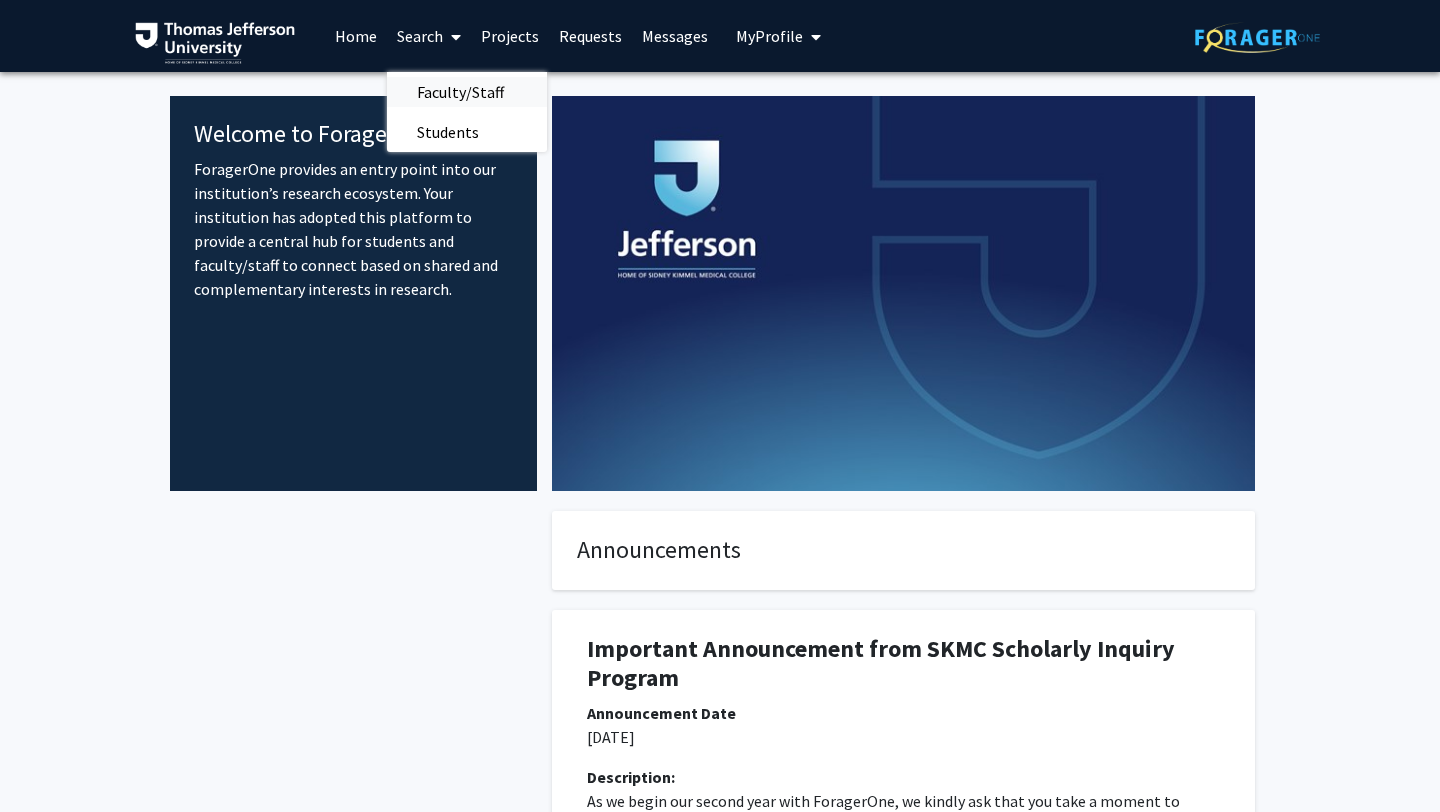 click on "Faculty/Staff" at bounding box center (460, 92) 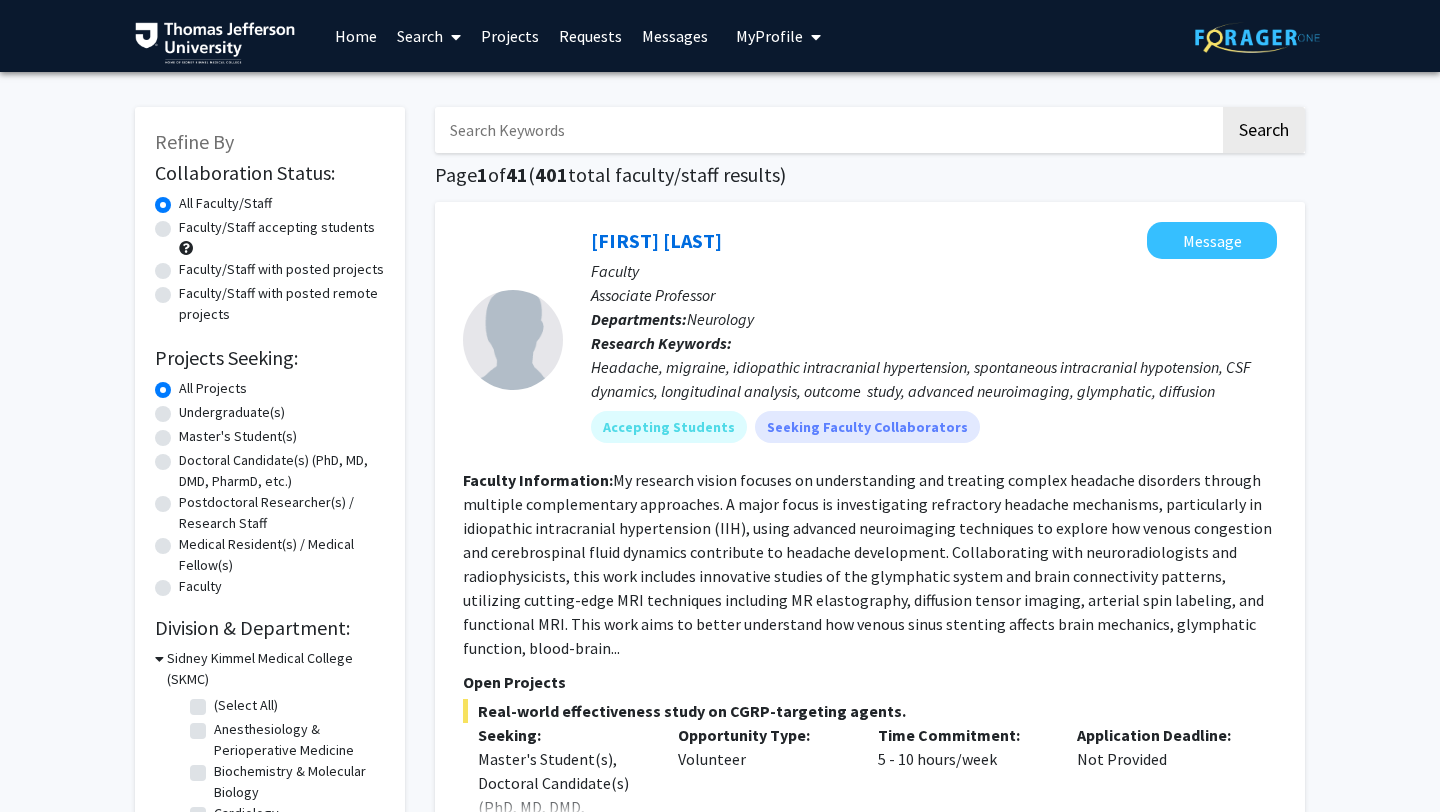 click at bounding box center (827, 130) 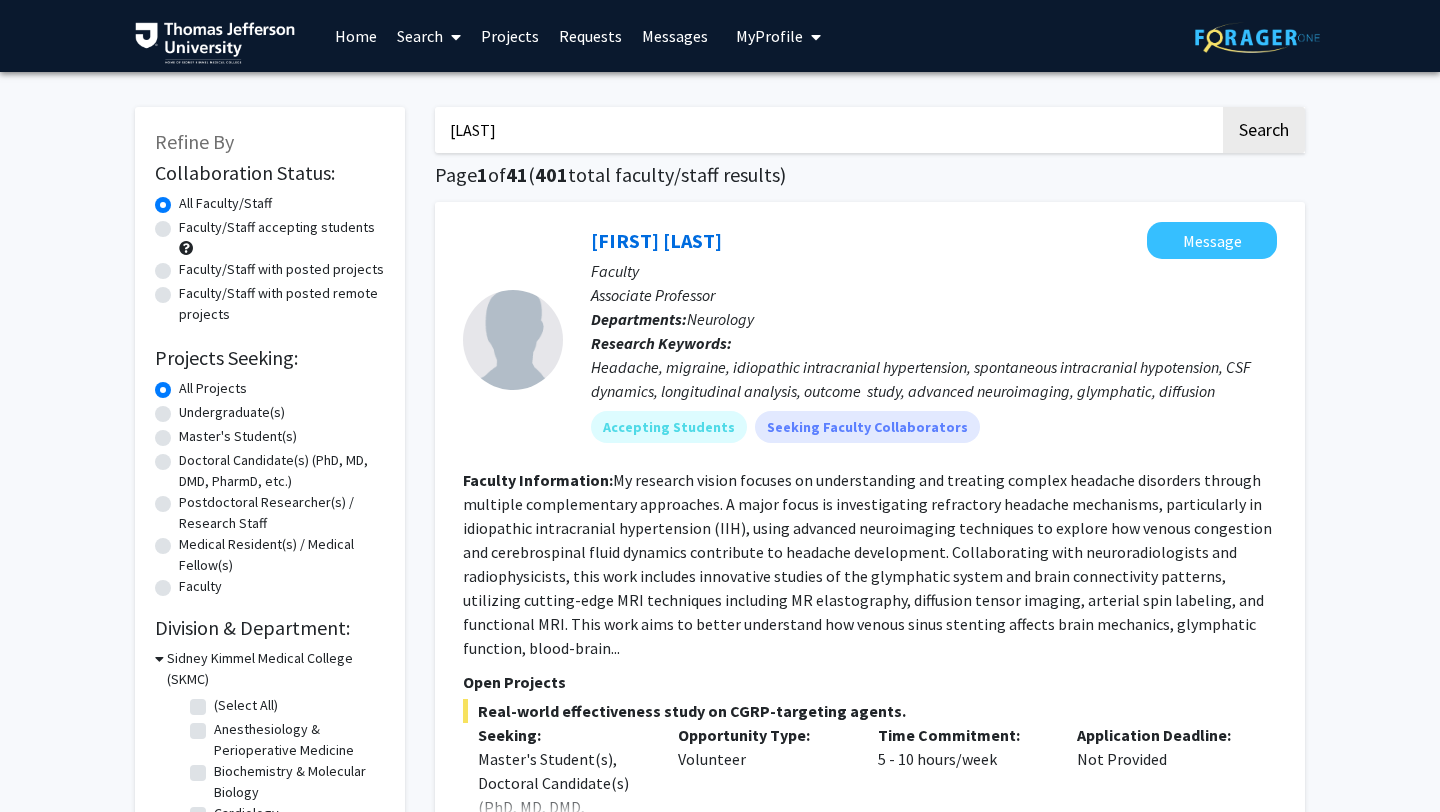 type on "[LAST]" 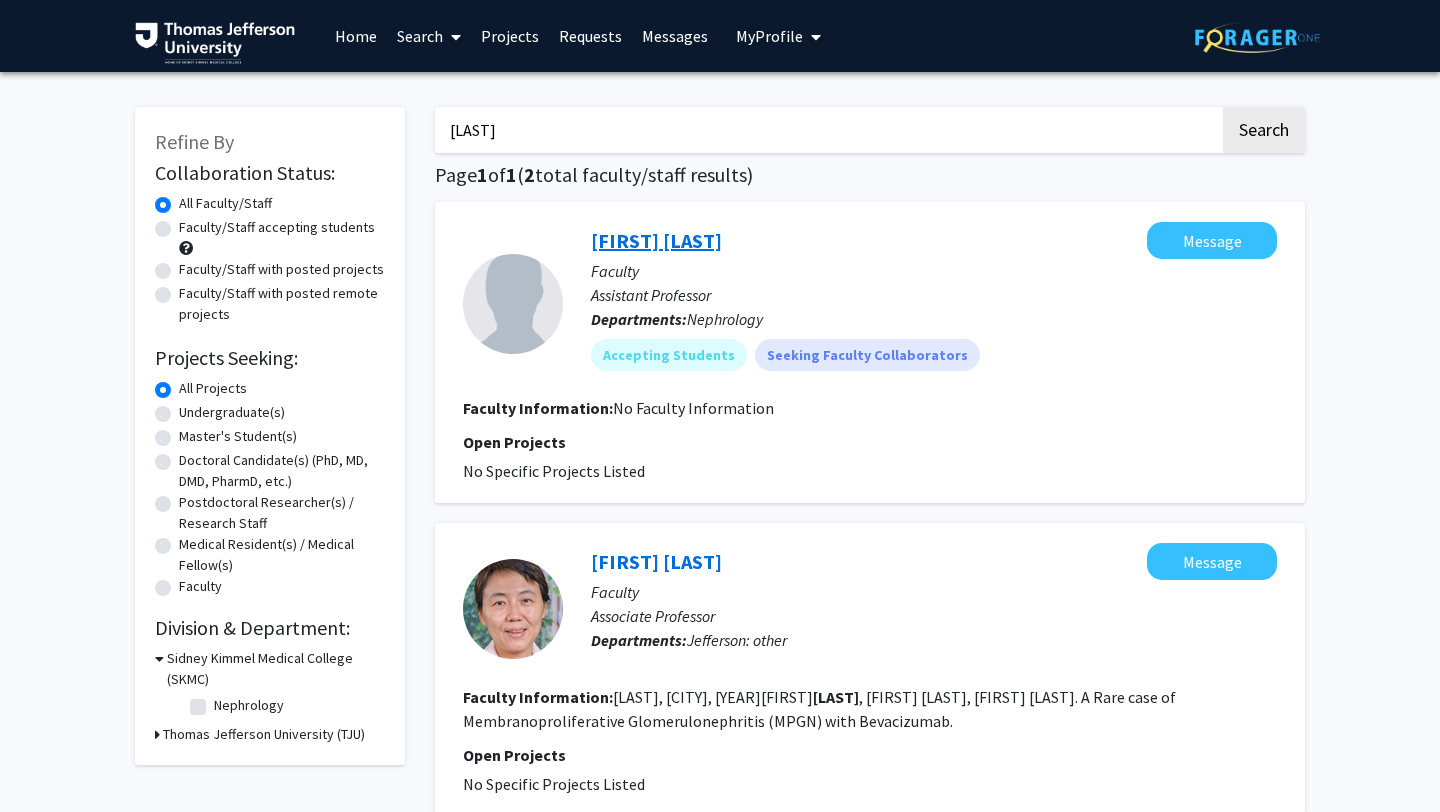 click on "[FIRST] [LAST]" 